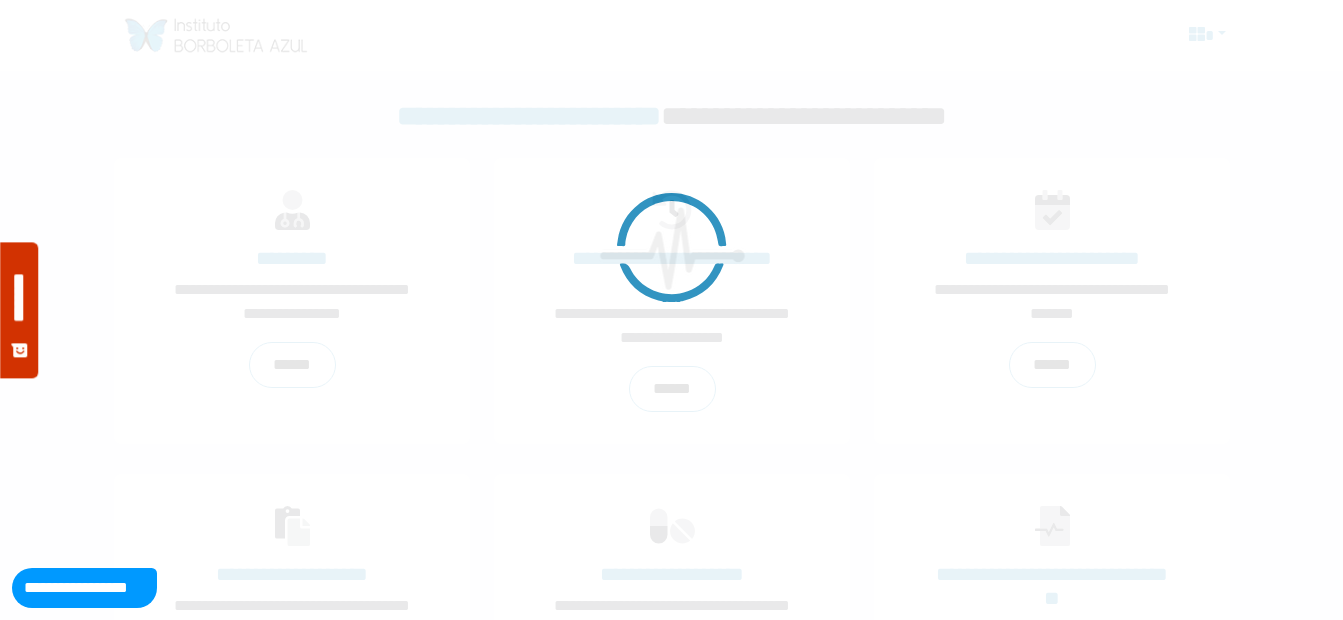 scroll, scrollTop: 0, scrollLeft: 0, axis: both 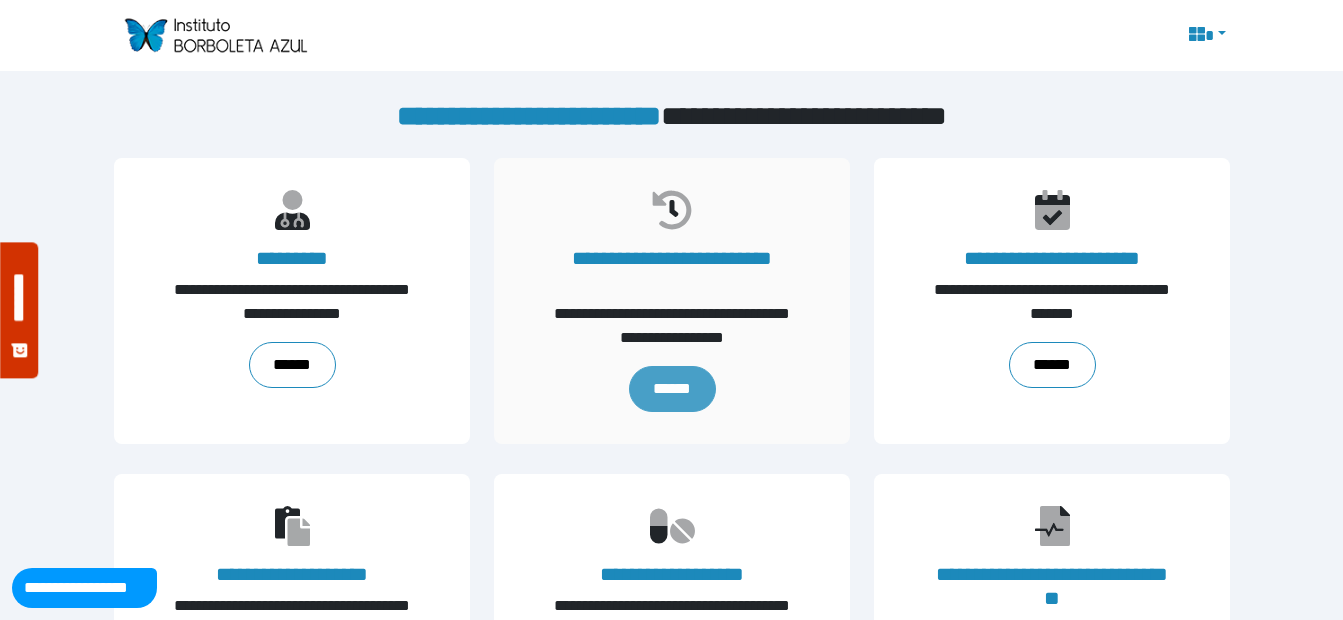 click on "******" at bounding box center [671, 389] 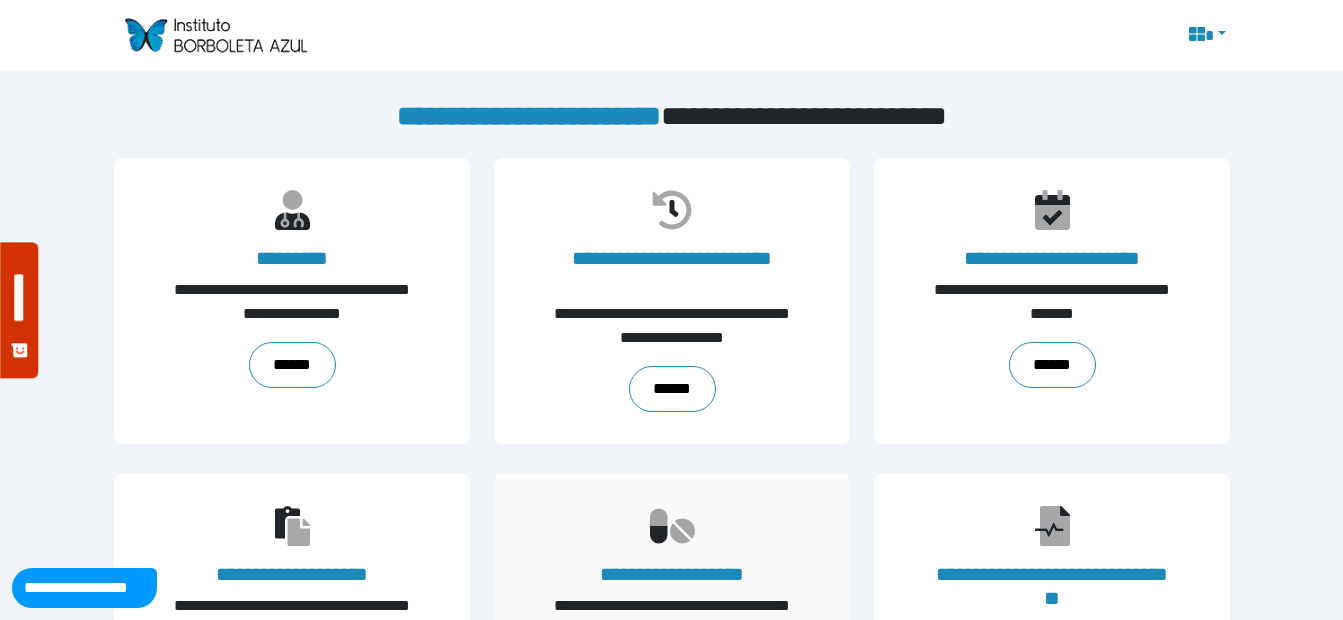 scroll, scrollTop: 100, scrollLeft: 0, axis: vertical 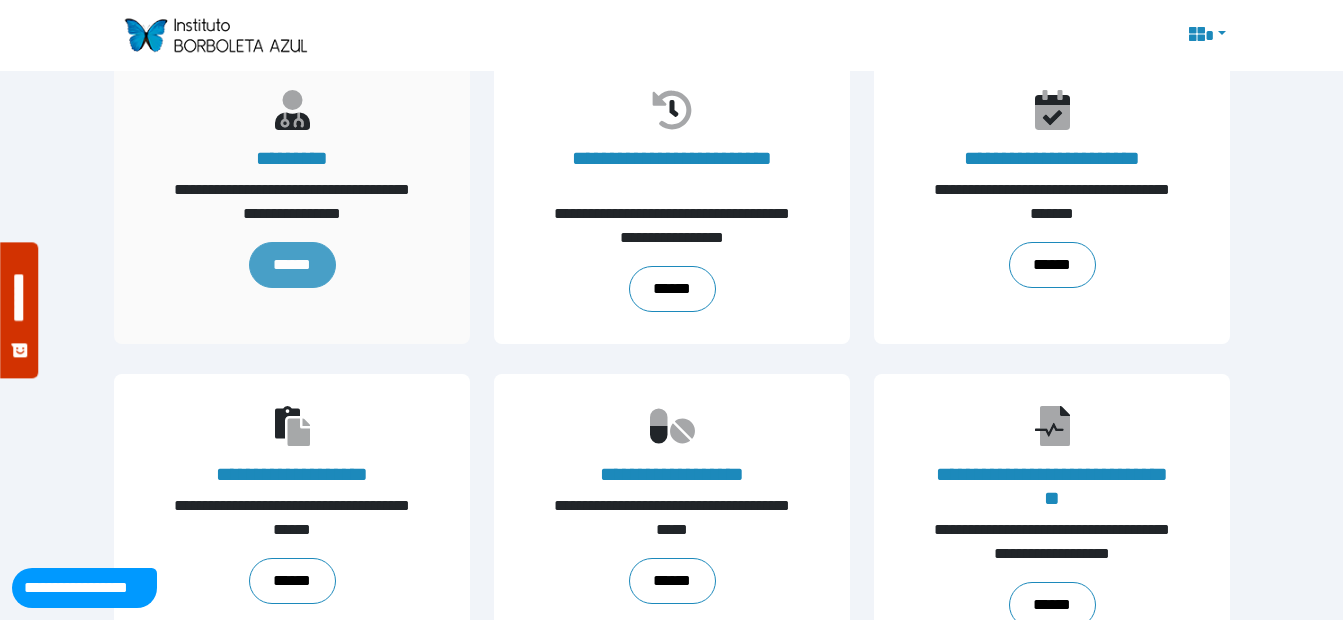 click on "******" at bounding box center [291, 265] 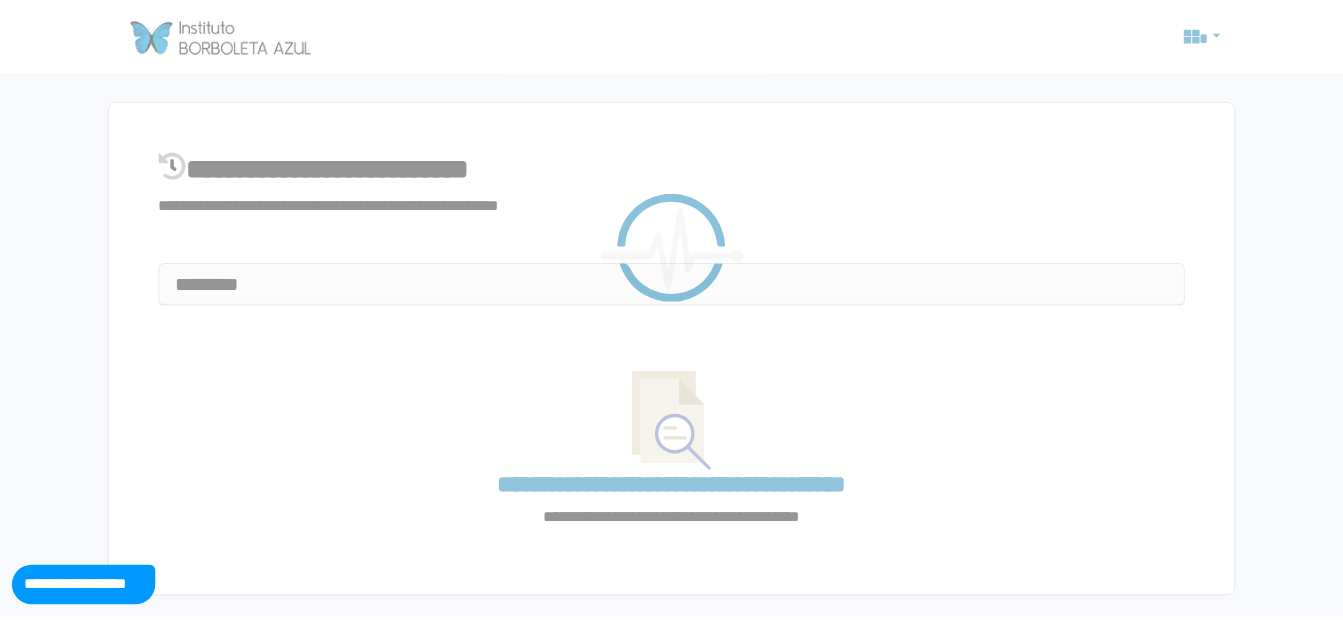 scroll, scrollTop: 0, scrollLeft: 0, axis: both 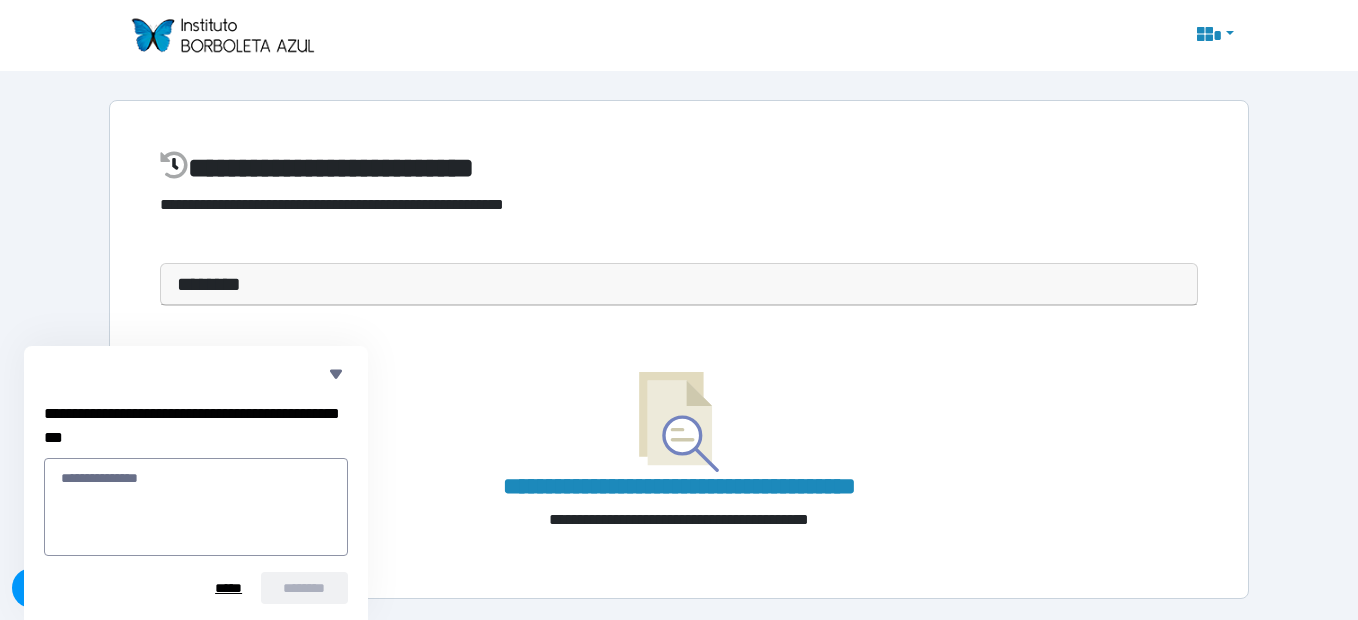 click on "********" at bounding box center (679, 284) 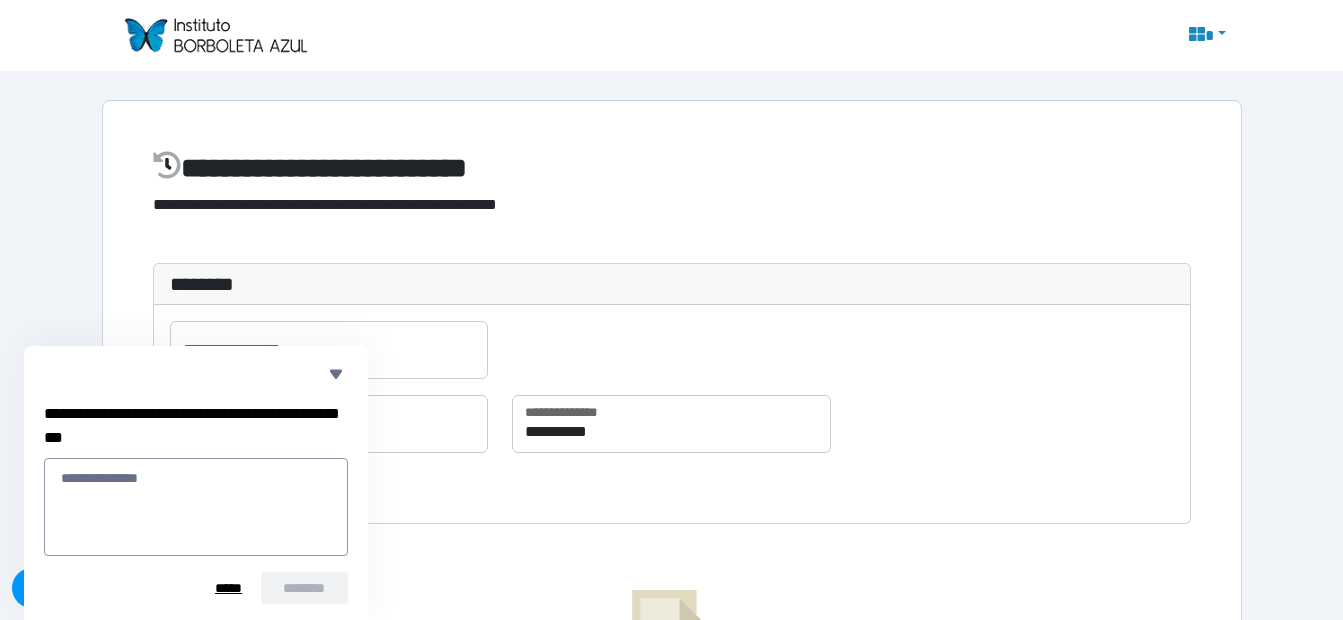 scroll, scrollTop: 200, scrollLeft: 0, axis: vertical 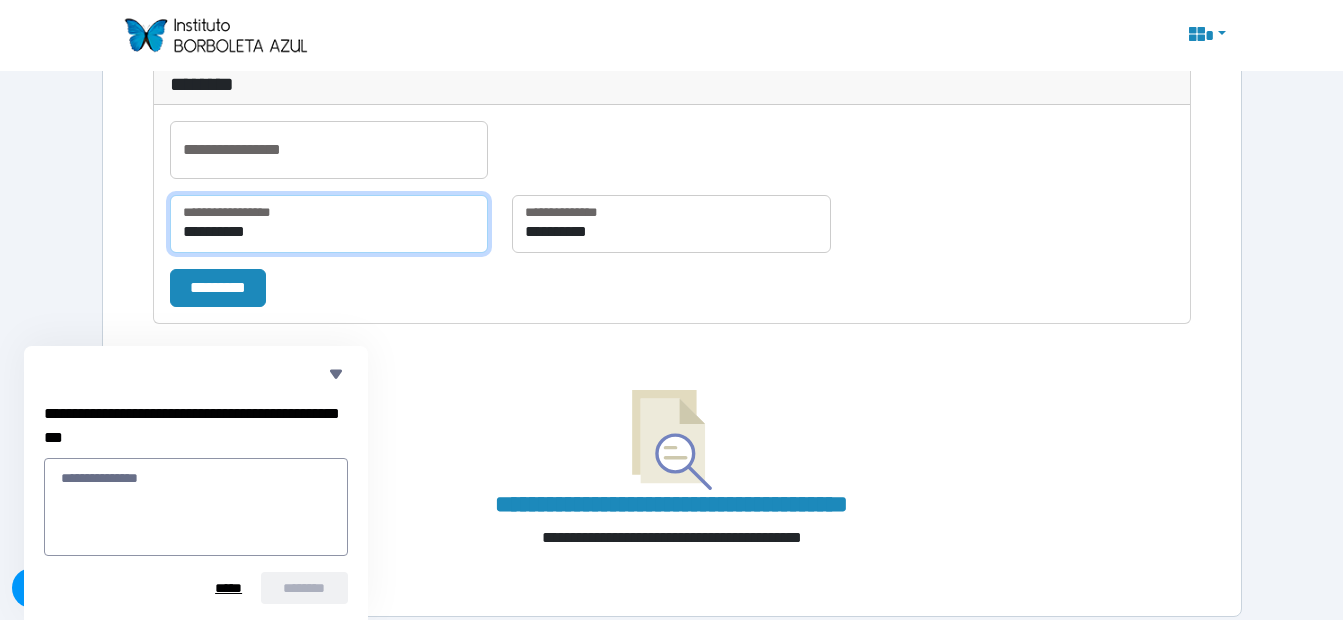 click on "**********" at bounding box center (329, 224) 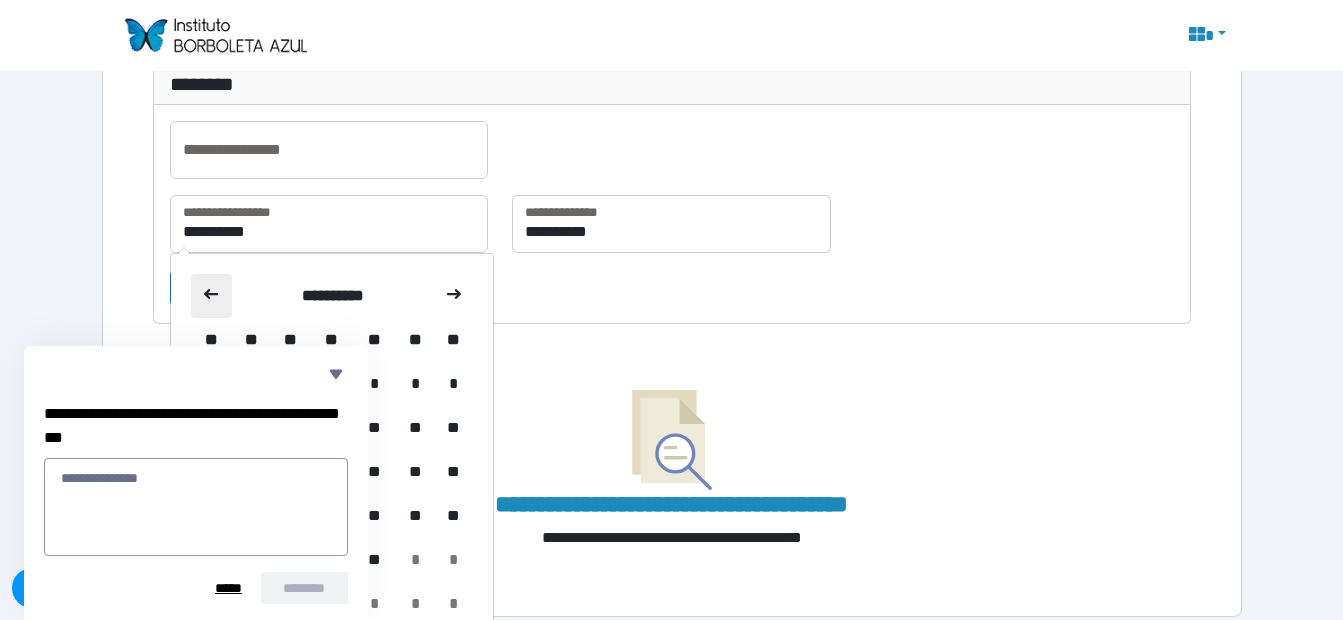 click at bounding box center [212, 296] 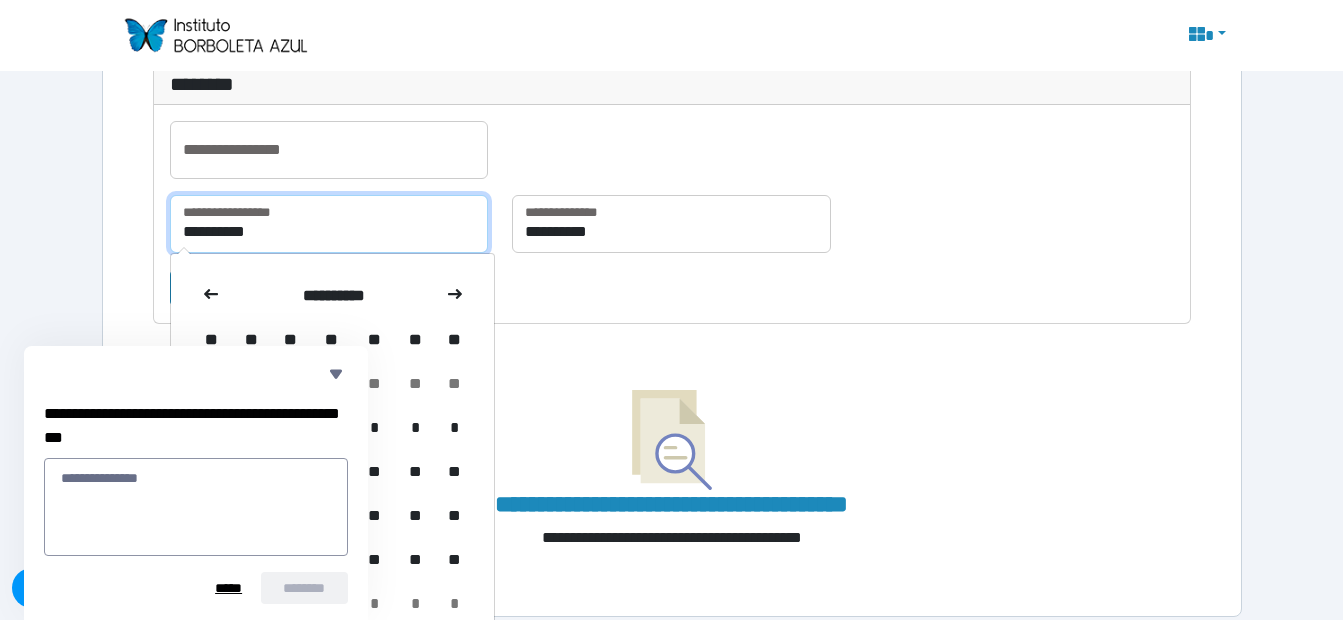 scroll, scrollTop: 227, scrollLeft: 0, axis: vertical 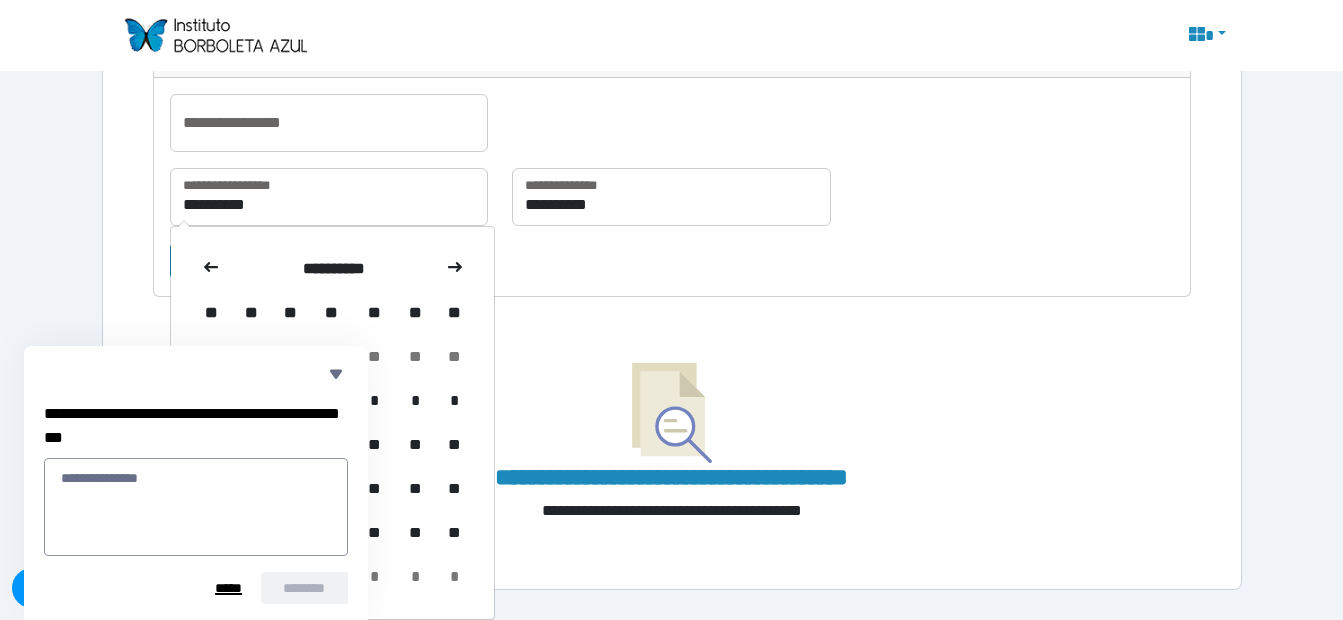 click on "*****" at bounding box center (228, 588) 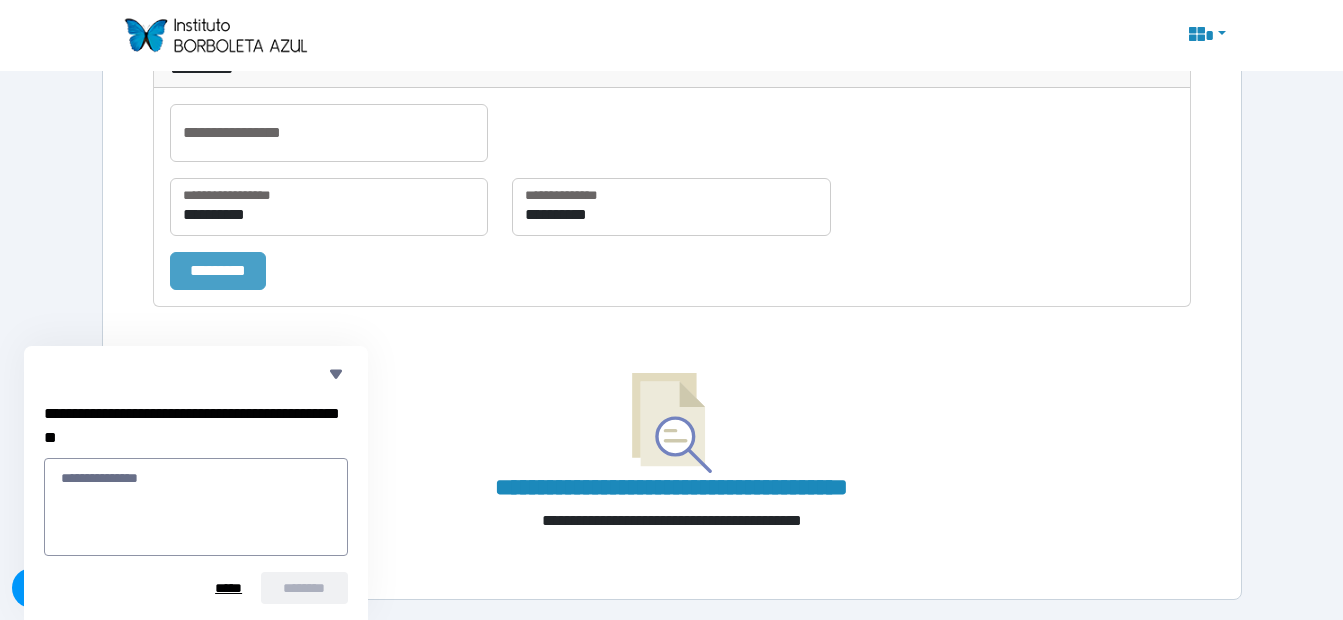 click on "*********" at bounding box center (218, 271) 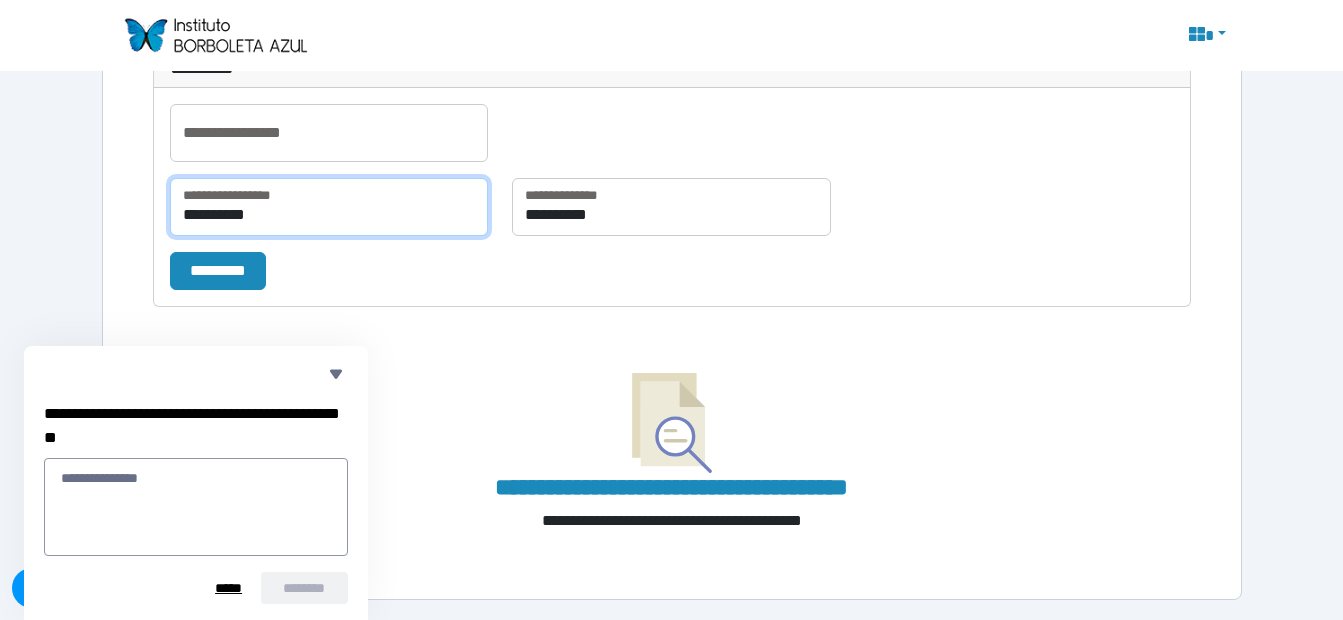 click on "**********" at bounding box center (329, 207) 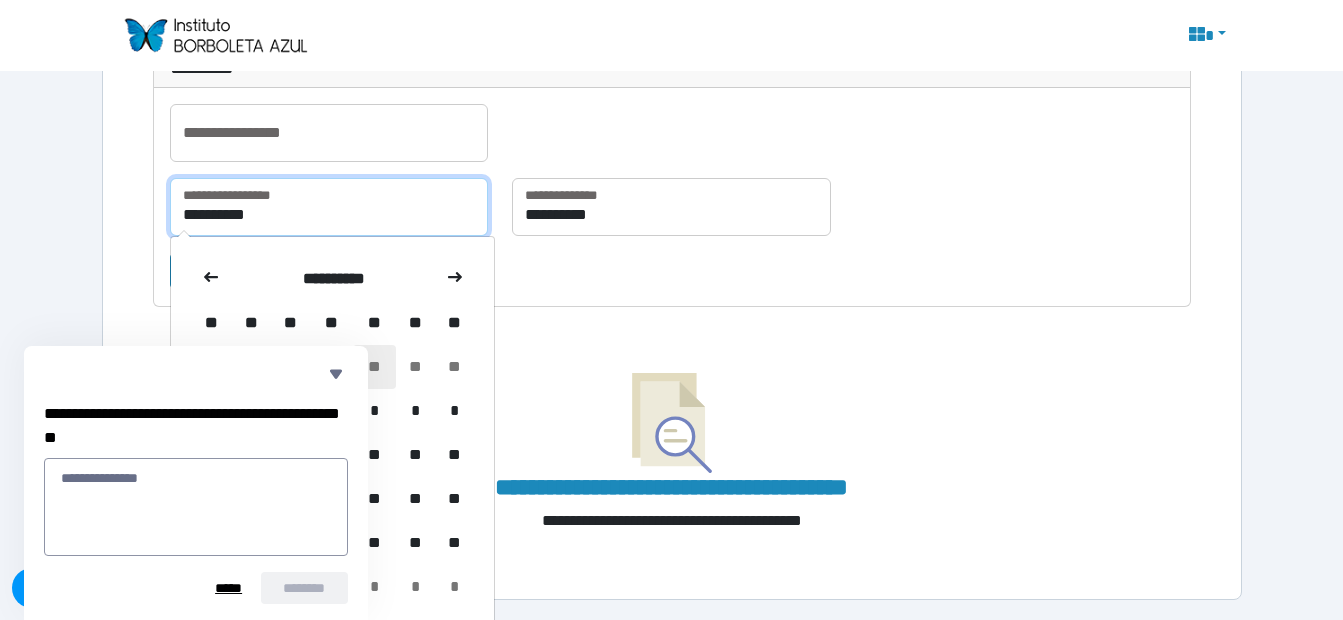 scroll, scrollTop: 227, scrollLeft: 0, axis: vertical 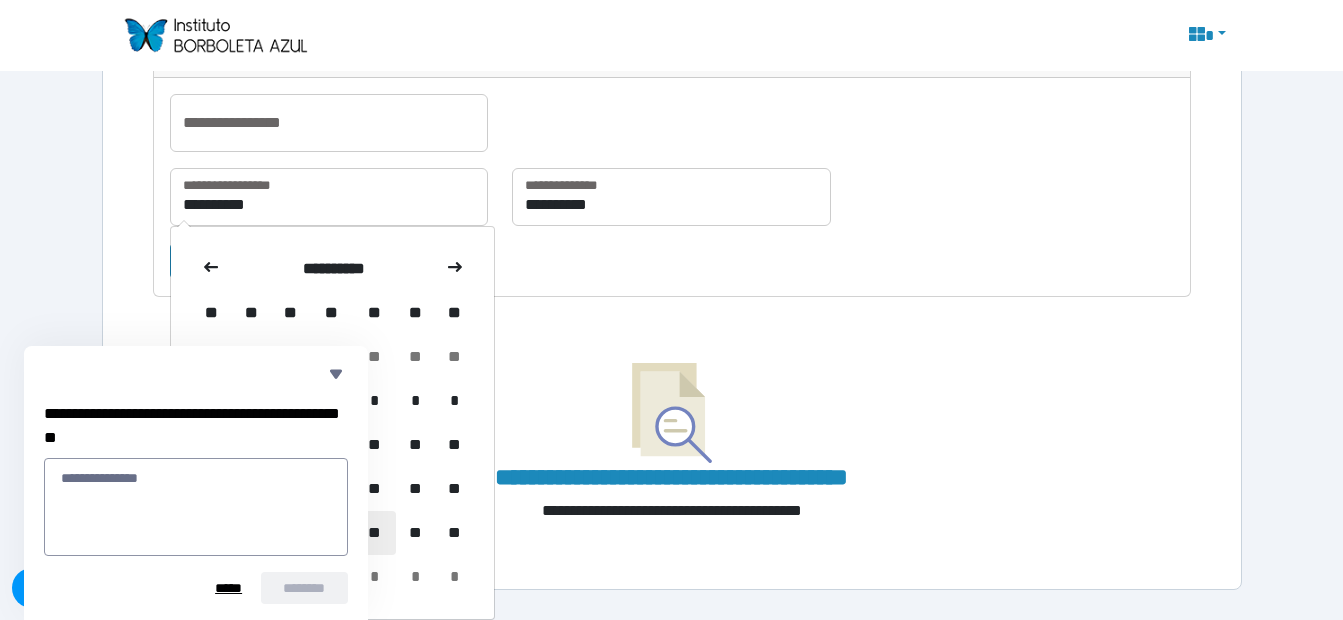 click on "**" at bounding box center [374, 533] 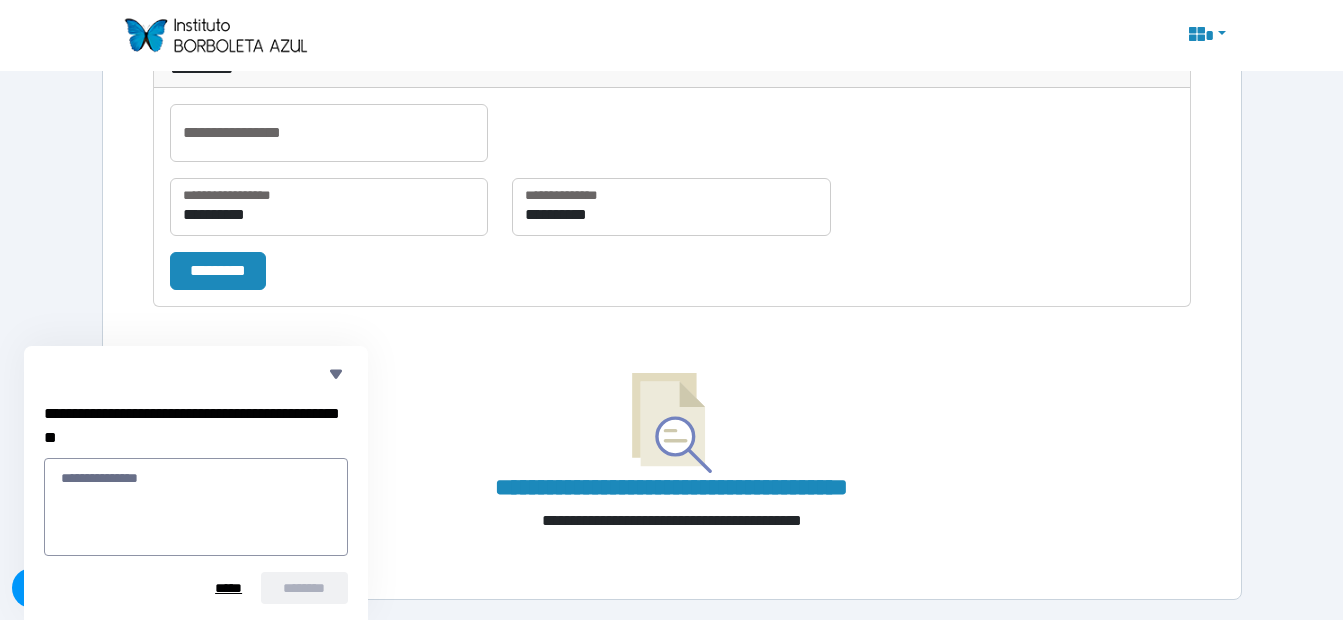 scroll, scrollTop: 217, scrollLeft: 0, axis: vertical 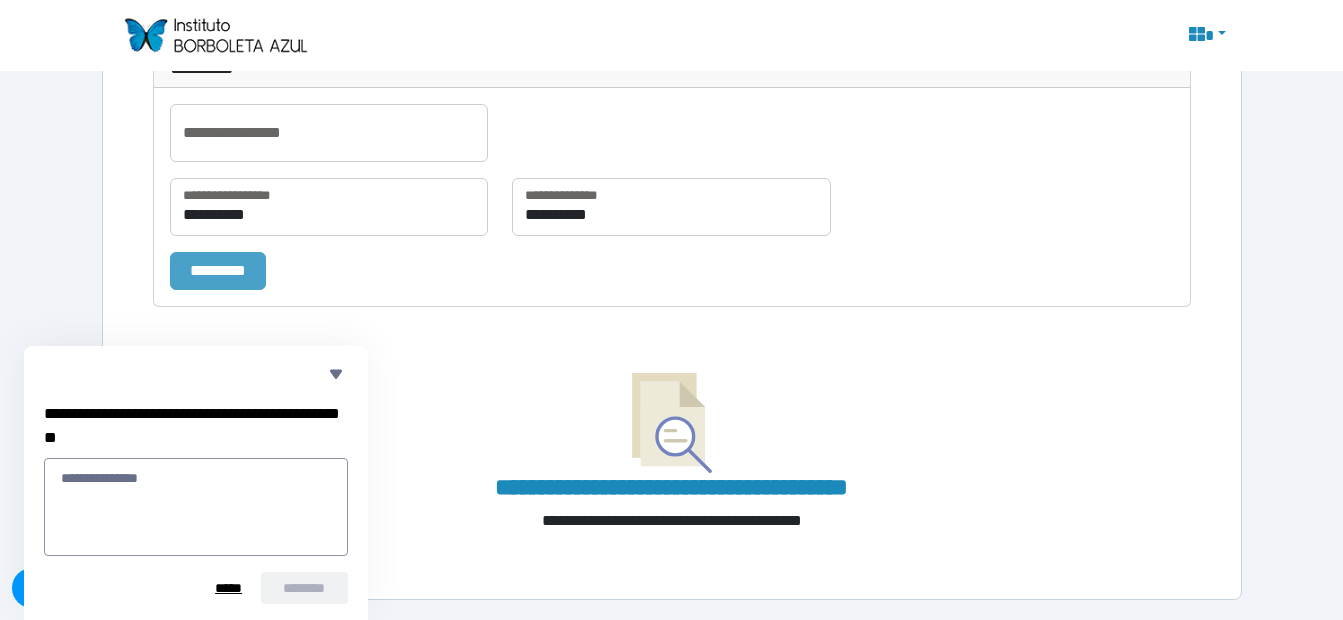 click on "*********" at bounding box center (218, 271) 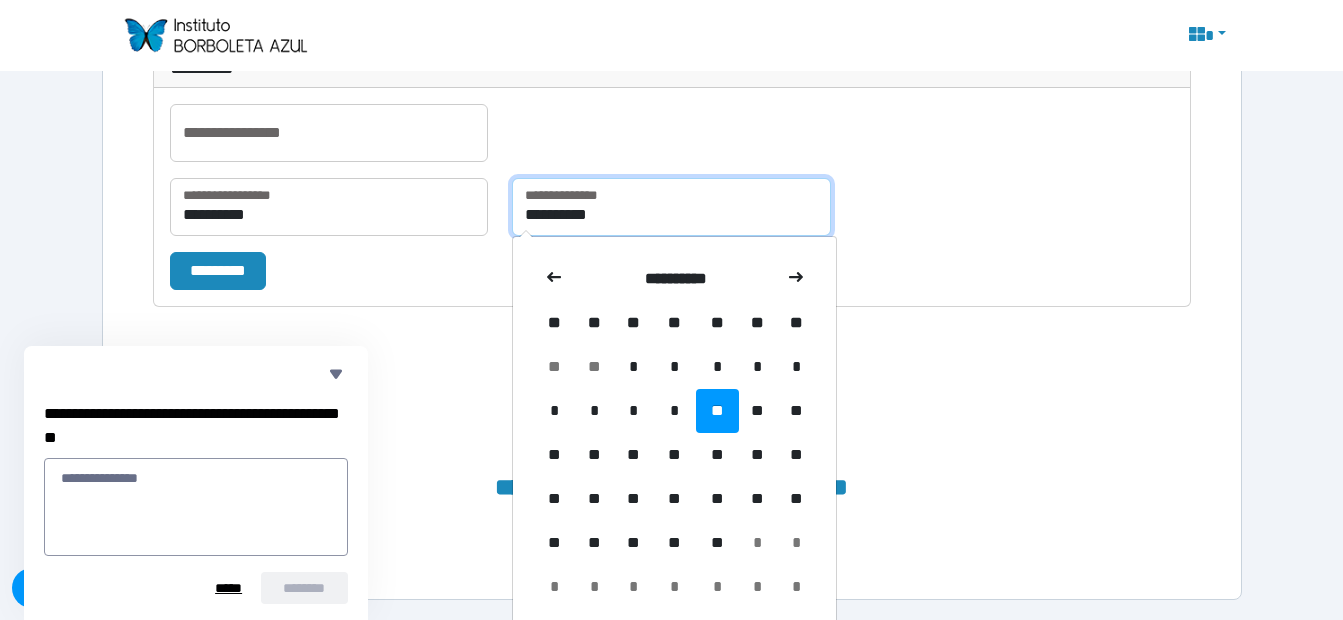 click on "**********" at bounding box center [671, 207] 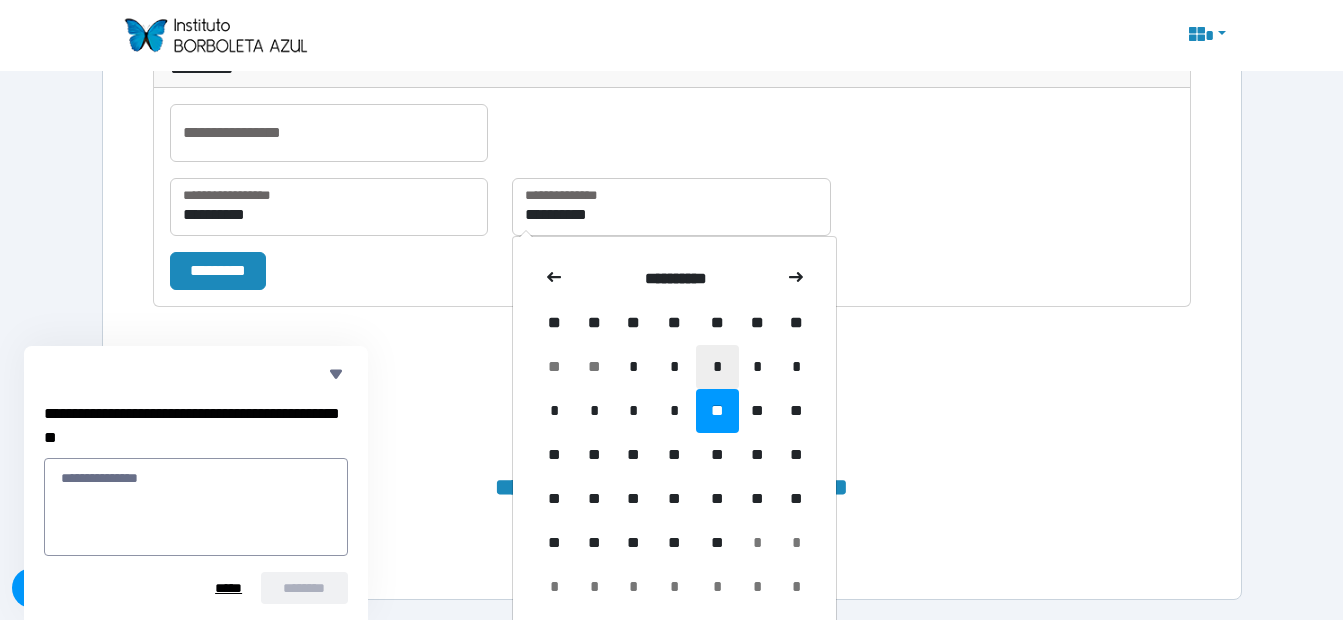 click on "*" at bounding box center (717, 367) 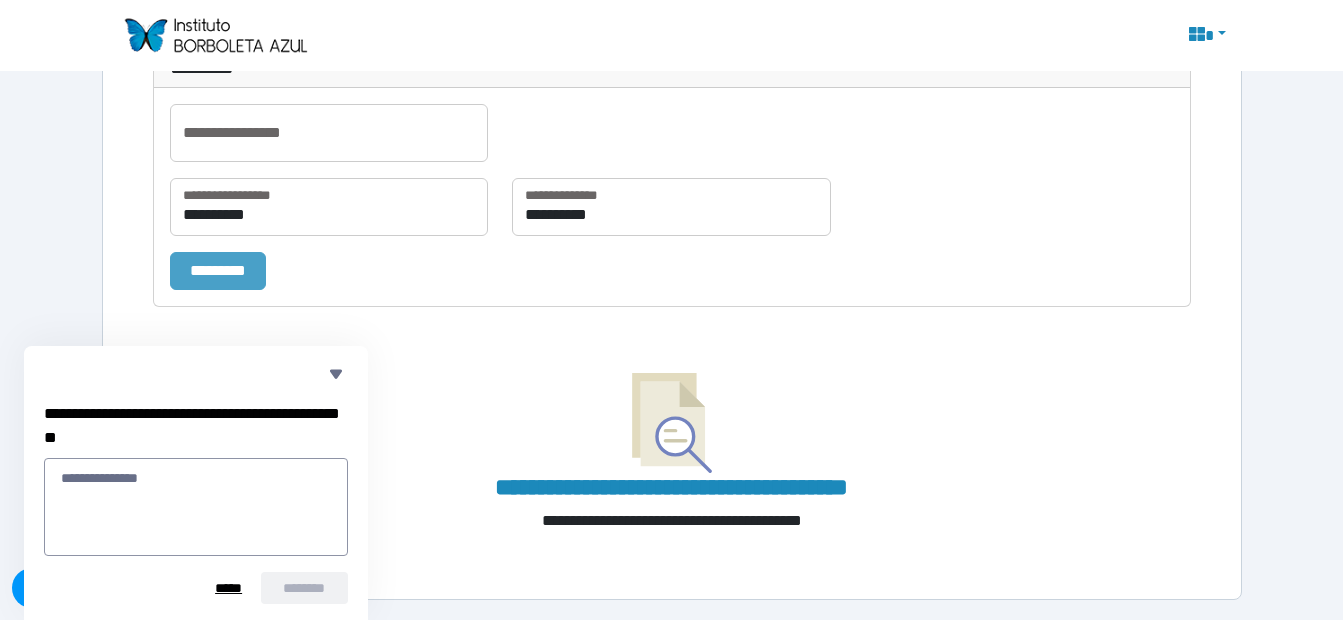 click on "*********" at bounding box center [218, 271] 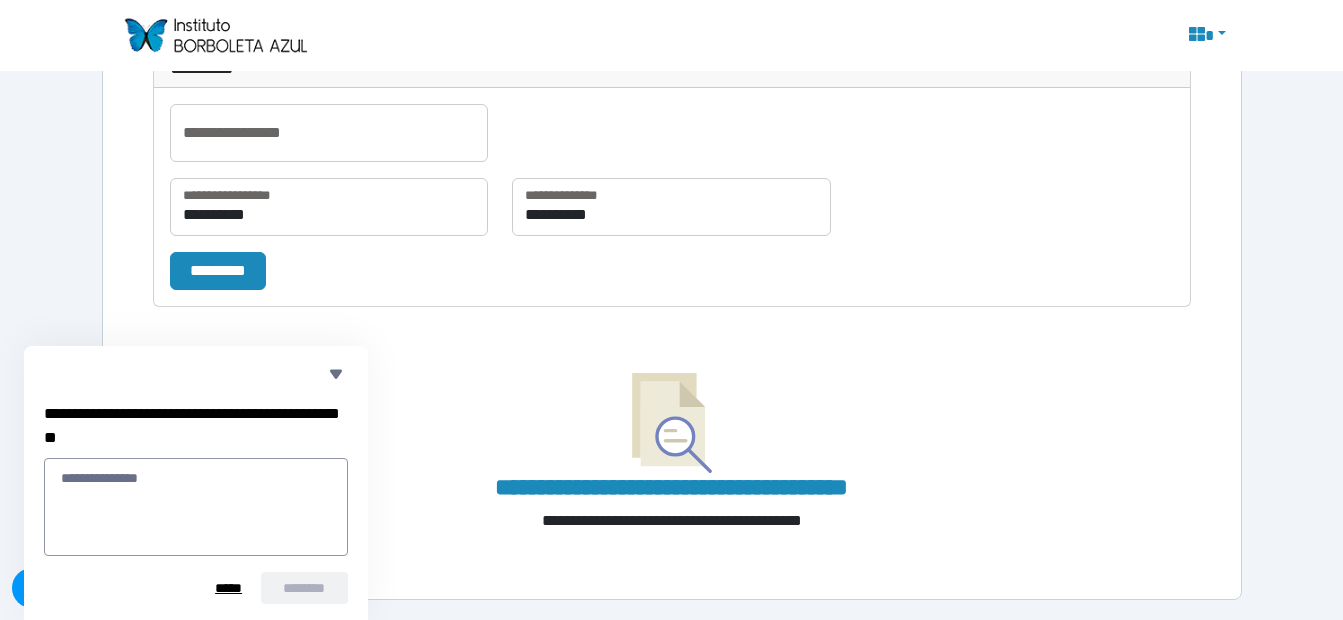 scroll, scrollTop: 0, scrollLeft: 0, axis: both 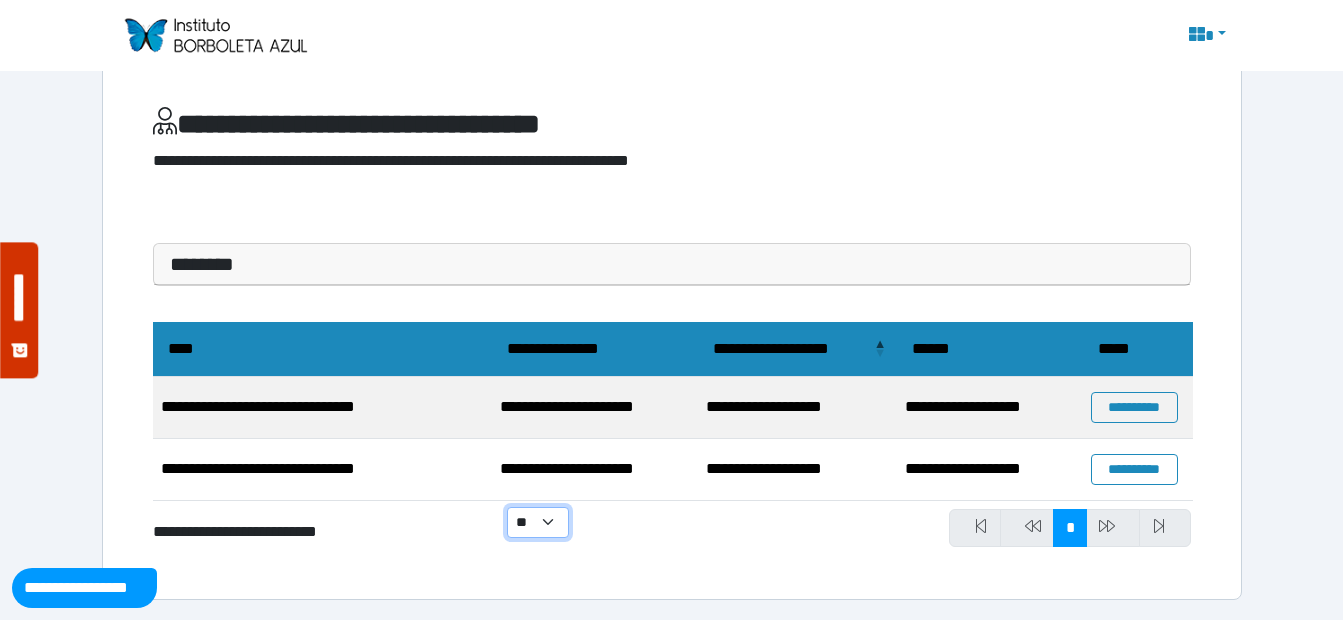 click on "** ** ** ***" at bounding box center [538, 522] 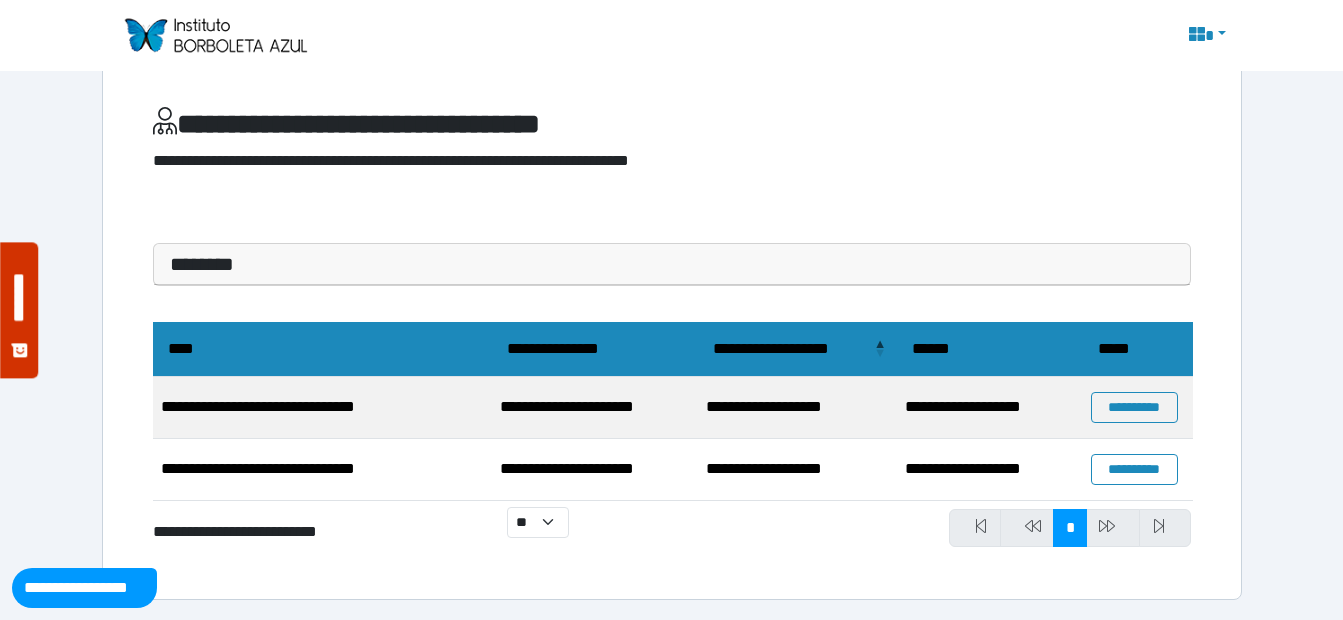 click on "** ** ** ***" at bounding box center (583, 522) 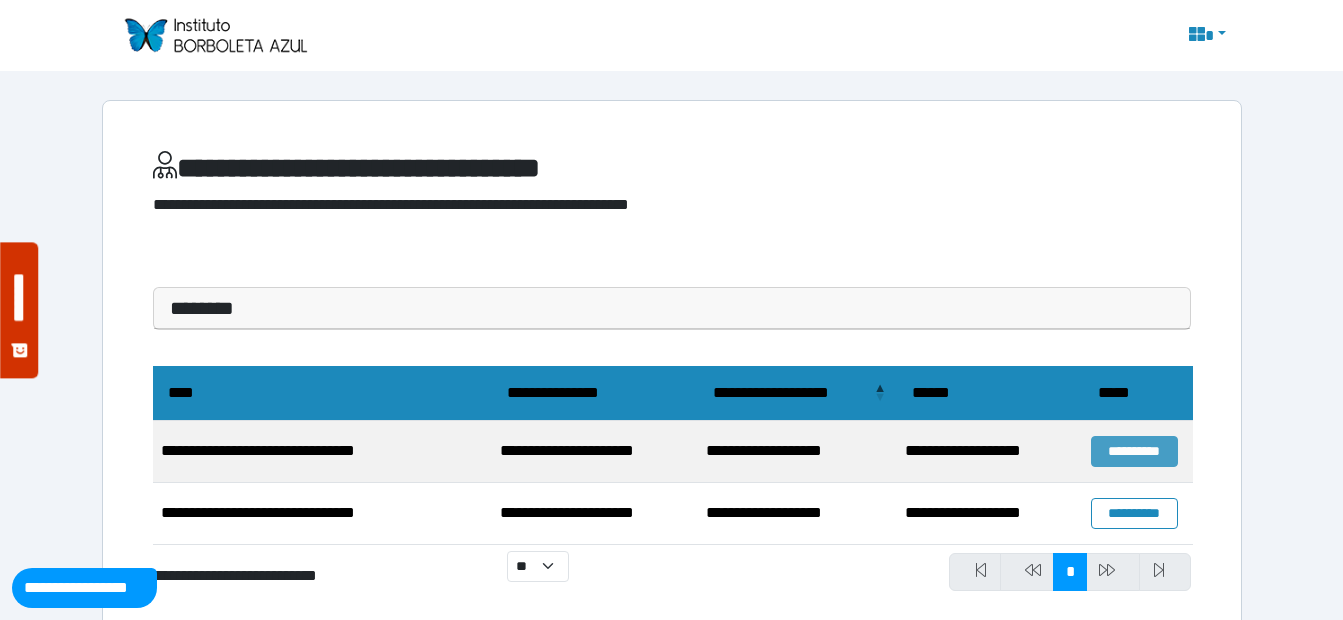 click on "**********" at bounding box center [1134, 451] 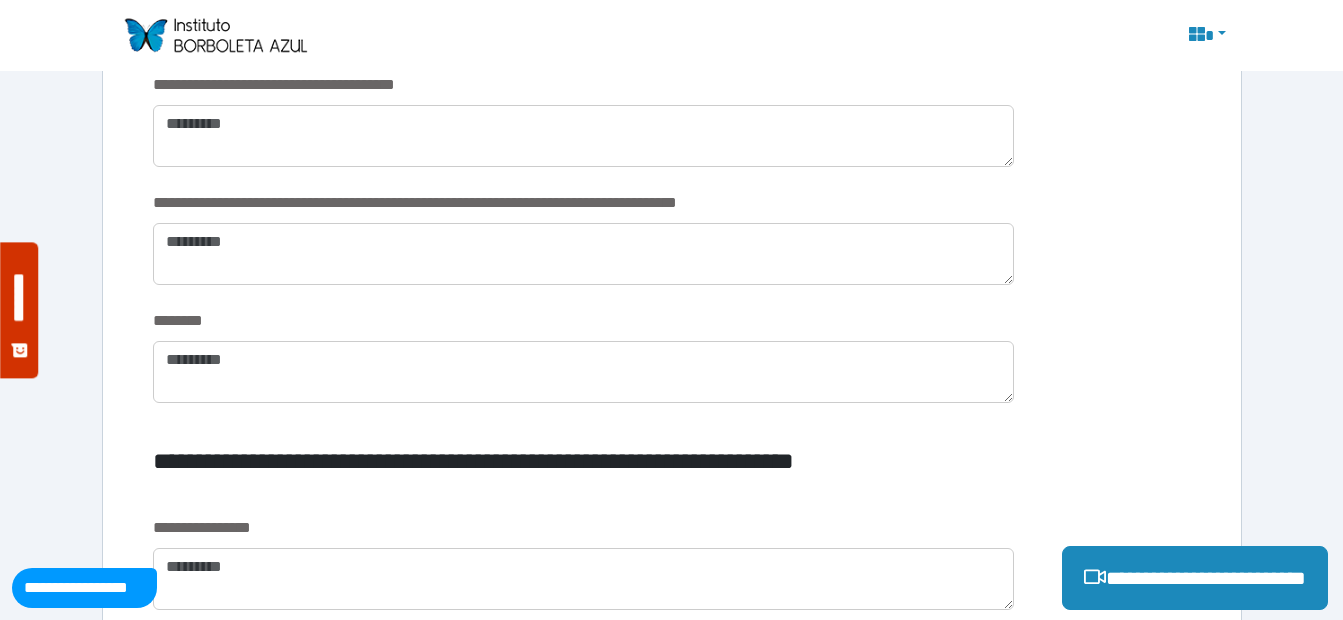 scroll, scrollTop: 2500, scrollLeft: 0, axis: vertical 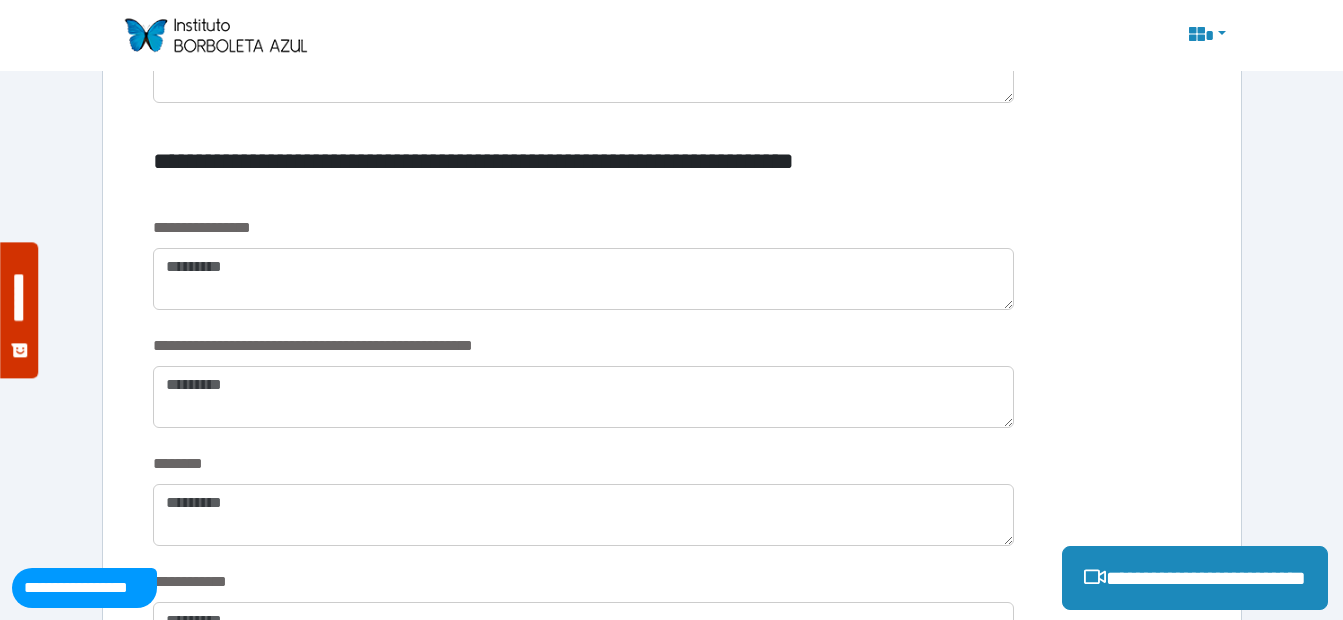 click on "**********" at bounding box center (84, 588) 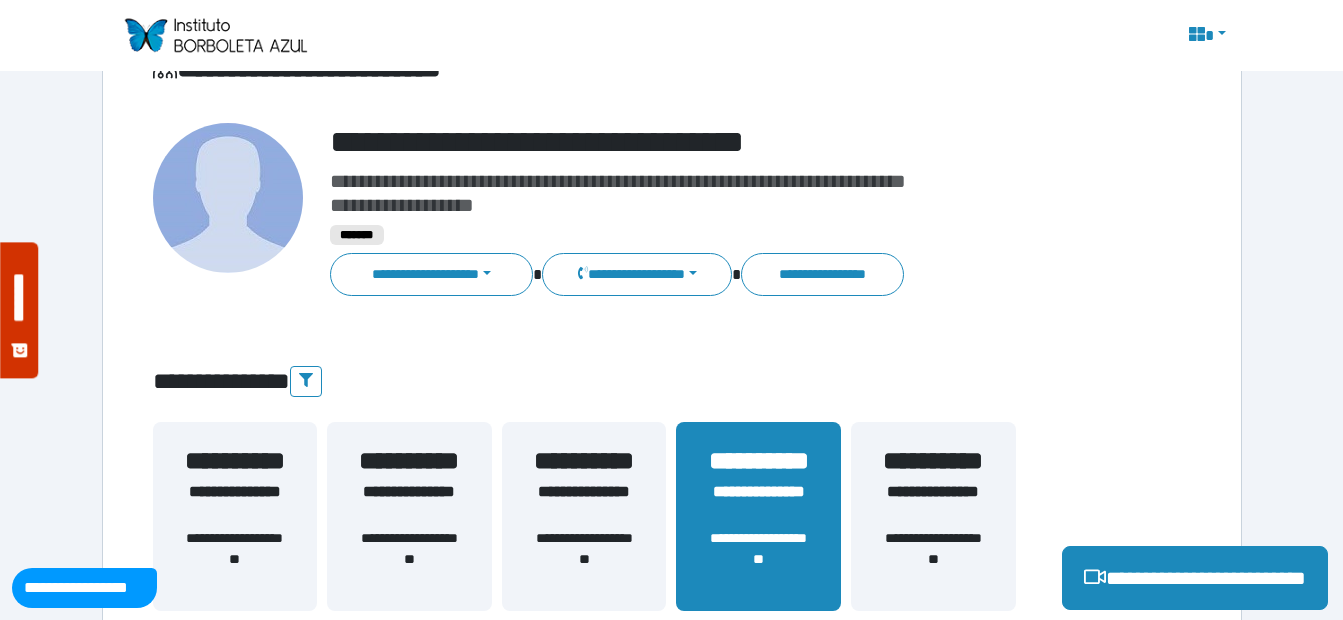scroll, scrollTop: 400, scrollLeft: 0, axis: vertical 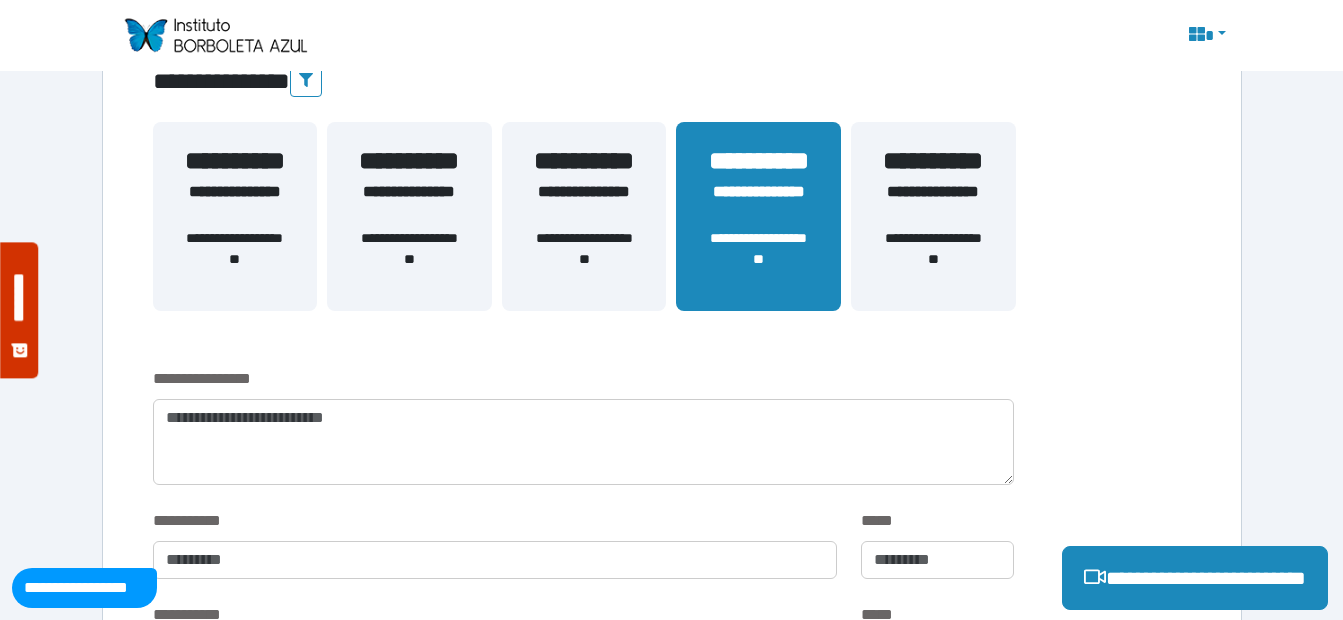 click on "**********" at bounding box center [235, 259] 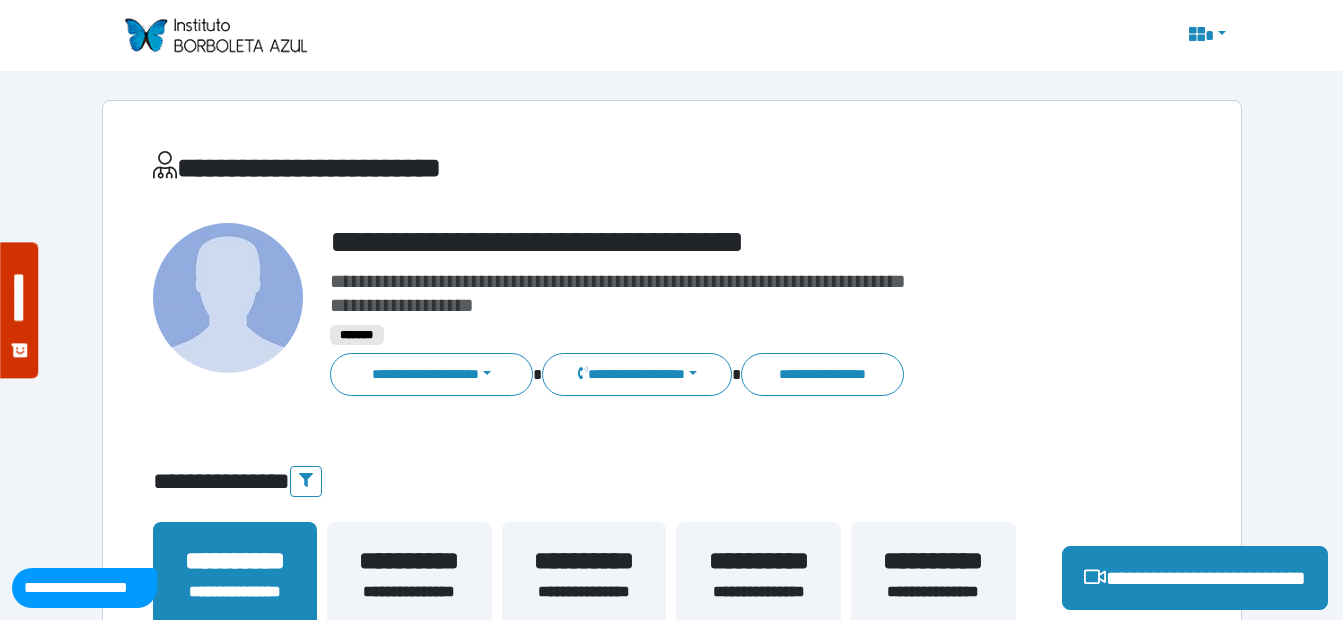 scroll, scrollTop: 200, scrollLeft: 0, axis: vertical 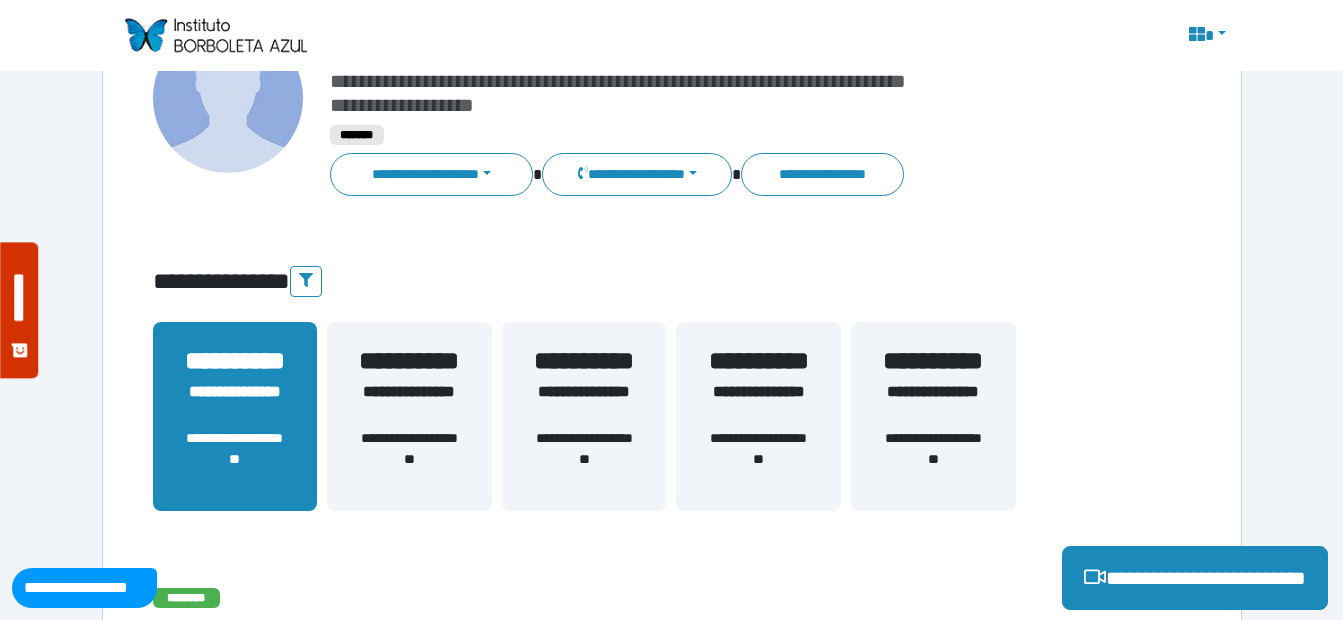 click on "**********" at bounding box center [584, 404] 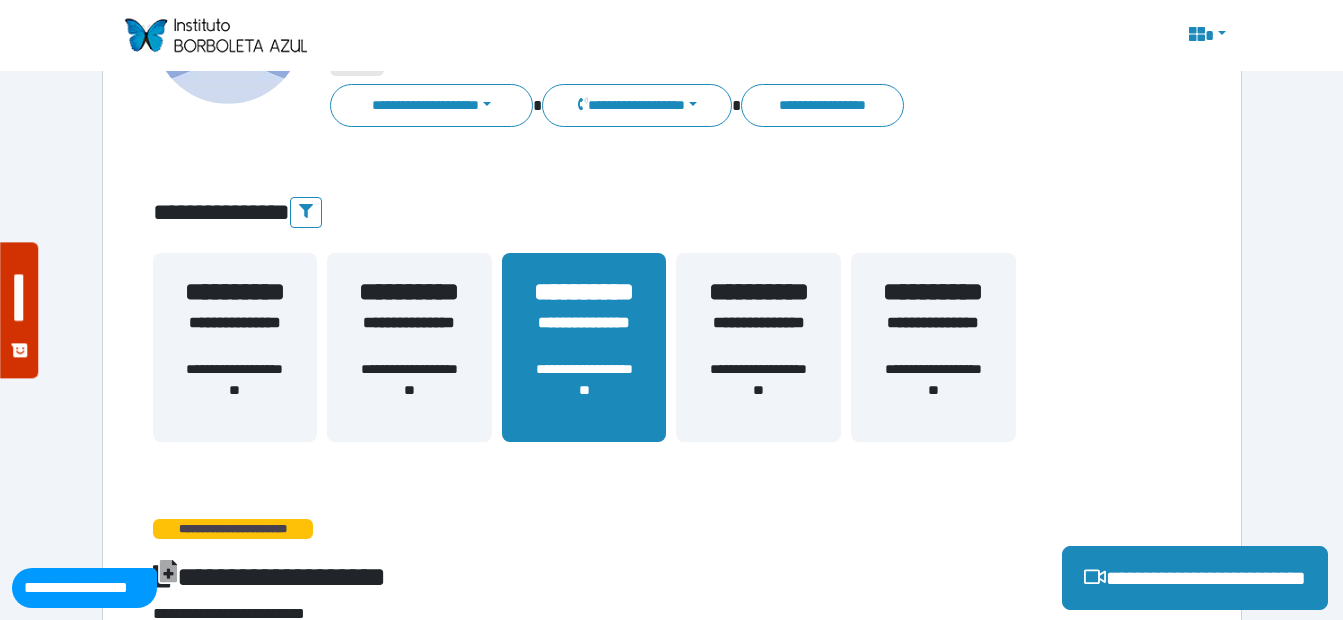 scroll, scrollTop: 0, scrollLeft: 0, axis: both 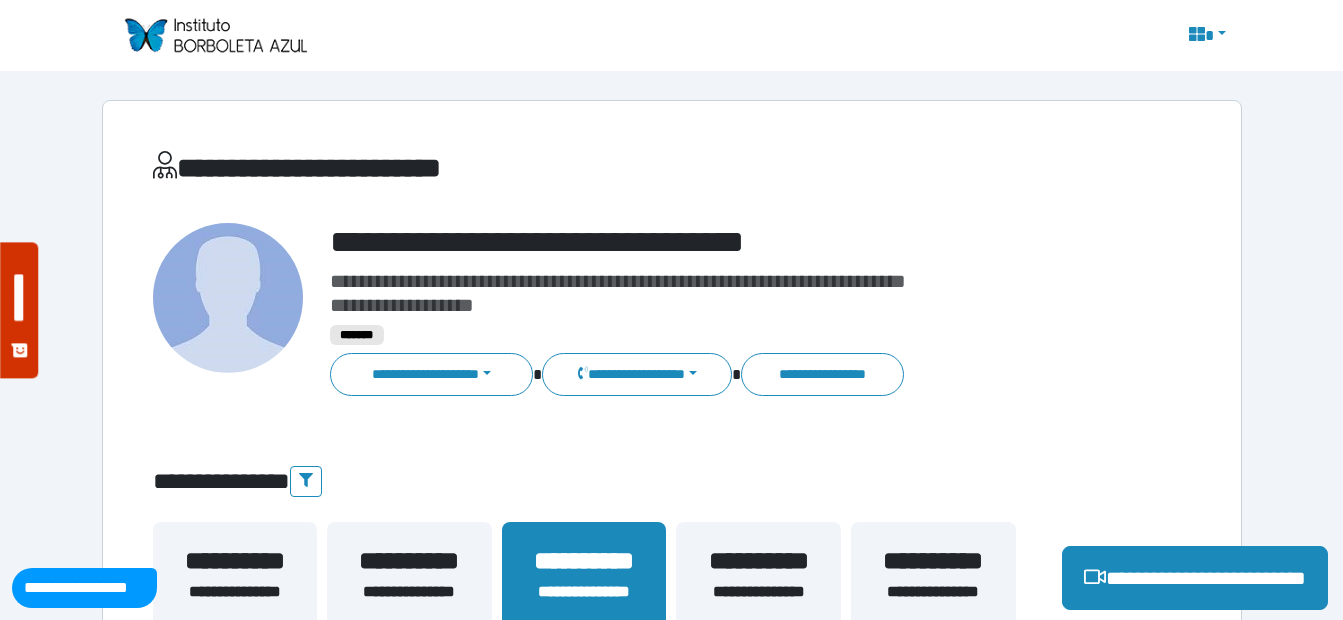 click at bounding box center (1205, 36) 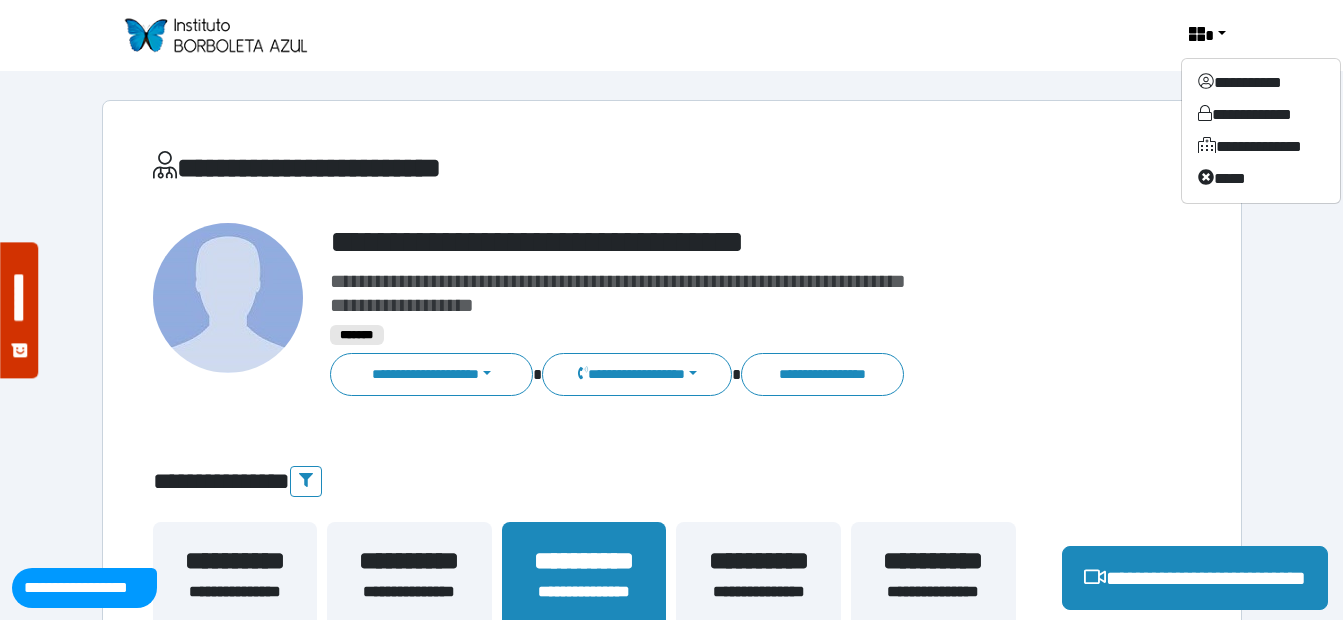 click on "**********" at bounding box center [672, 172] 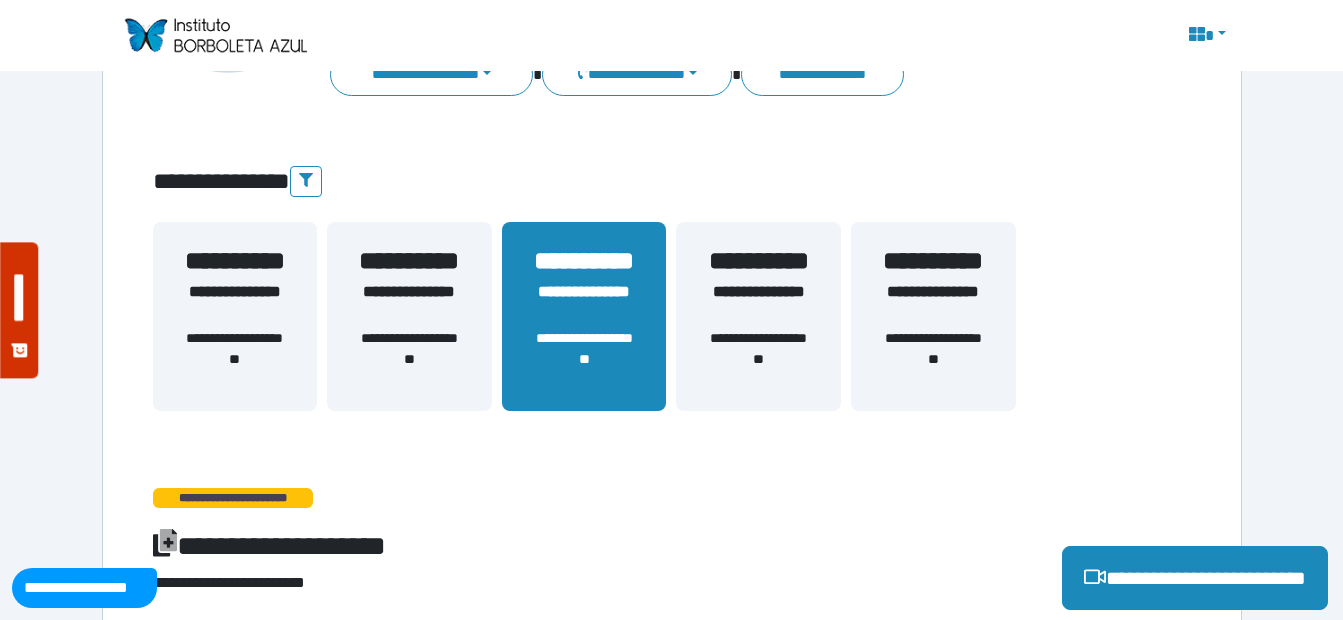scroll, scrollTop: 0, scrollLeft: 0, axis: both 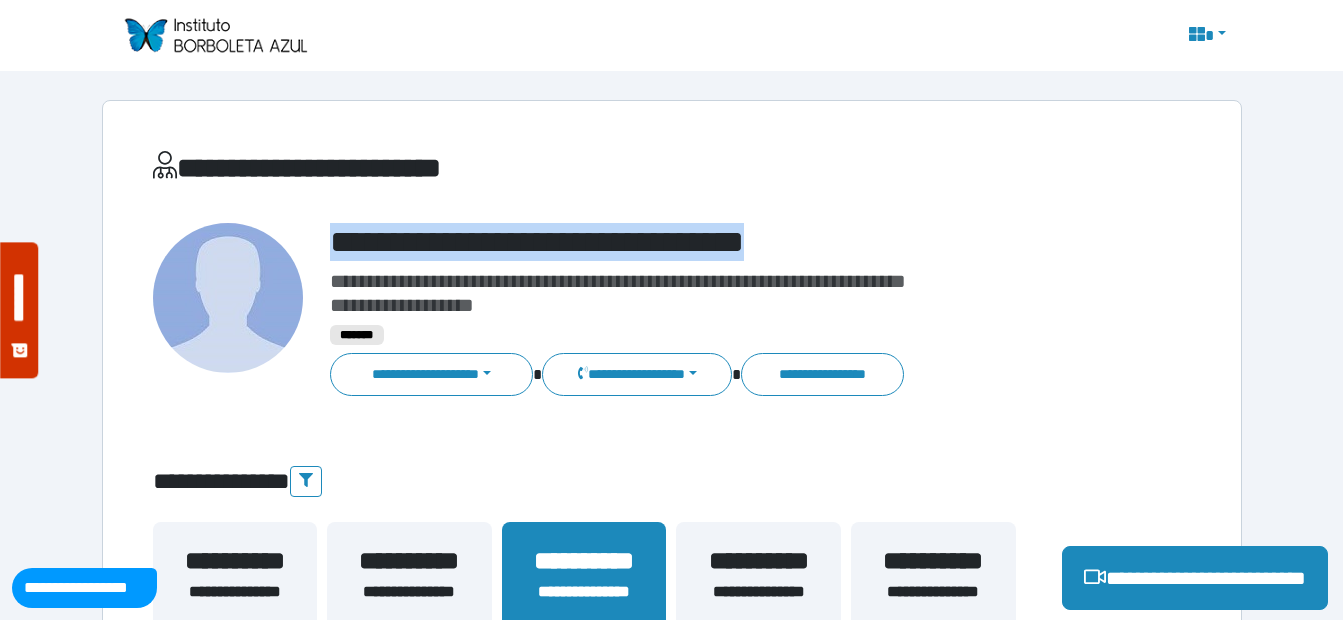 drag, startPoint x: 332, startPoint y: 237, endPoint x: 966, endPoint y: 249, distance: 634.1135 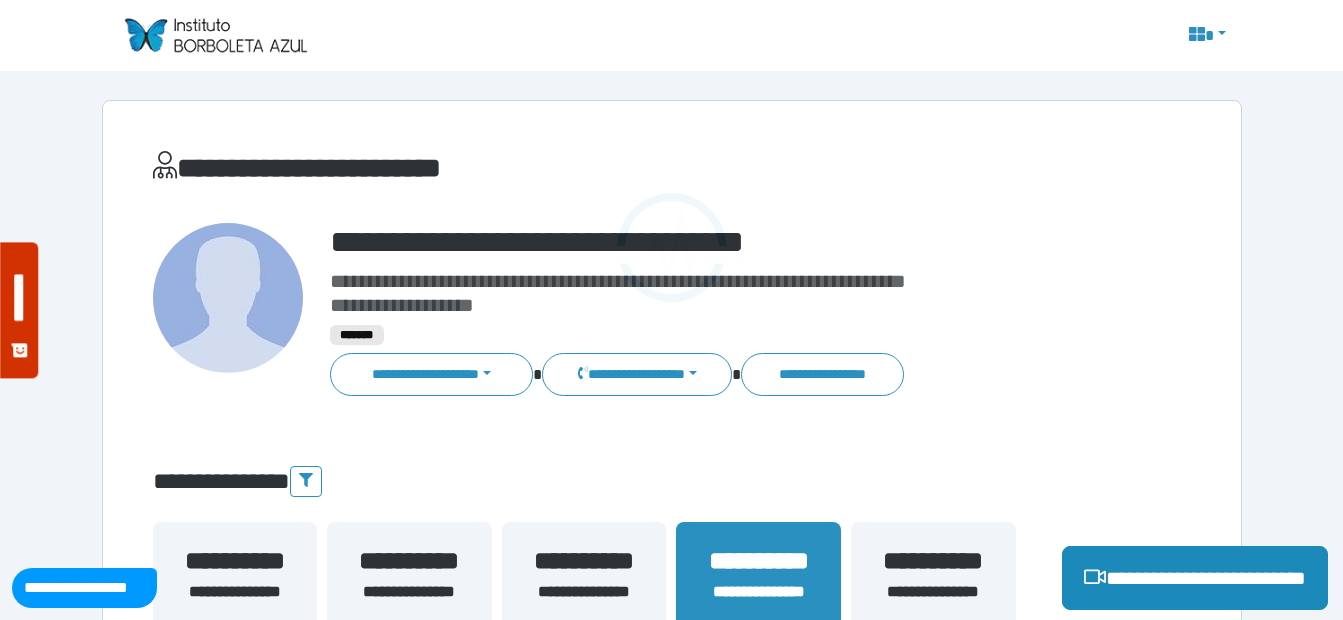 scroll, scrollTop: 0, scrollLeft: 0, axis: both 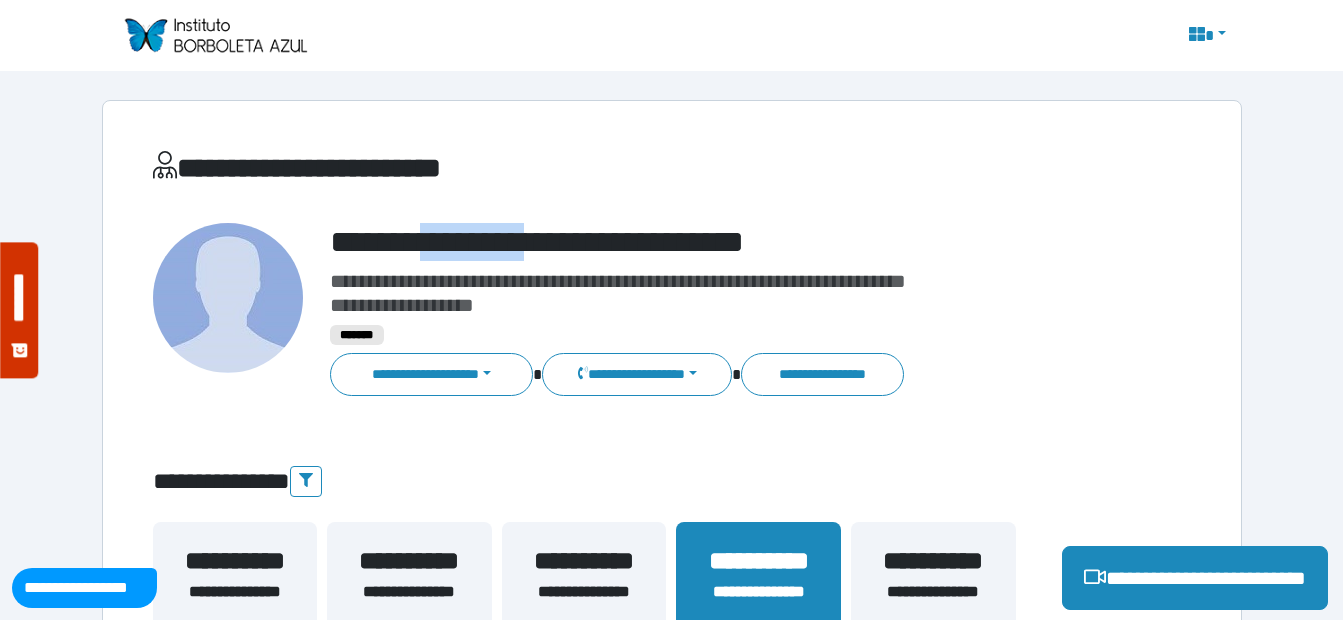 drag, startPoint x: 616, startPoint y: 255, endPoint x: 824, endPoint y: 248, distance: 208.11775 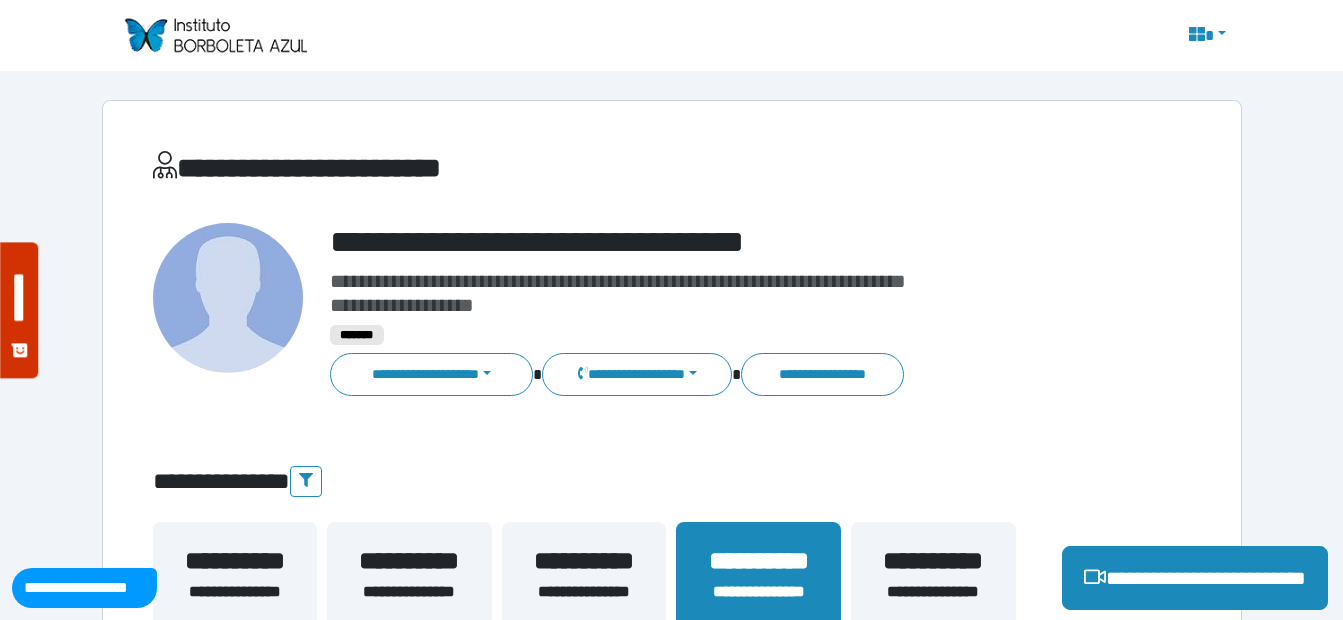 drag, startPoint x: 824, startPoint y: 248, endPoint x: 843, endPoint y: 247, distance: 19.026299 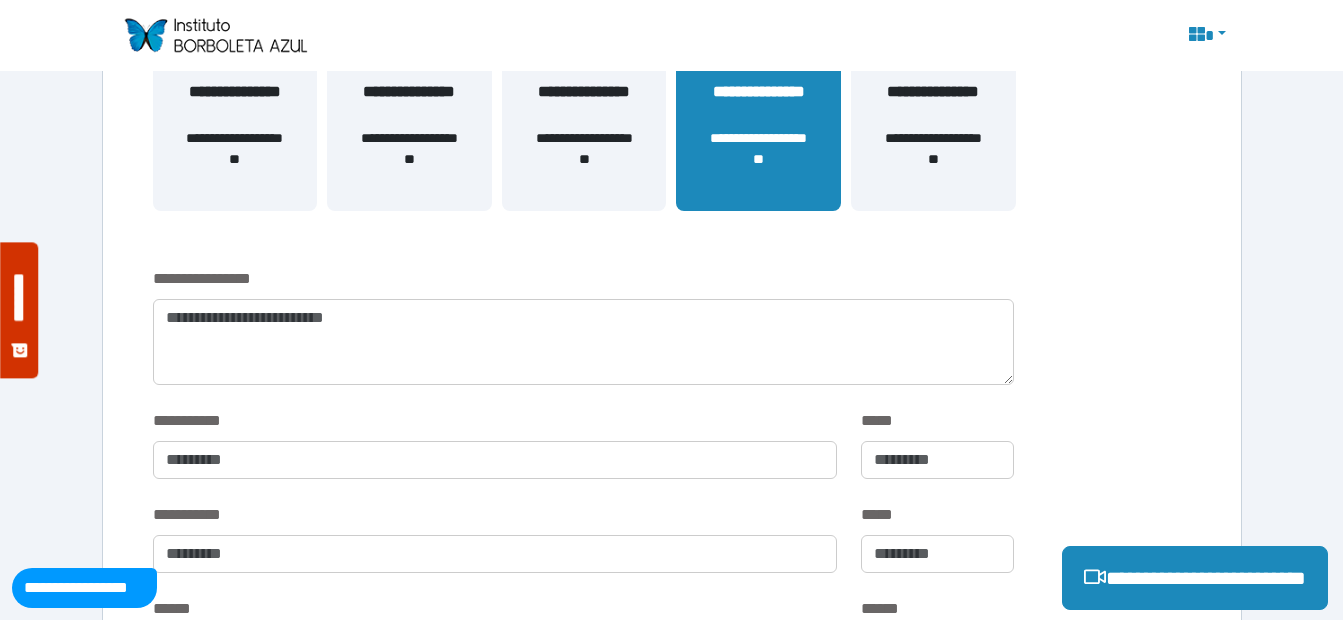 scroll, scrollTop: 300, scrollLeft: 0, axis: vertical 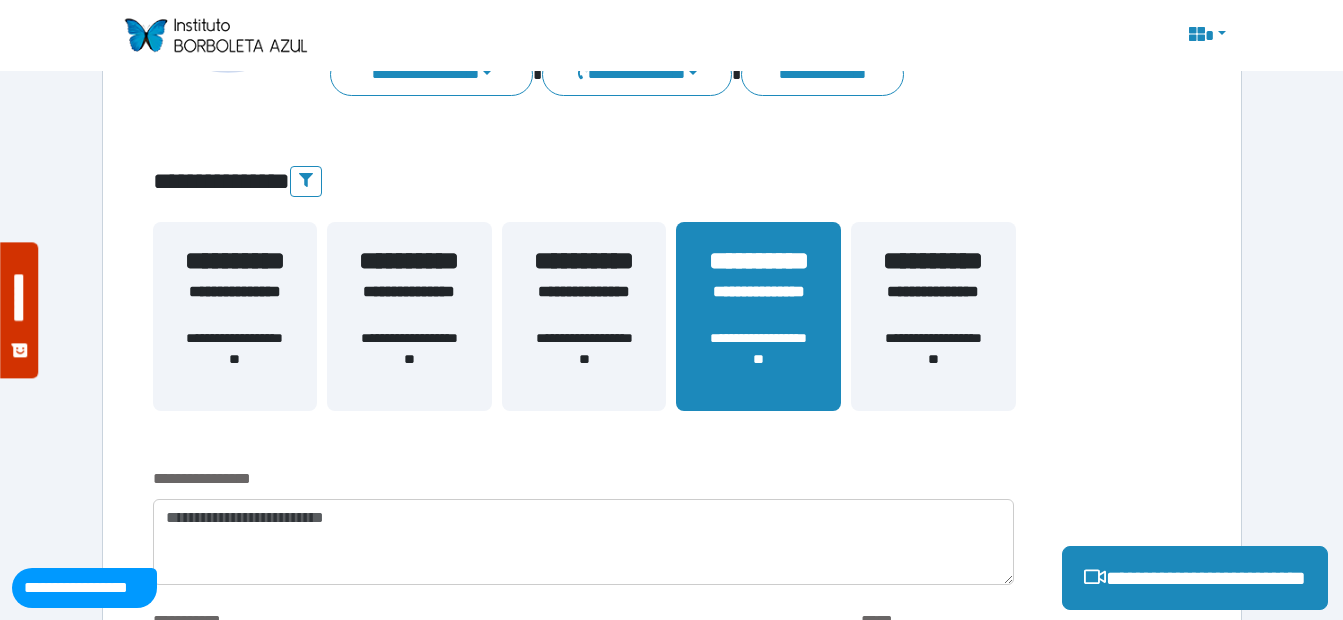 click on "**********" at bounding box center [584, 359] 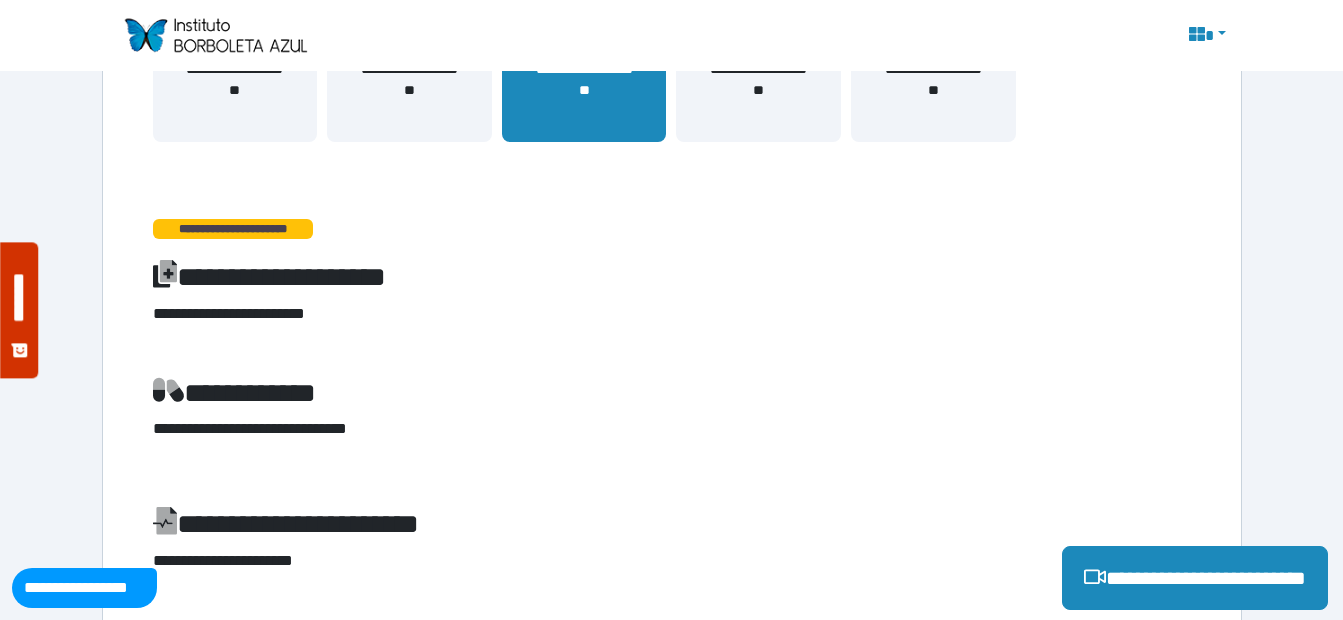 scroll, scrollTop: 69, scrollLeft: 0, axis: vertical 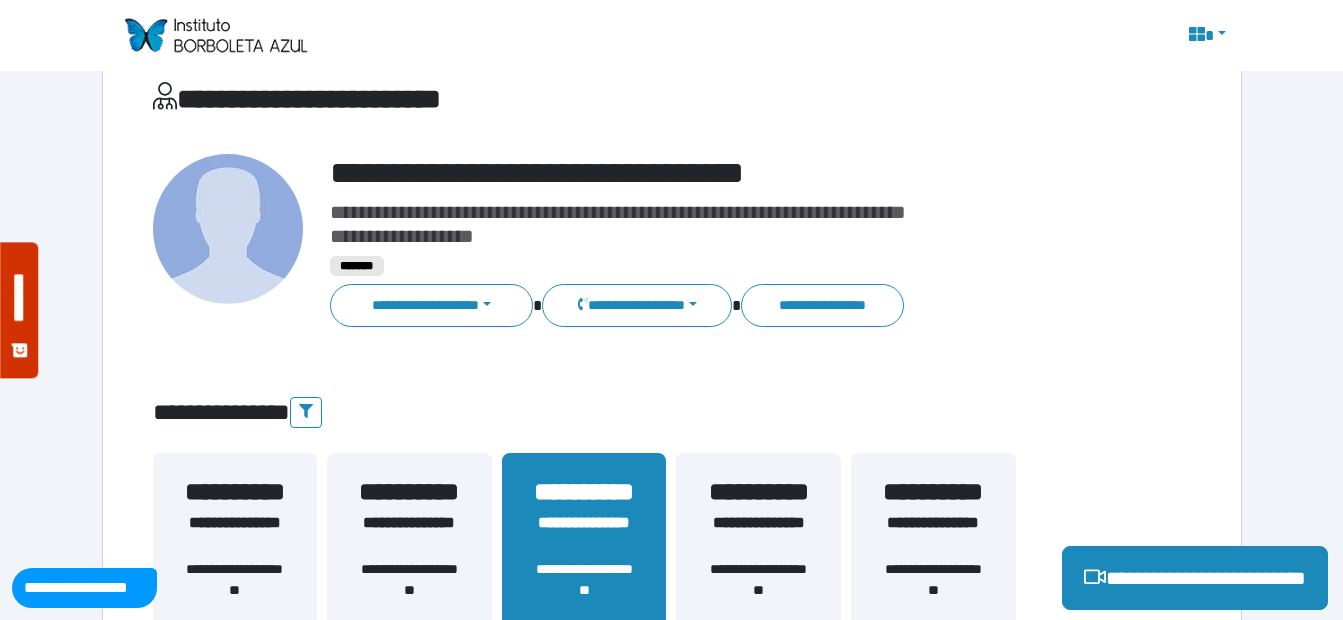 click at bounding box center [215, 35] 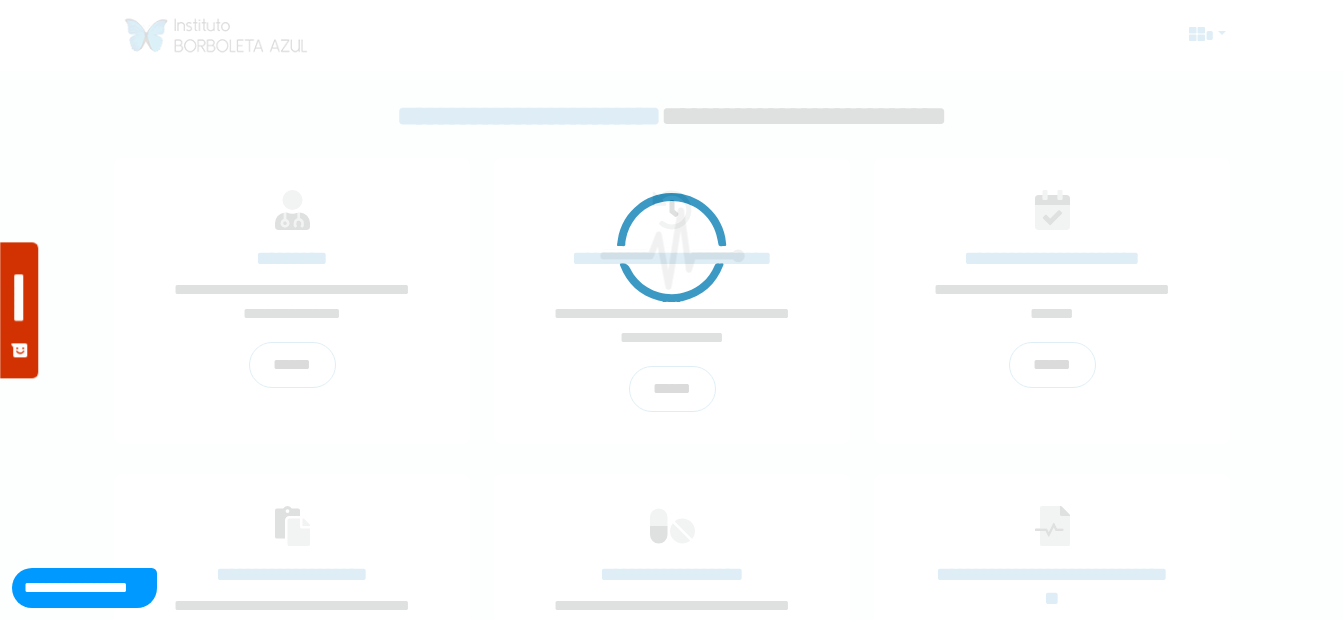 scroll, scrollTop: 0, scrollLeft: 0, axis: both 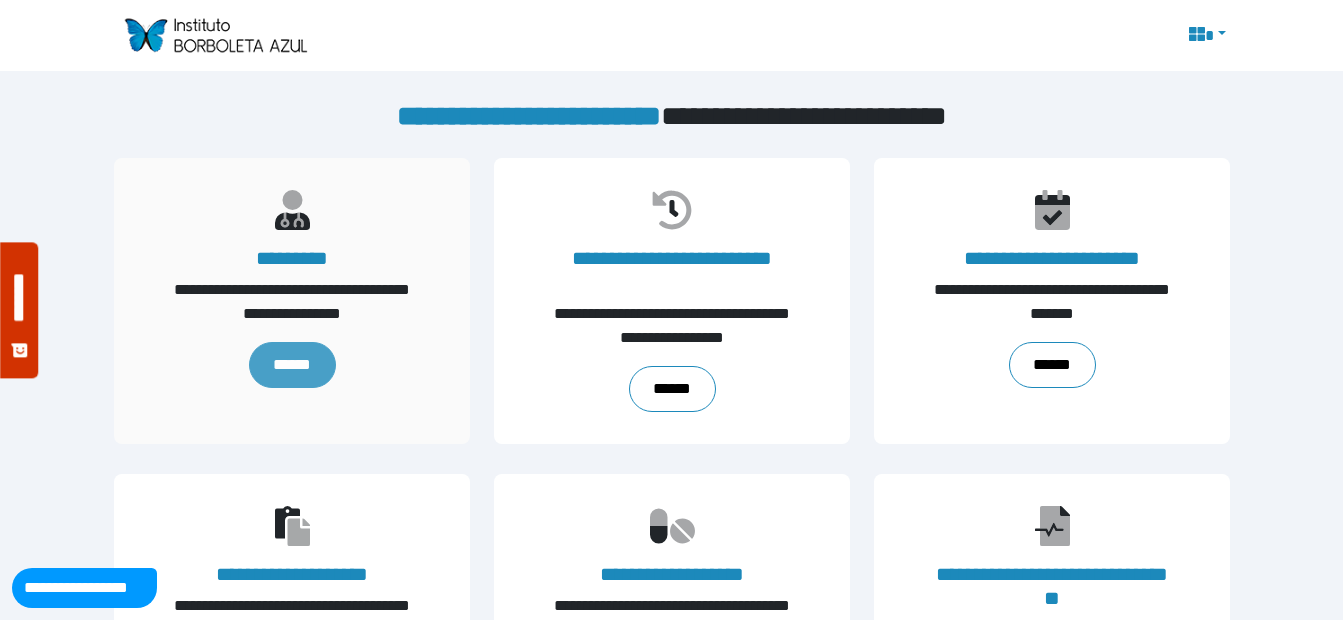 click on "******" at bounding box center (291, 365) 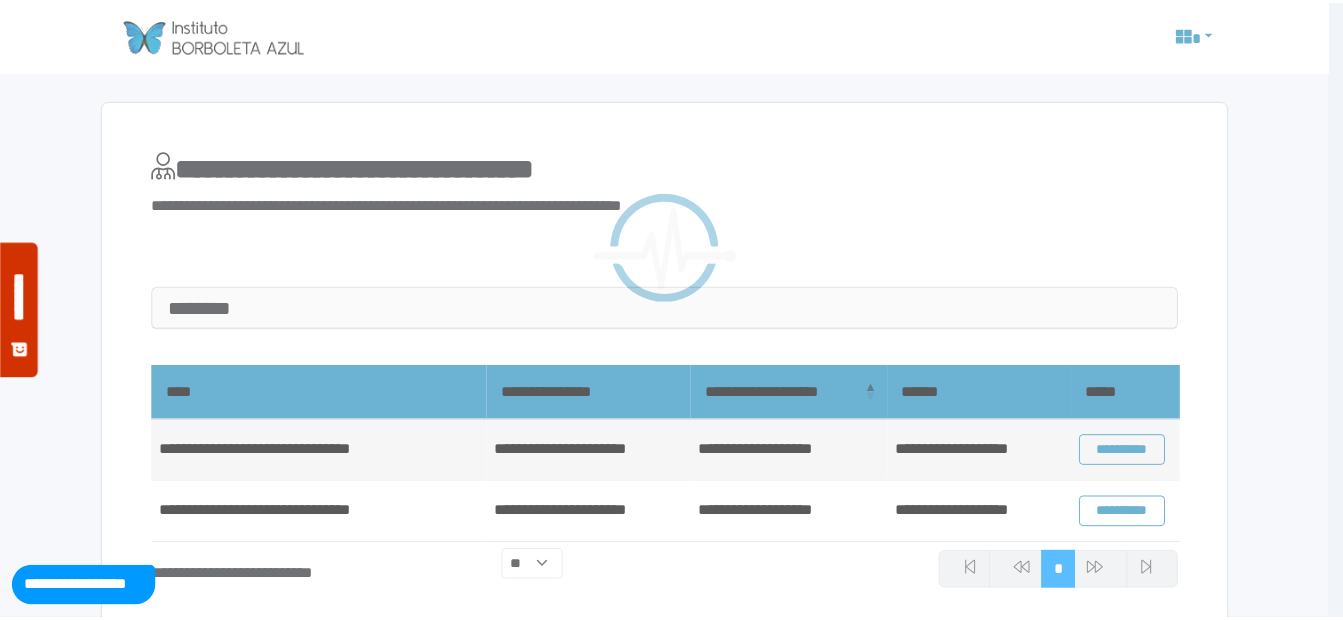 scroll, scrollTop: 0, scrollLeft: 0, axis: both 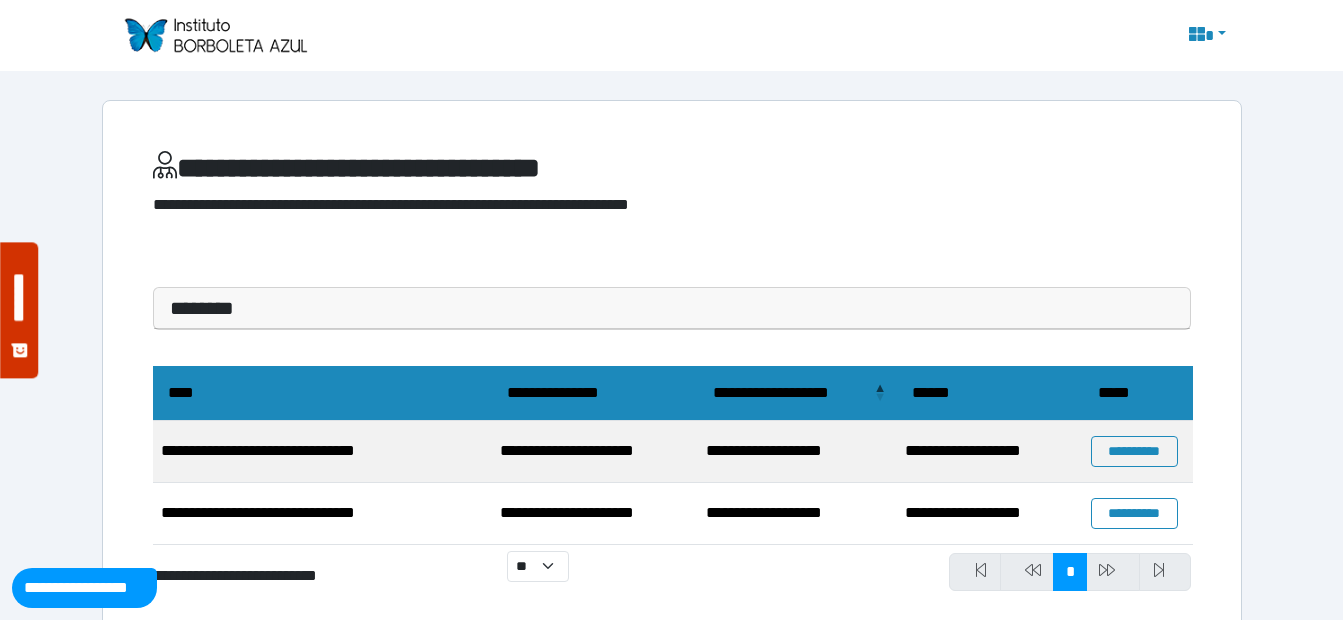 click on "********" at bounding box center [672, 308] 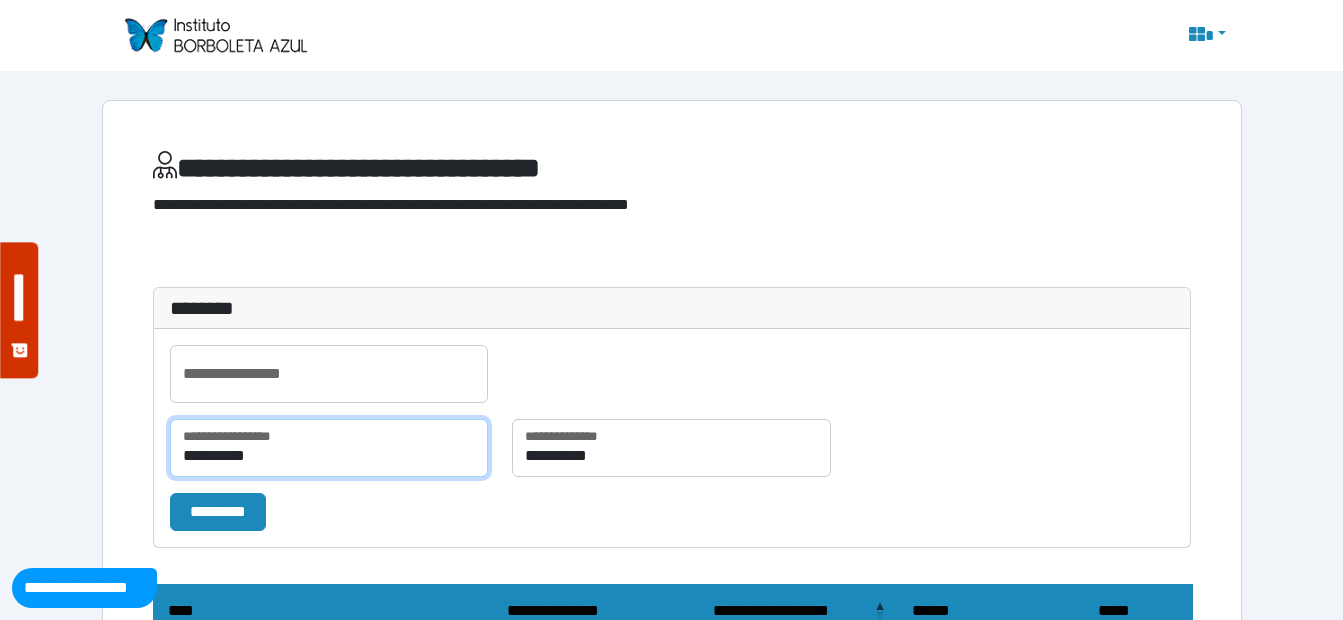 click on "**********" at bounding box center [329, 448] 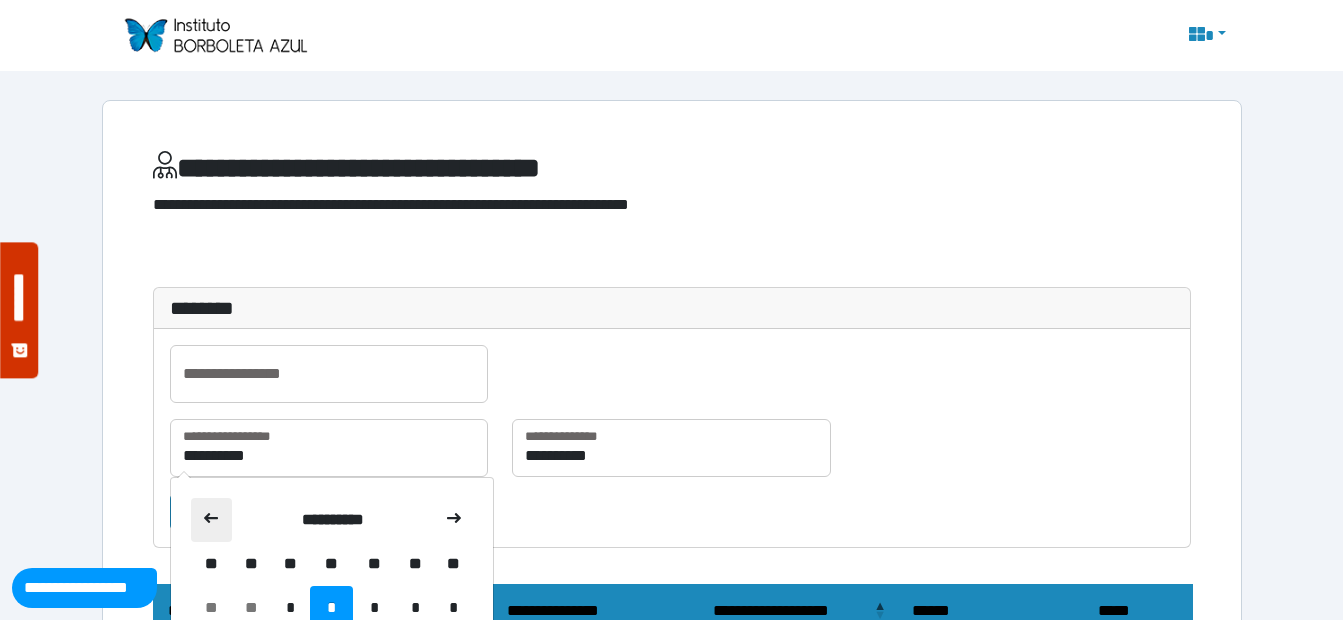 click 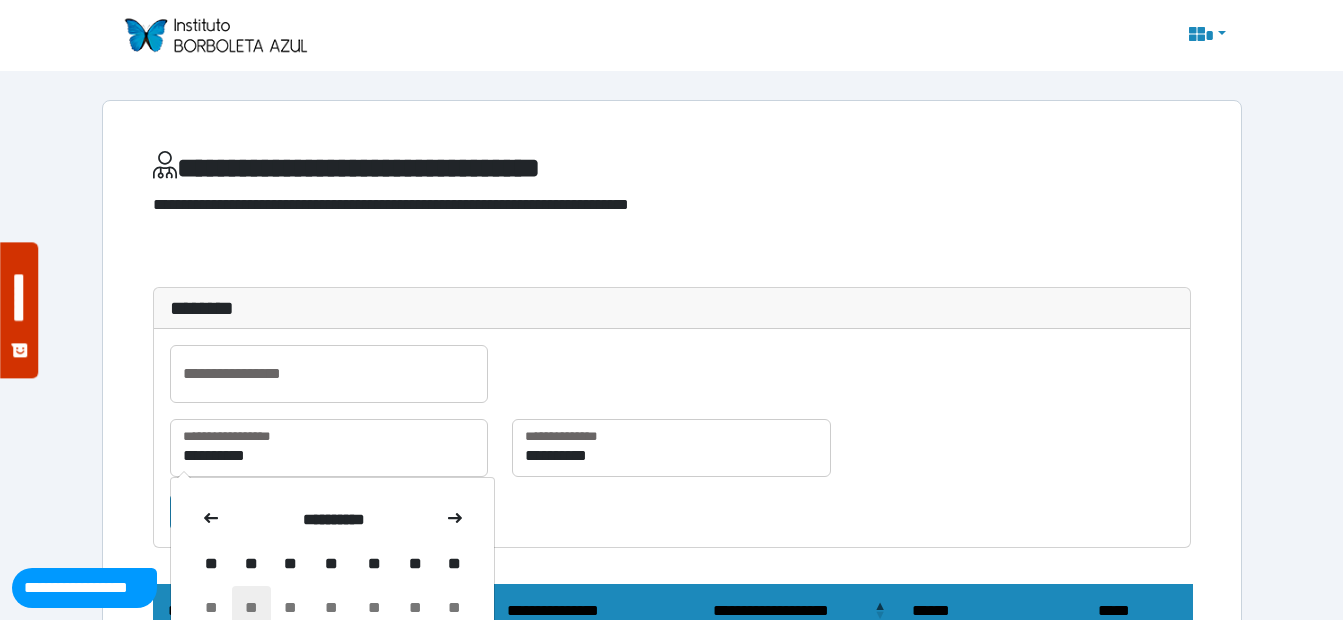click on "**" at bounding box center (251, 608) 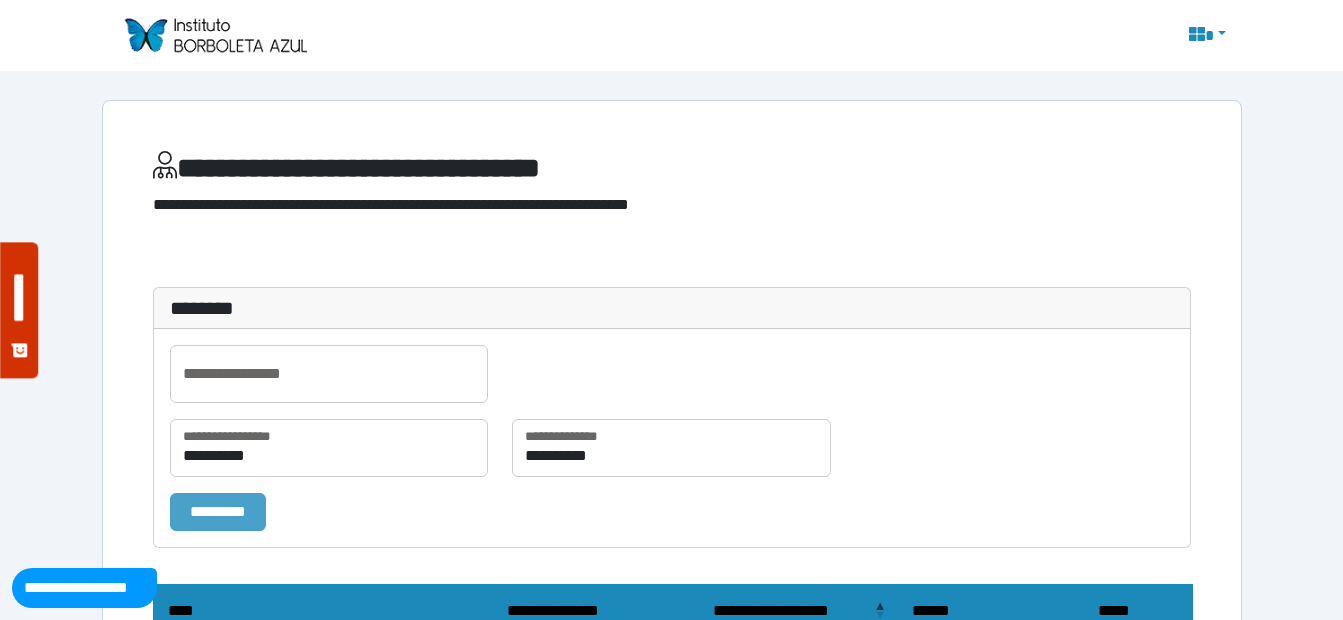click on "*********" at bounding box center [218, 512] 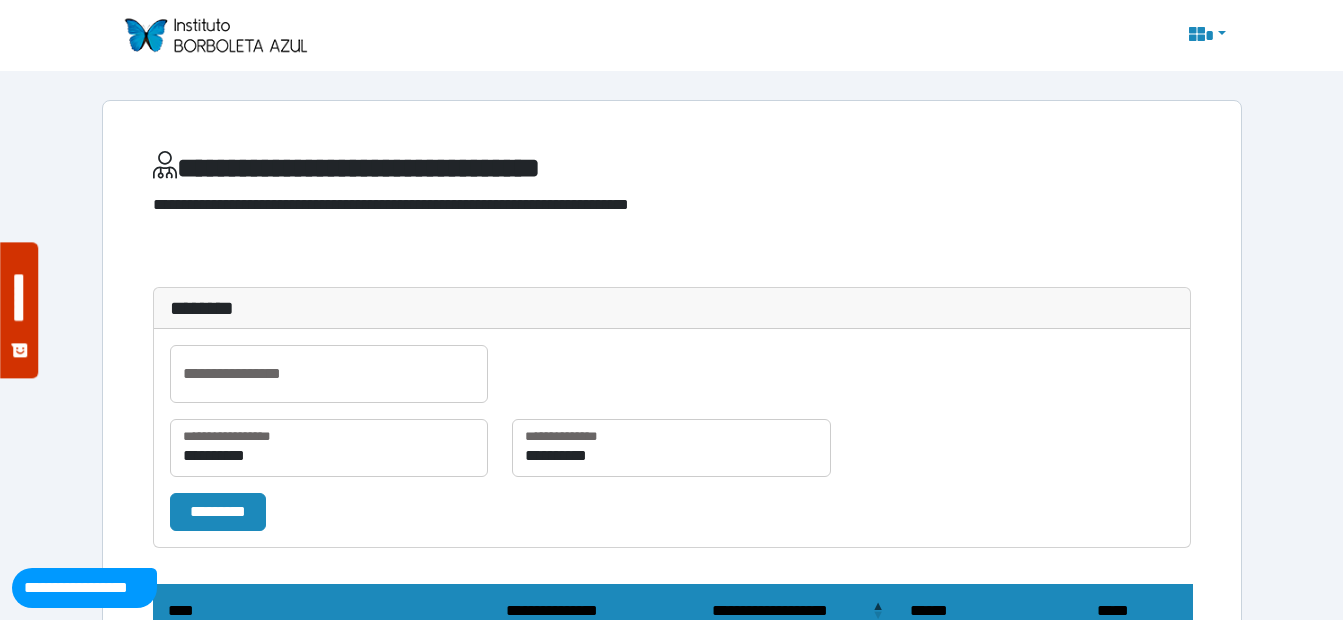 scroll, scrollTop: 468, scrollLeft: 0, axis: vertical 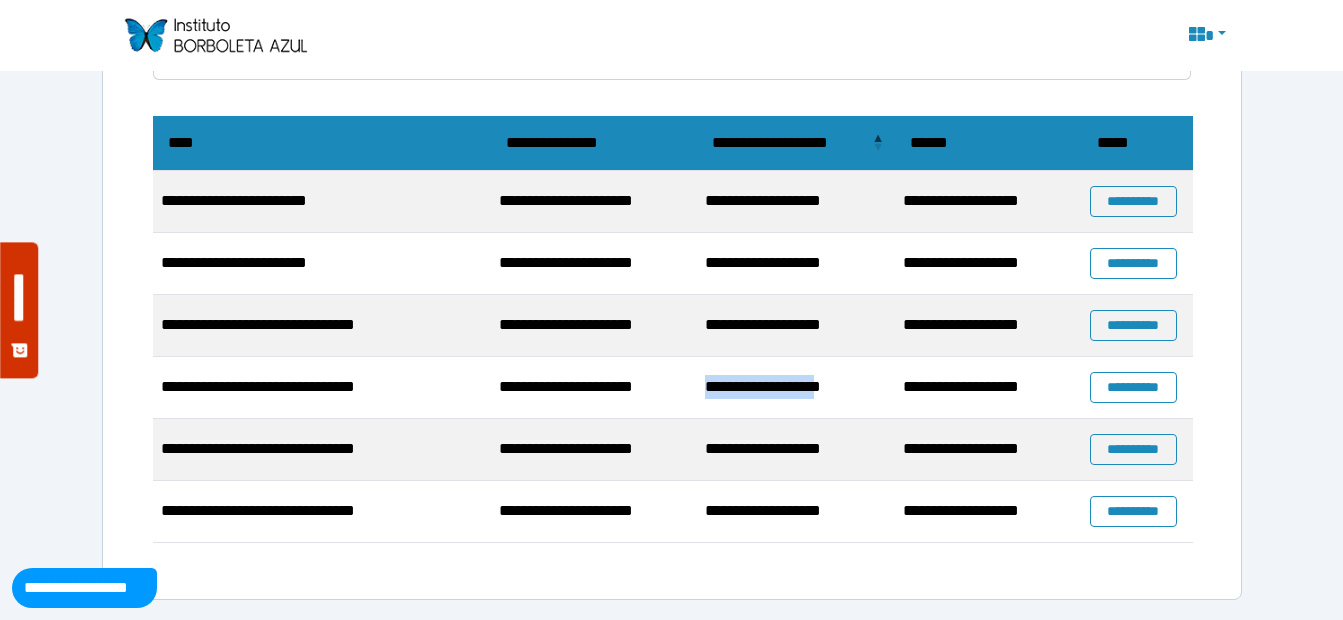 drag, startPoint x: 690, startPoint y: 392, endPoint x: 884, endPoint y: 379, distance: 194.43507 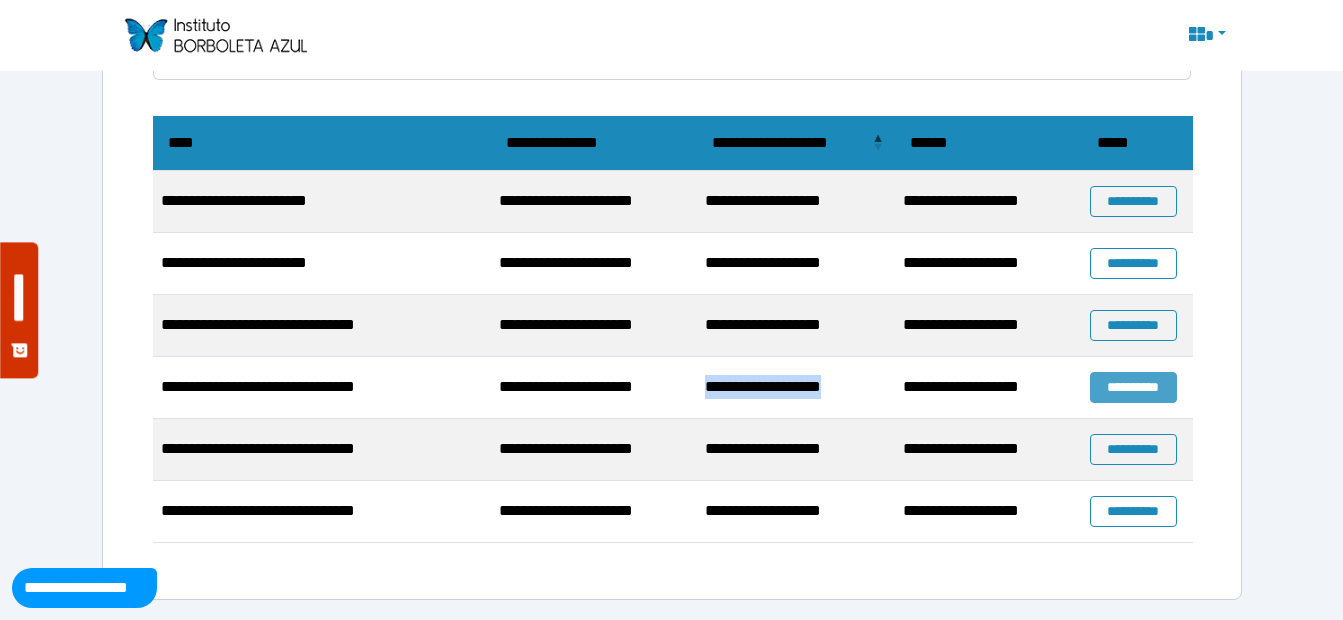 drag, startPoint x: 884, startPoint y: 379, endPoint x: 1143, endPoint y: 384, distance: 259.04825 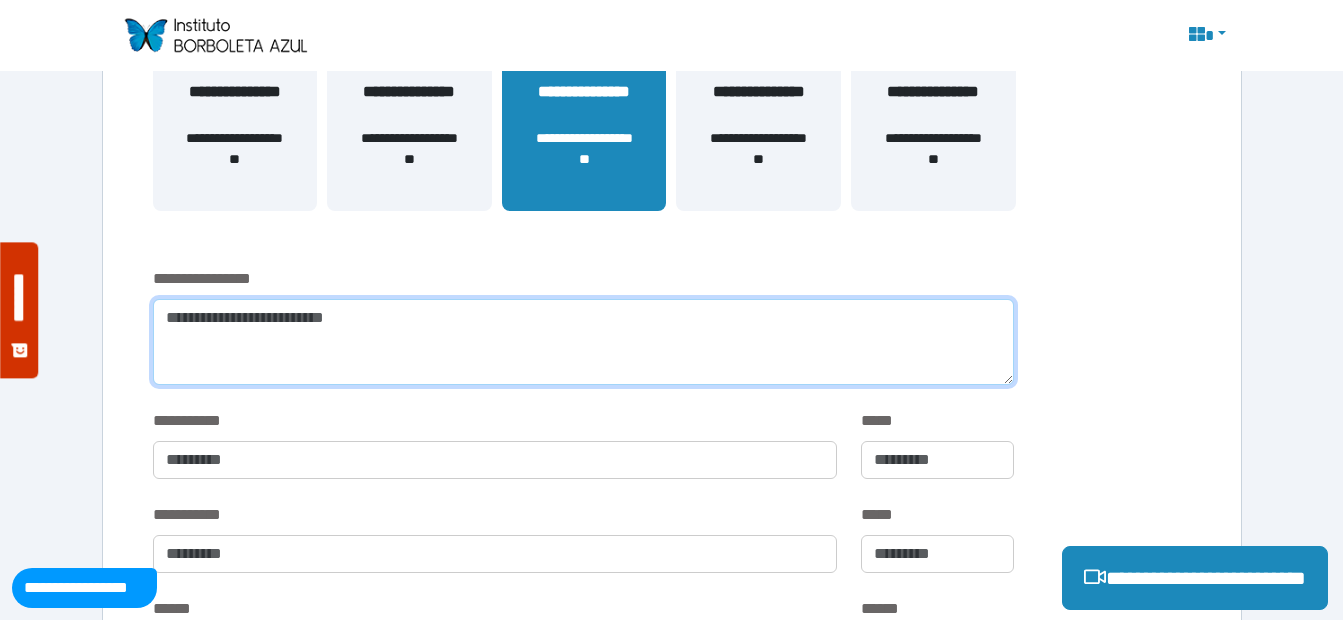 click at bounding box center (583, 342) 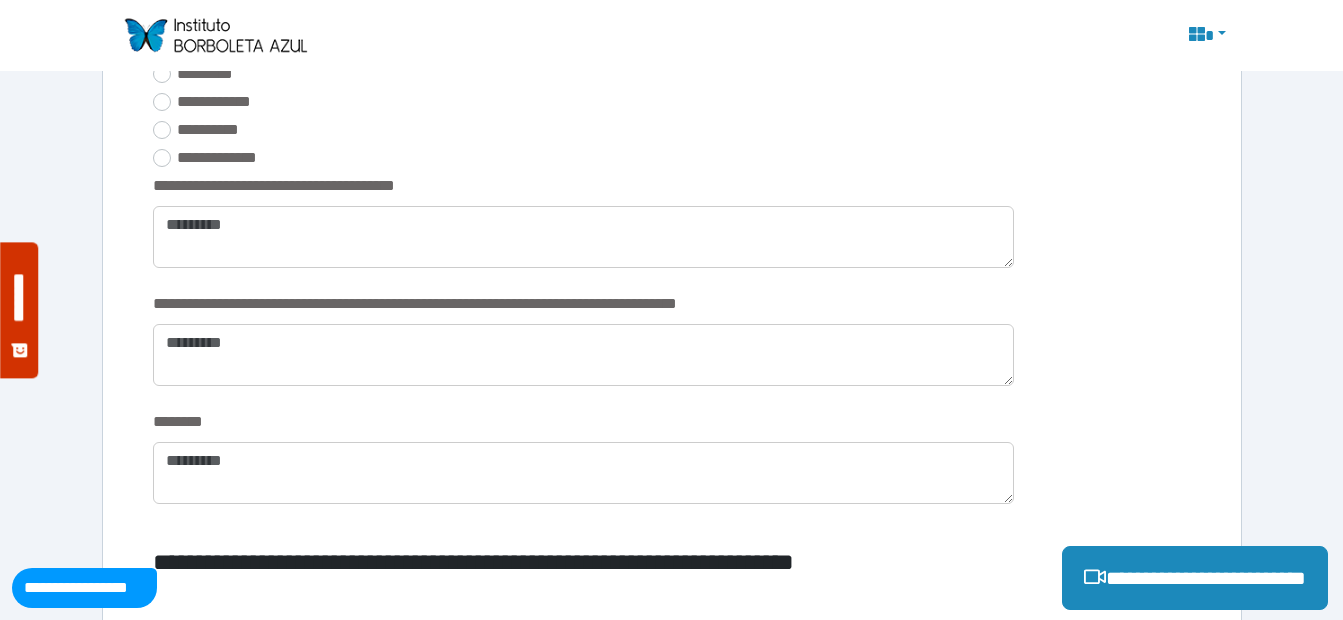 scroll, scrollTop: 2399, scrollLeft: 0, axis: vertical 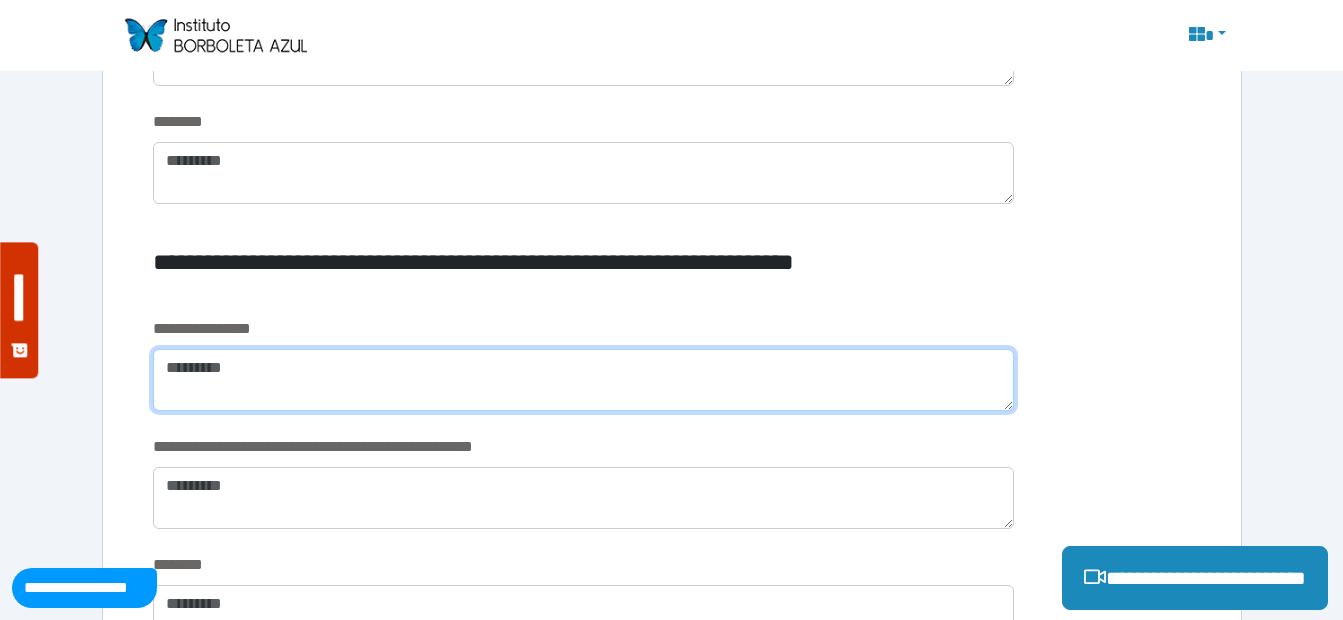 click at bounding box center [583, 380] 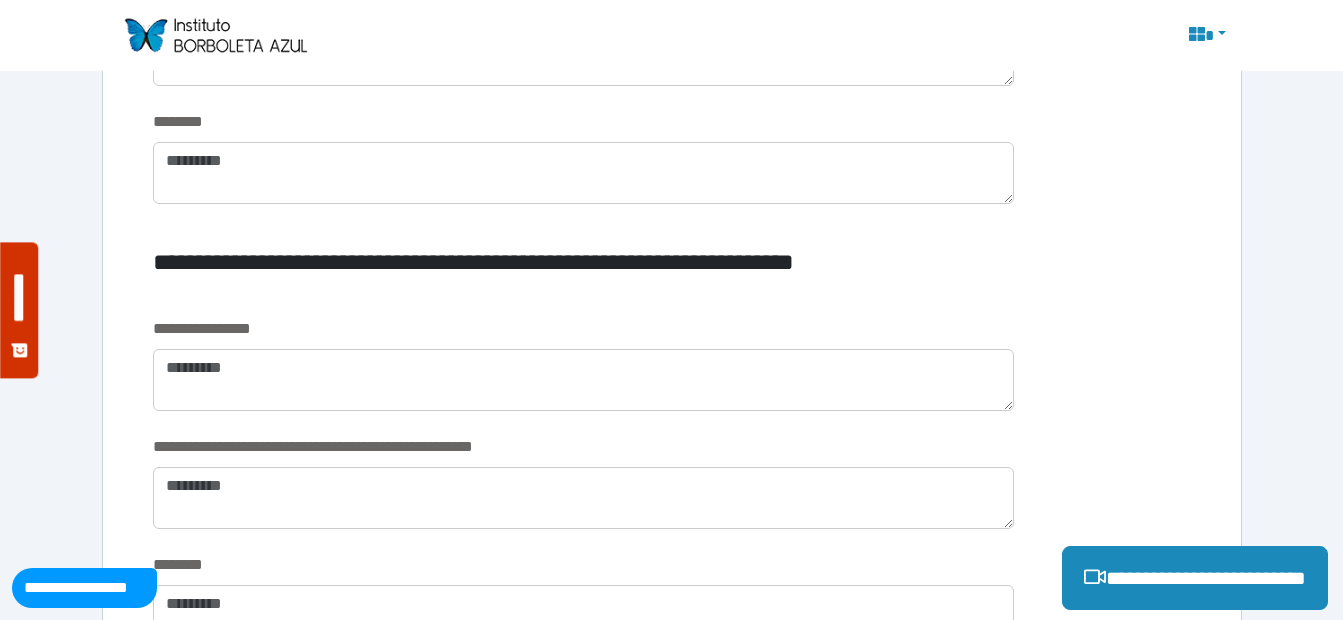 click on "**********" at bounding box center [495, 277] 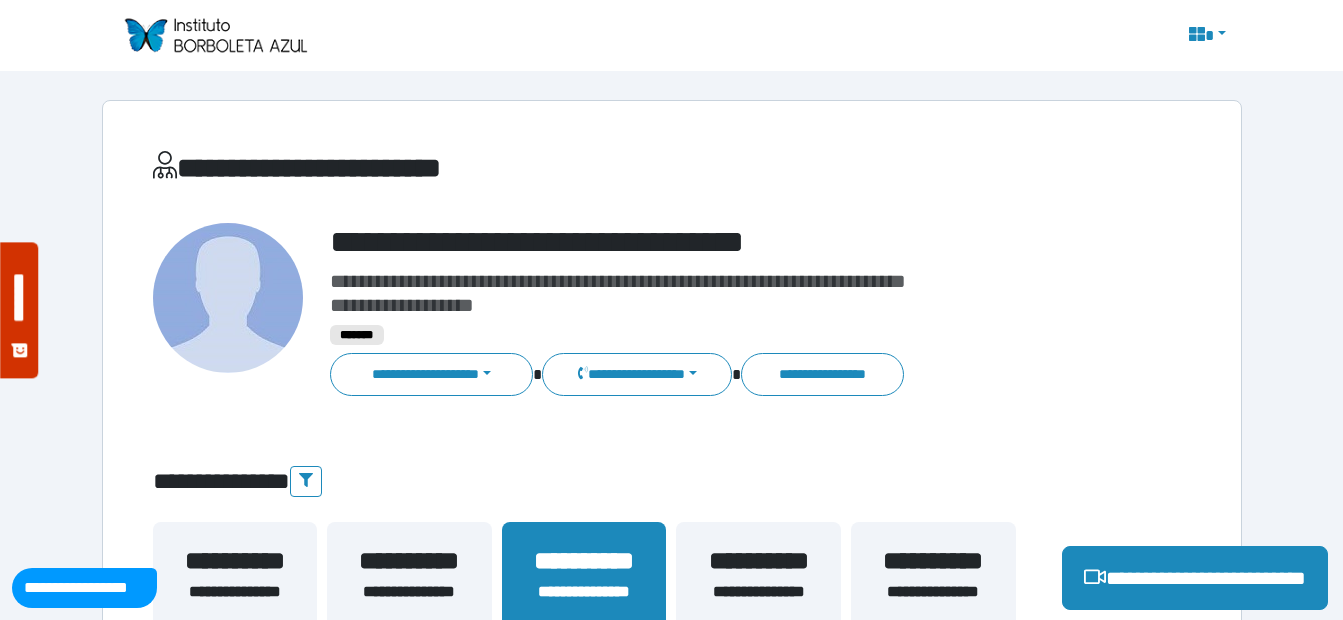 scroll, scrollTop: 200, scrollLeft: 0, axis: vertical 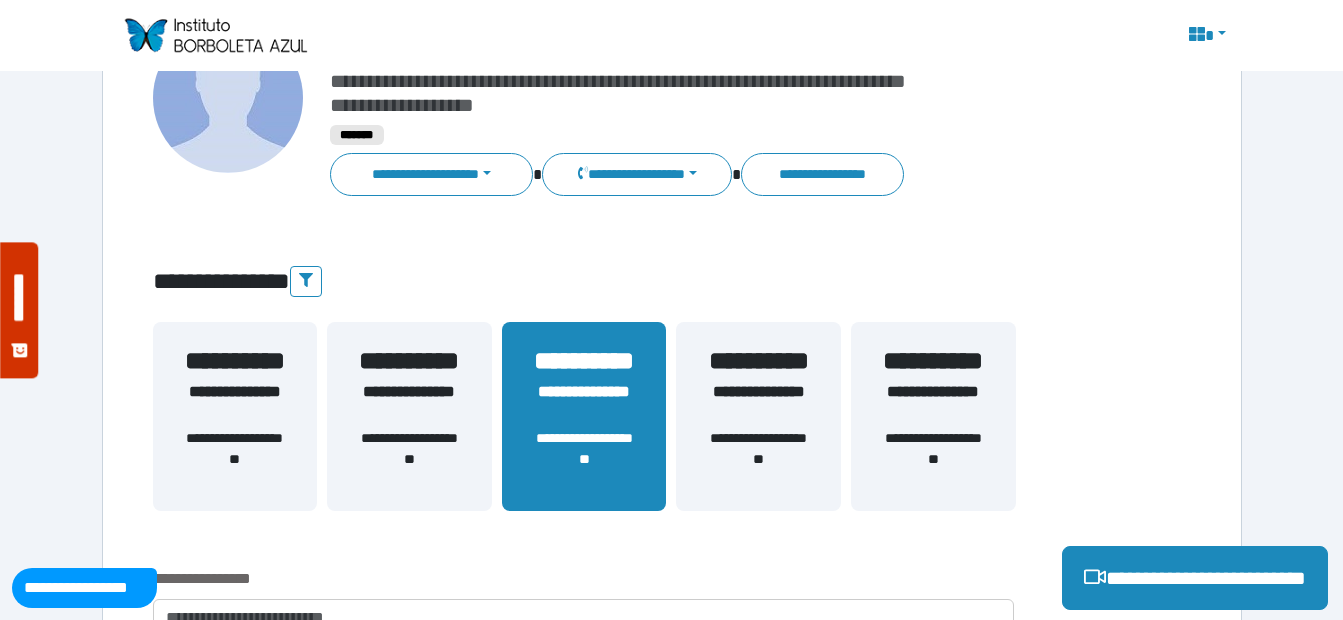 click on "**********" at bounding box center [409, 459] 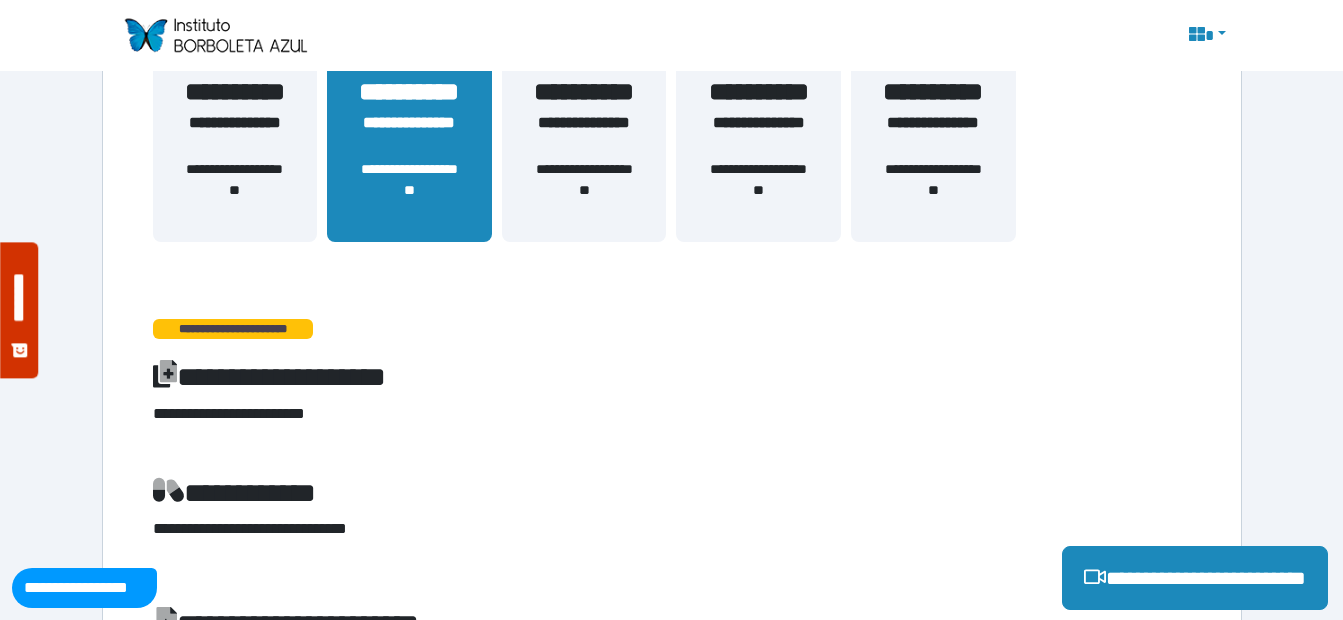 scroll, scrollTop: 169, scrollLeft: 0, axis: vertical 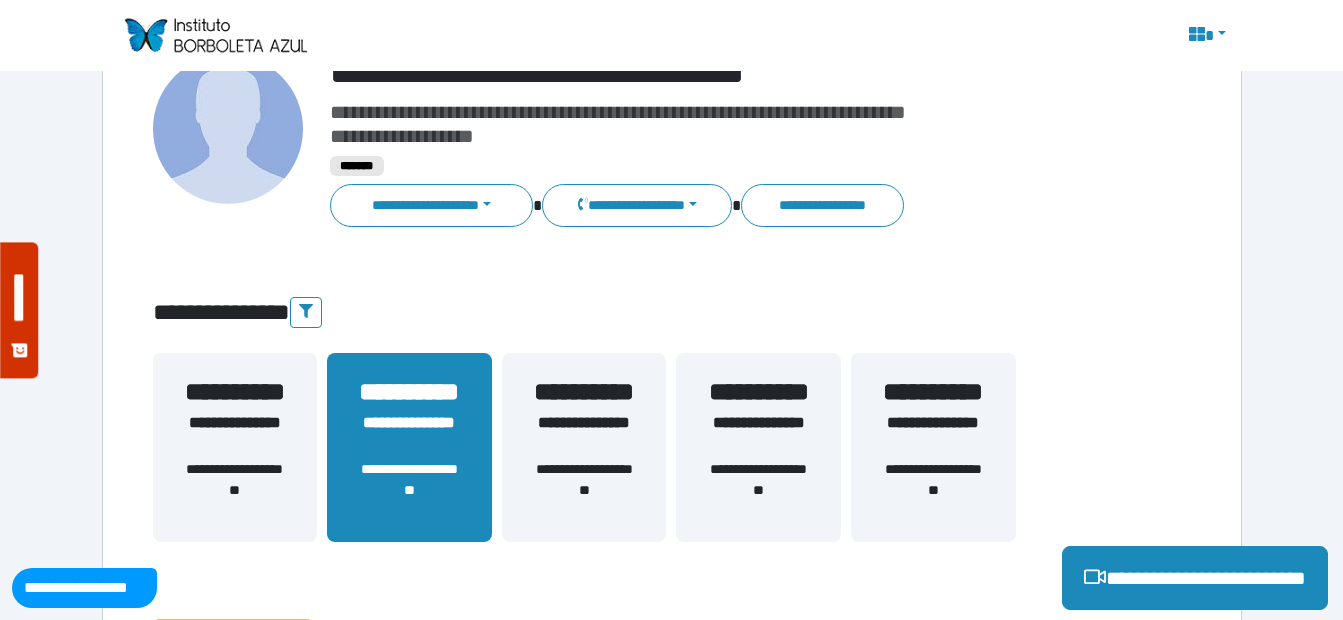 click on "**********" at bounding box center (235, 435) 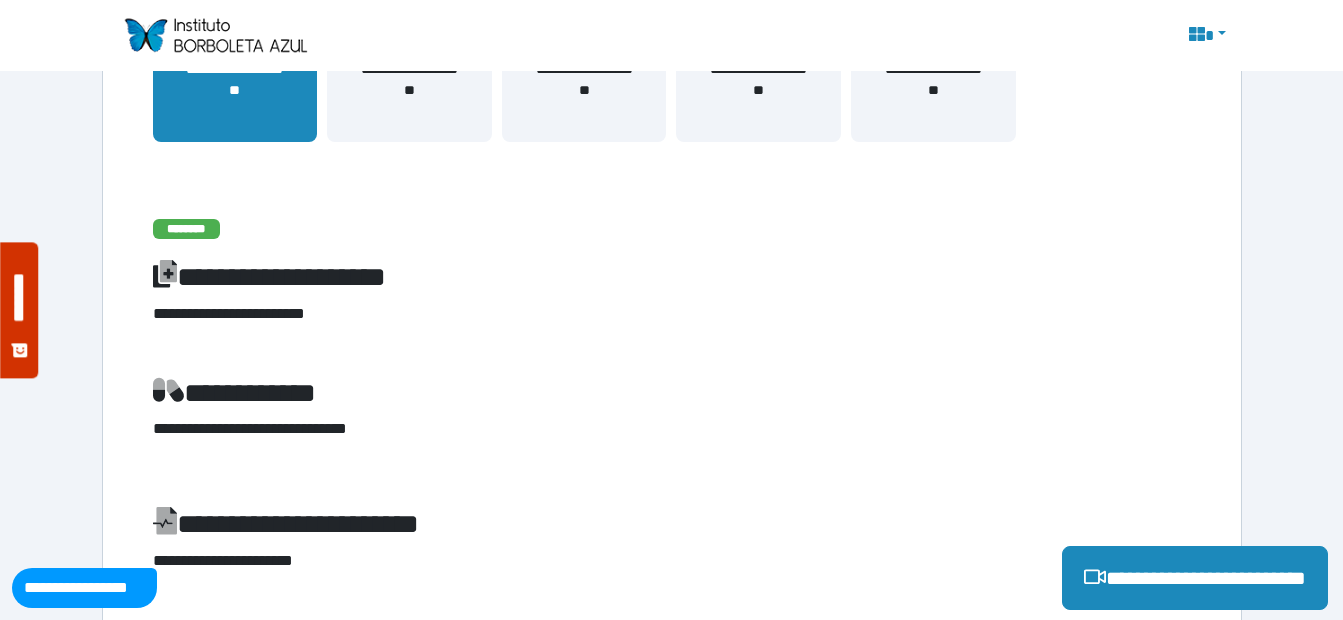 scroll, scrollTop: 69, scrollLeft: 0, axis: vertical 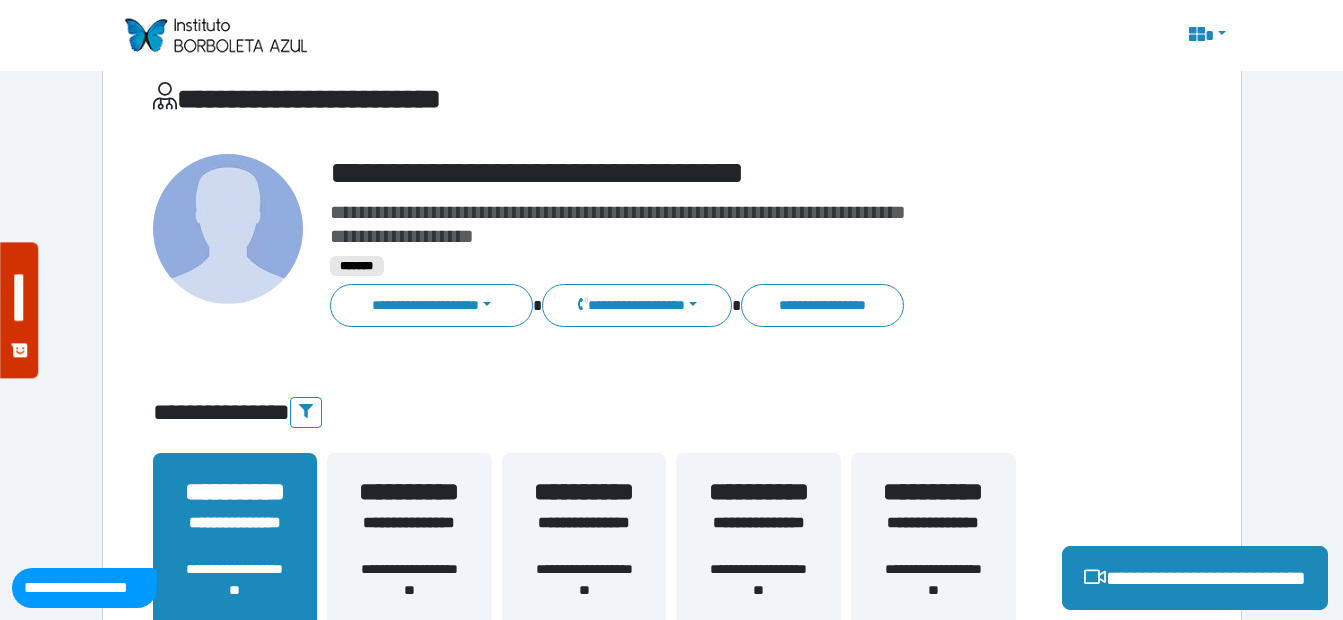 click on "**********" at bounding box center (409, 590) 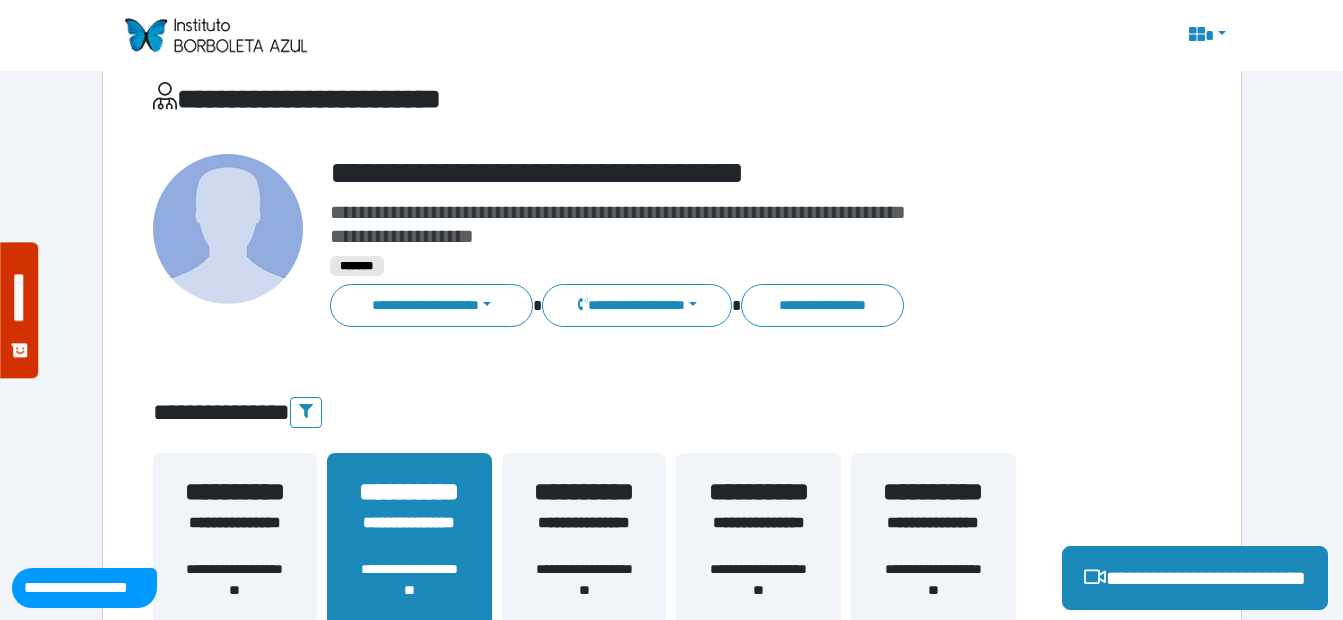 scroll, scrollTop: 469, scrollLeft: 0, axis: vertical 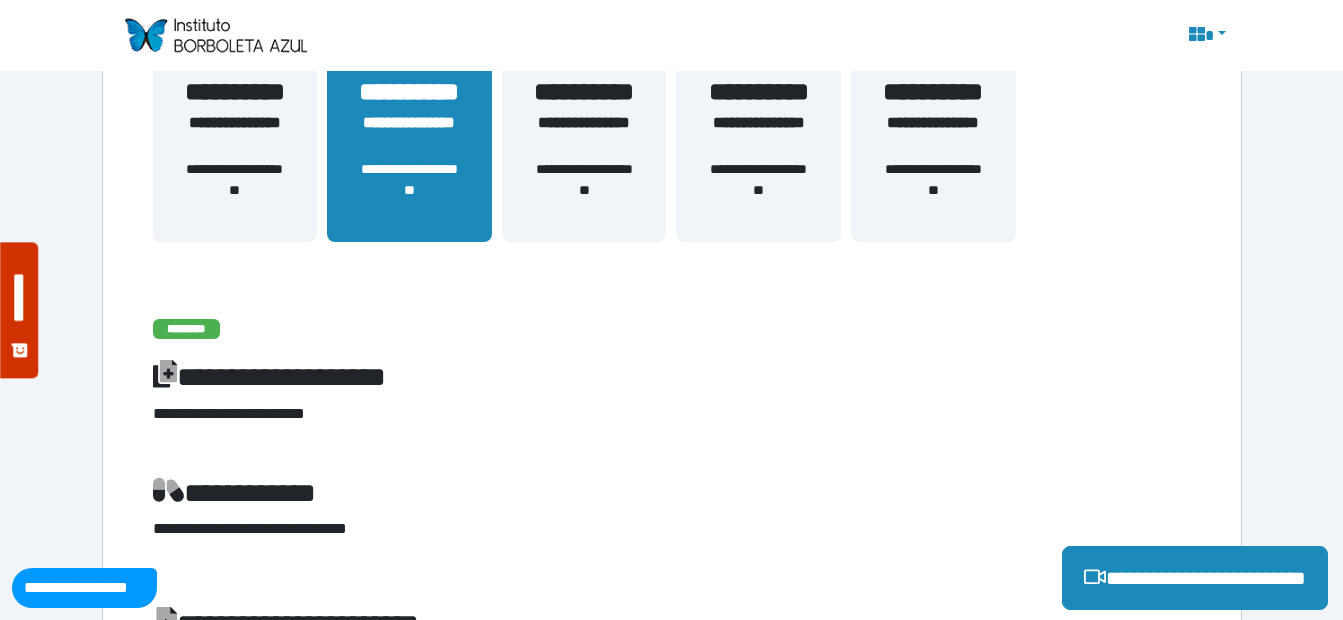 click on "**********" at bounding box center (584, 147) 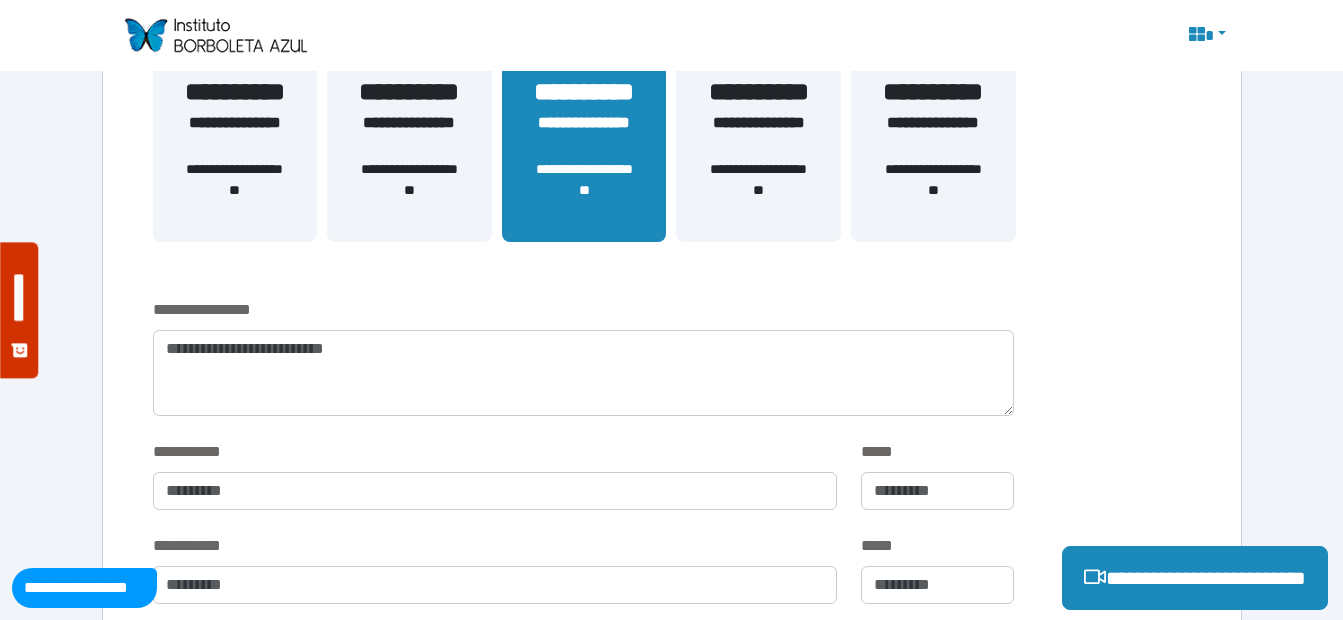 click on "**********" at bounding box center (758, 190) 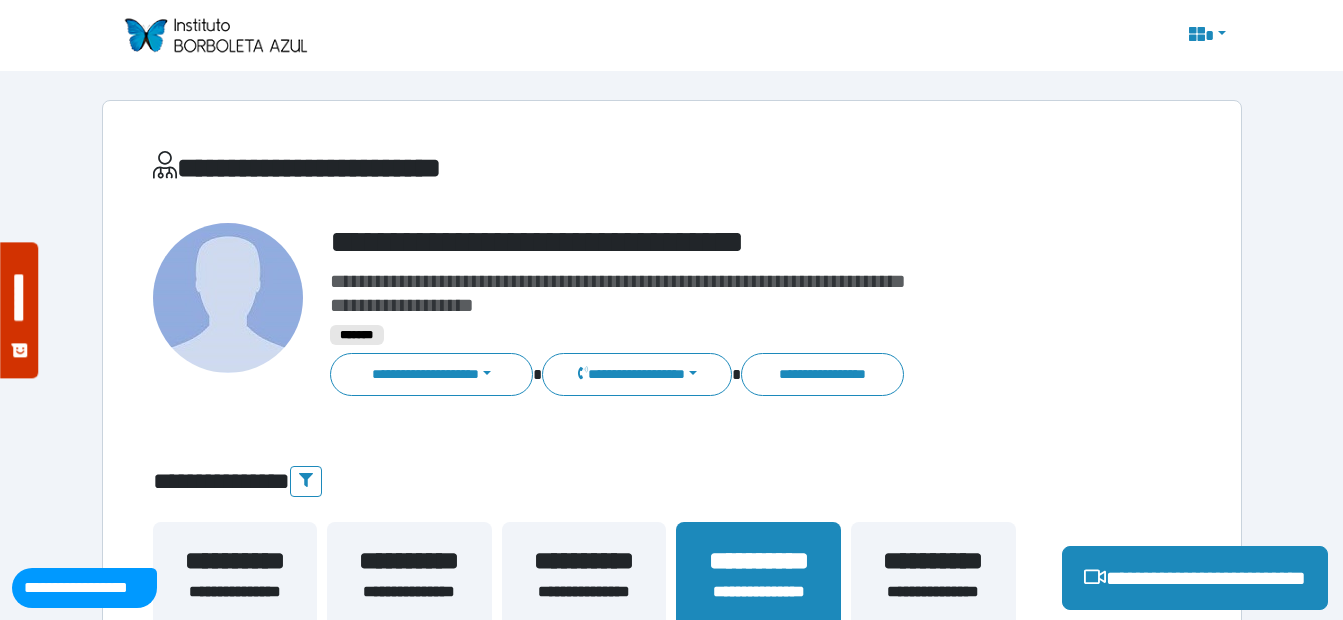 scroll, scrollTop: 200, scrollLeft: 0, axis: vertical 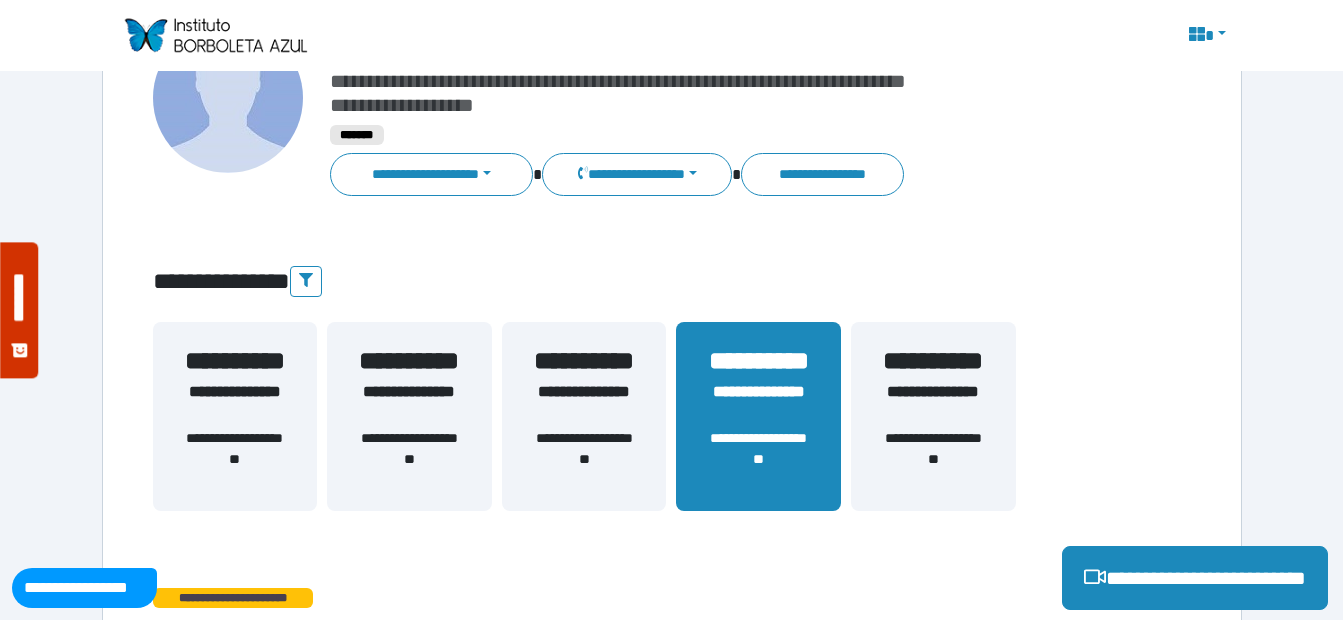 click on "**********" at bounding box center (584, 459) 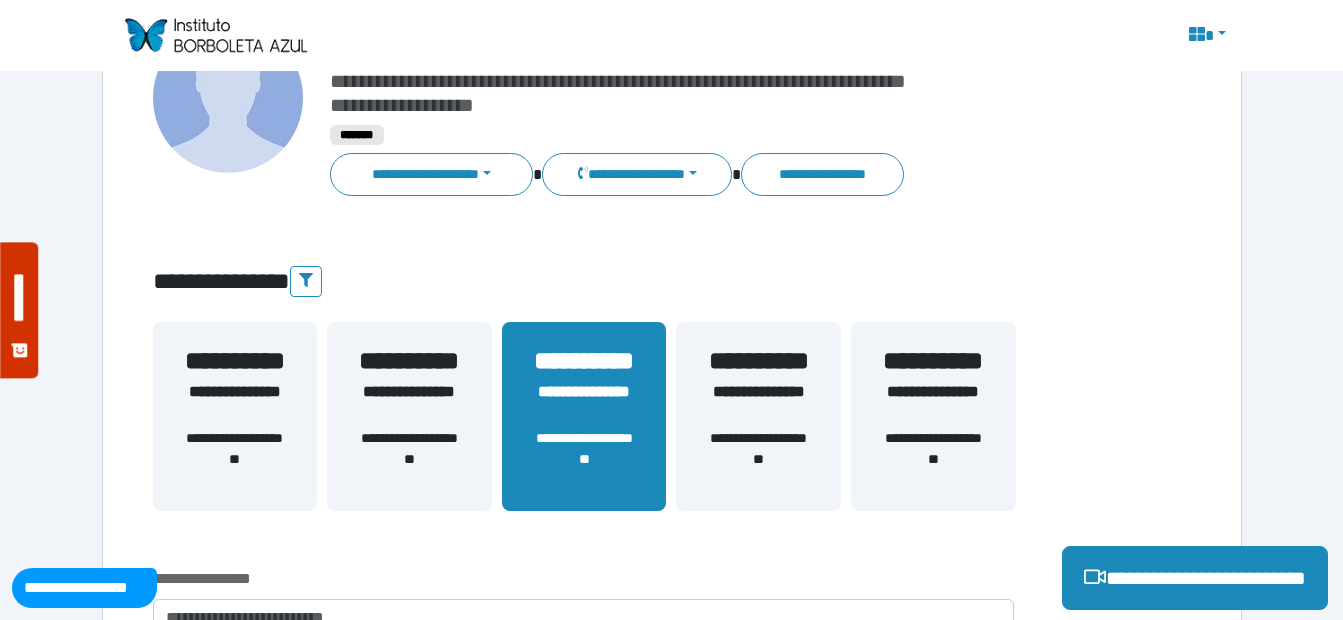 scroll, scrollTop: 0, scrollLeft: 0, axis: both 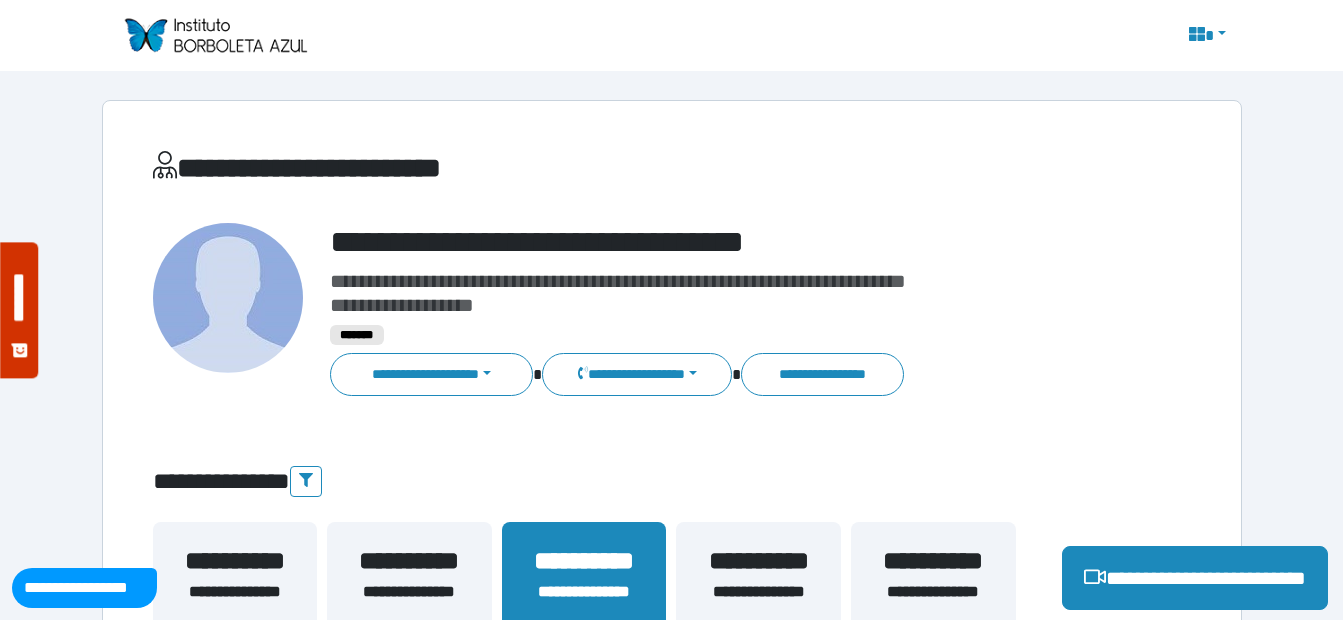 click on "**********" at bounding box center [235, 561] 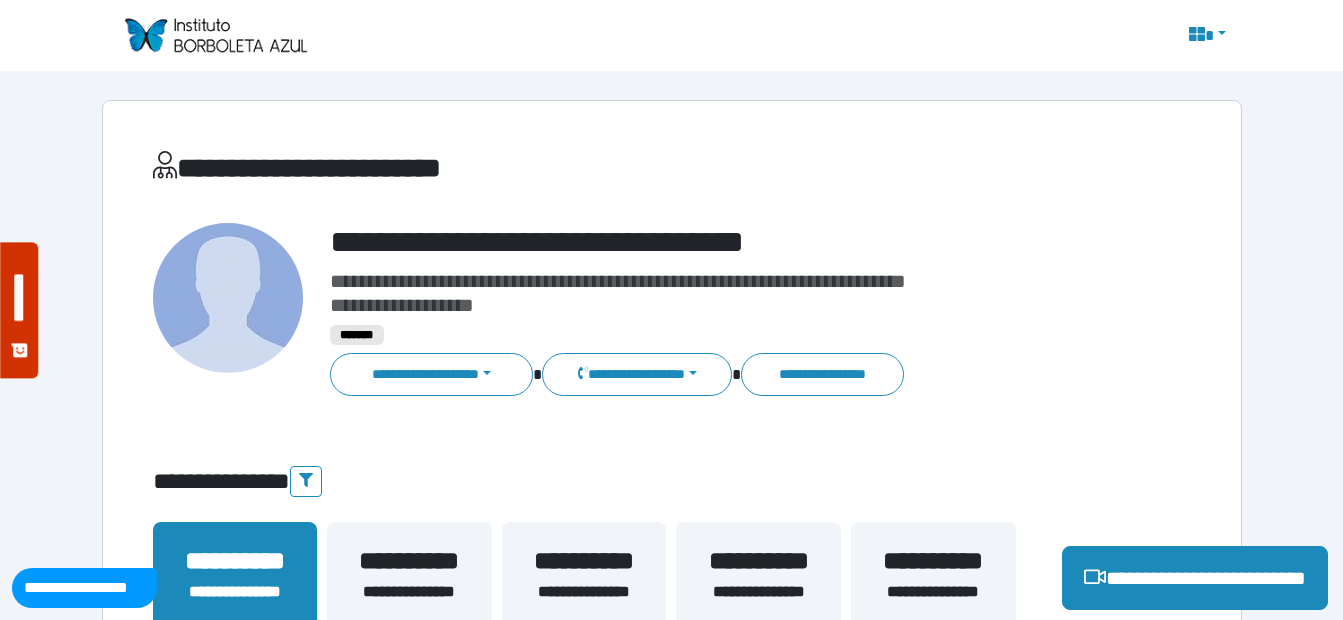 click on "**********" at bounding box center [758, 561] 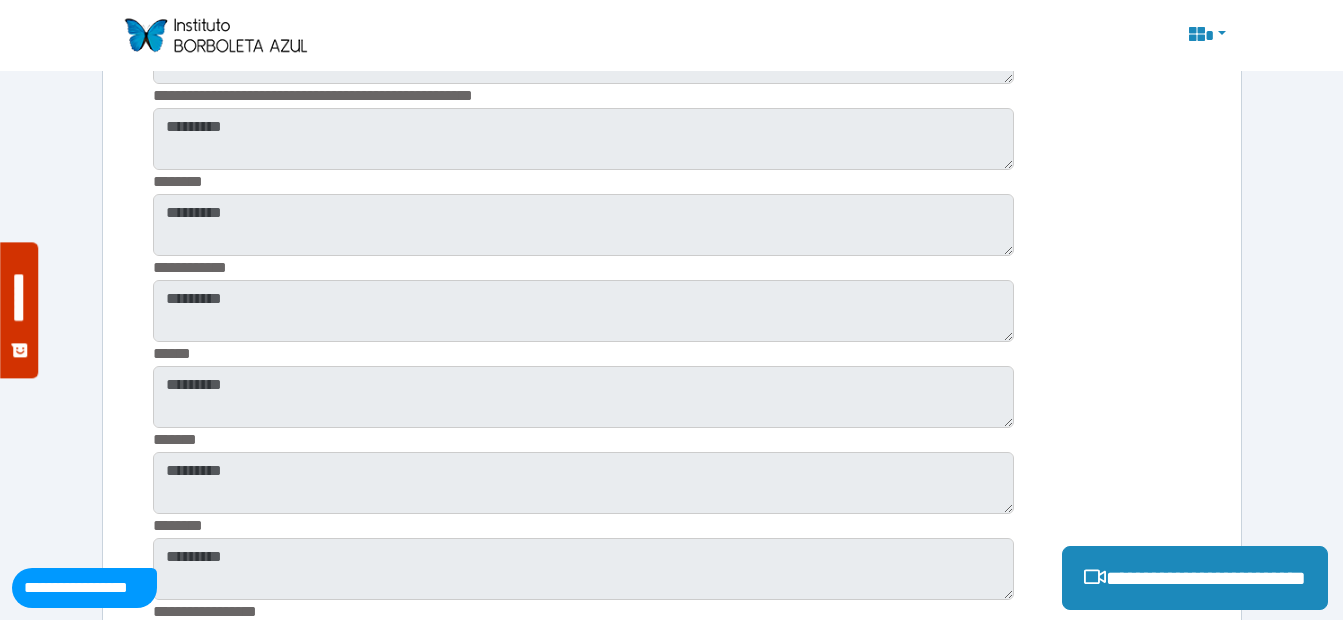 scroll, scrollTop: 3669, scrollLeft: 0, axis: vertical 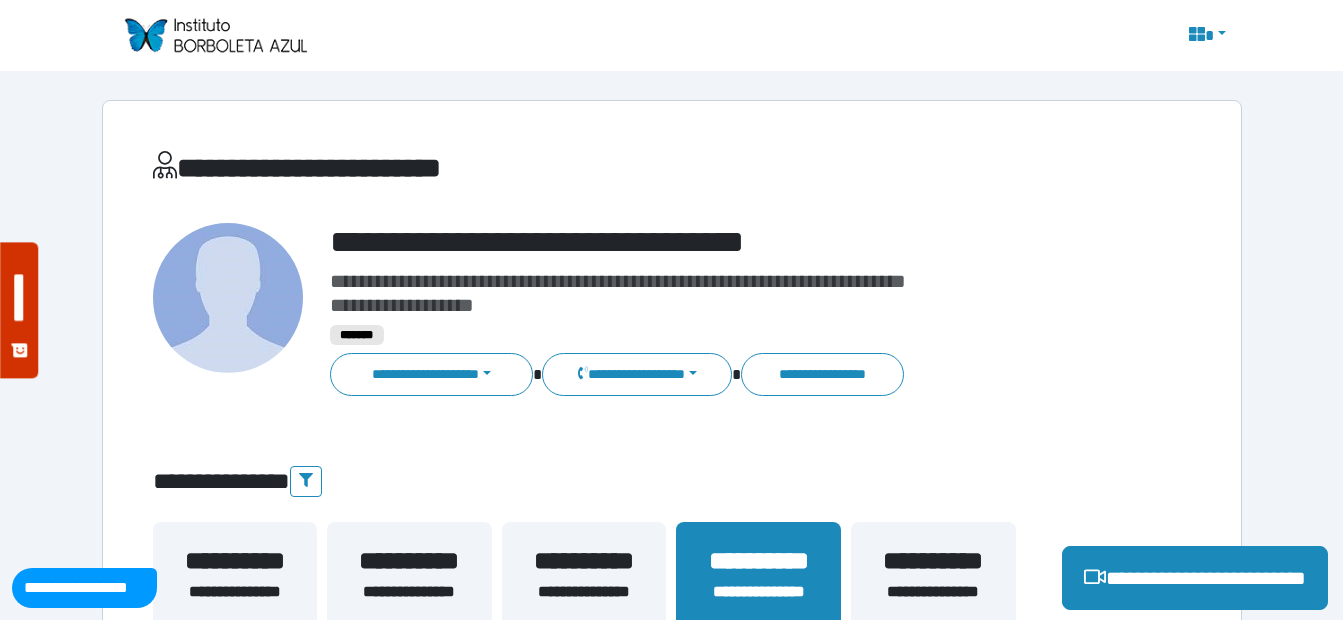 drag, startPoint x: 364, startPoint y: 236, endPoint x: 501, endPoint y: 261, distance: 139.26234 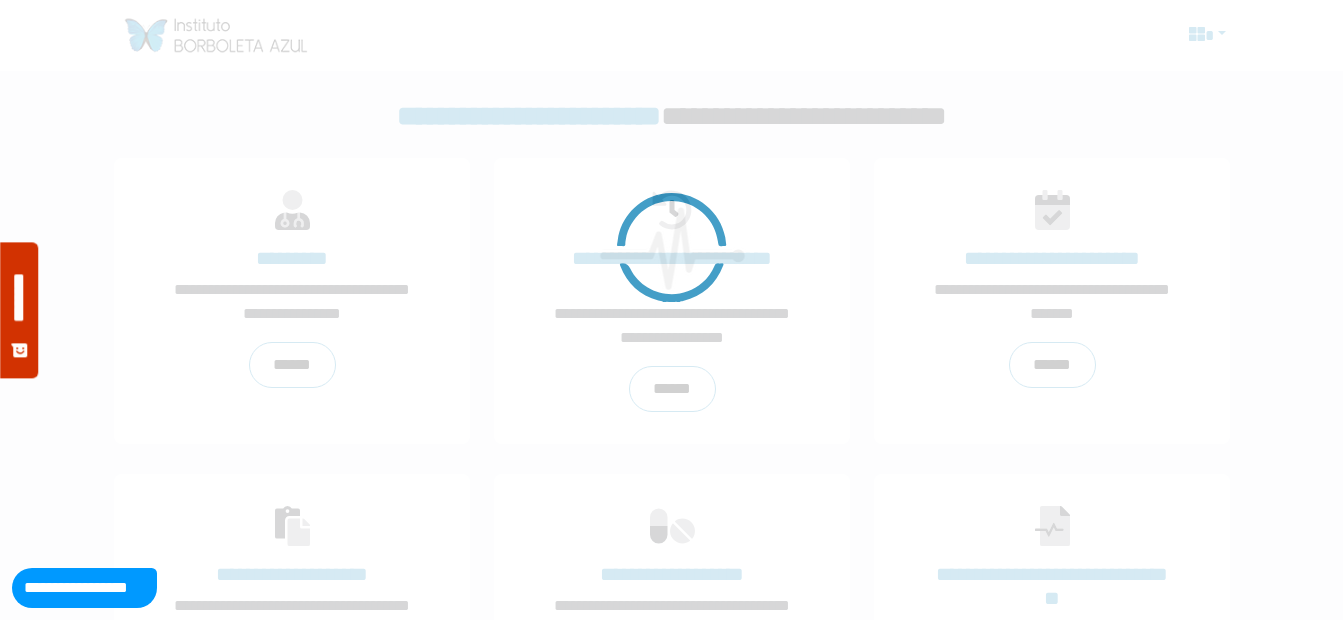 scroll, scrollTop: 0, scrollLeft: 0, axis: both 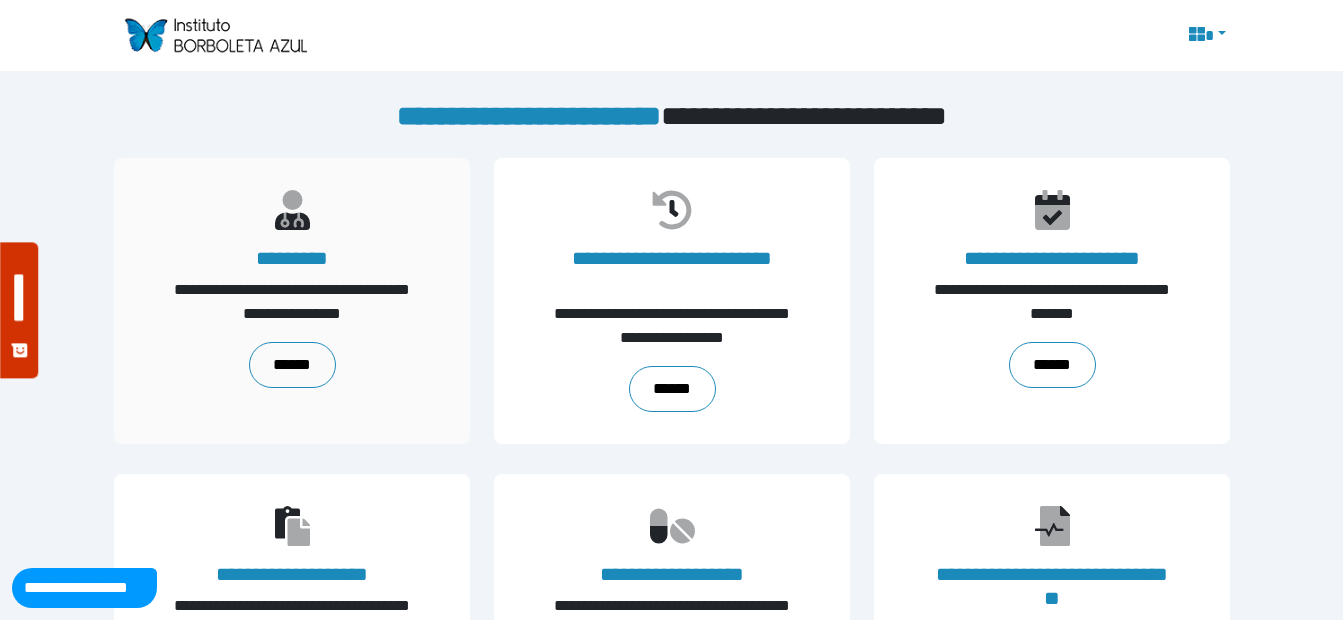 click on "**********" at bounding box center [292, 301] 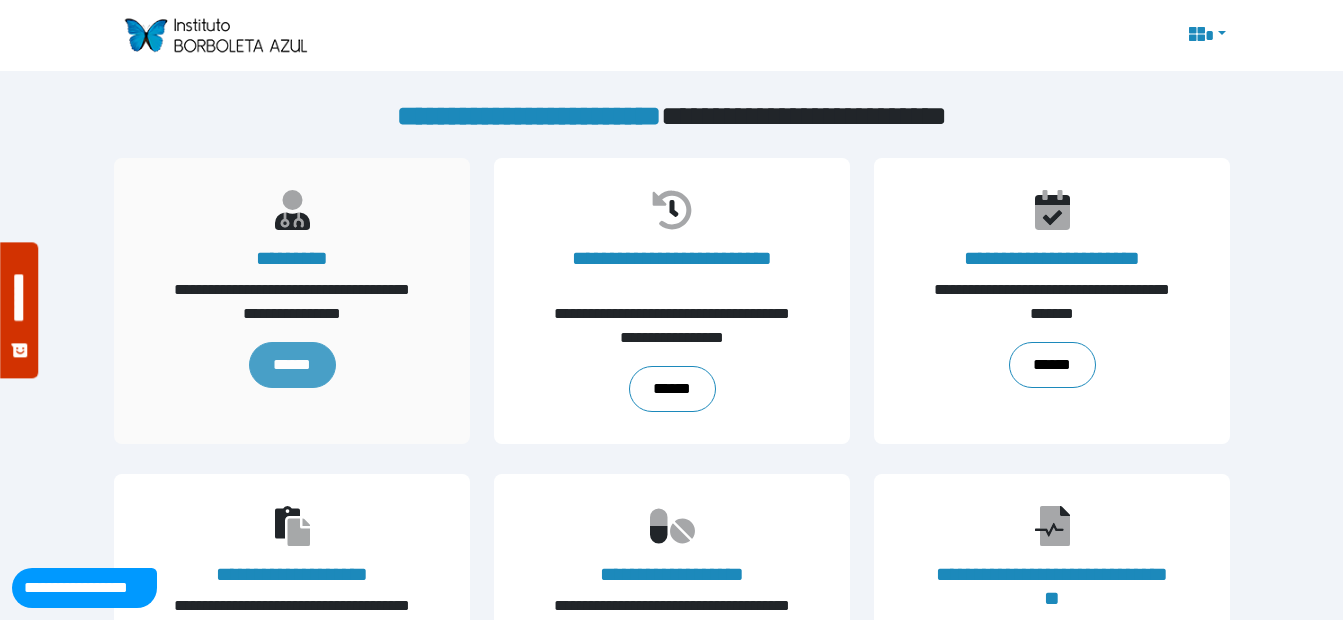 click on "******" at bounding box center [291, 365] 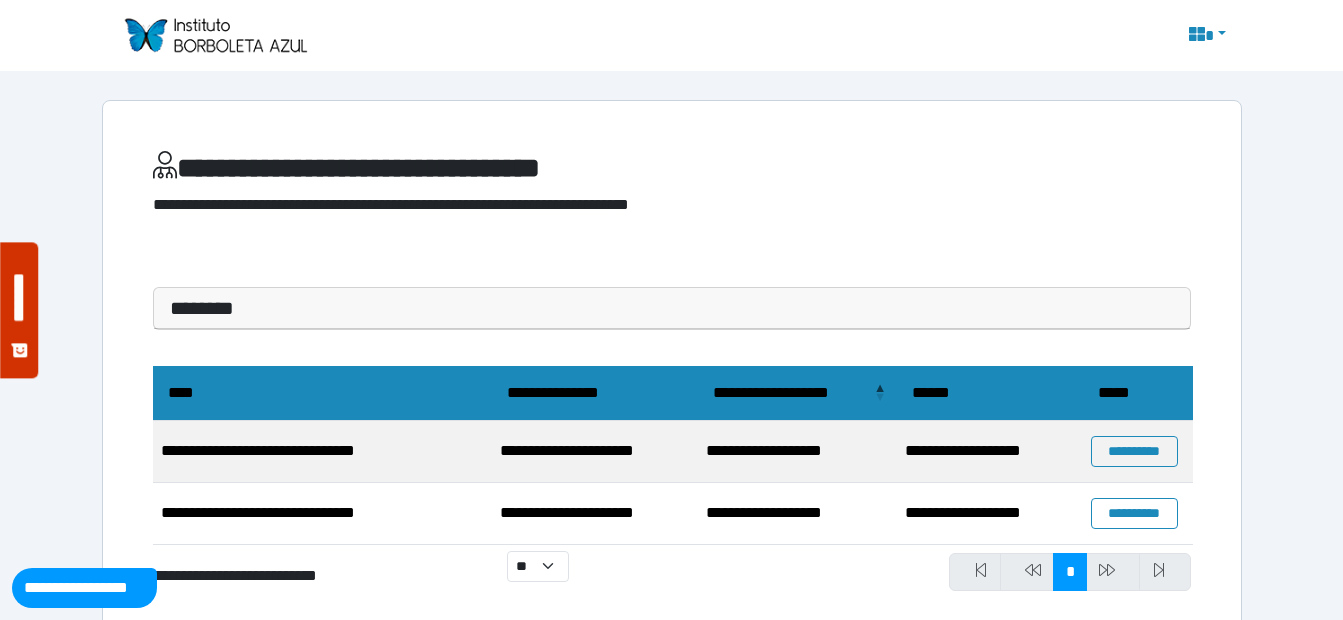 scroll, scrollTop: 44, scrollLeft: 0, axis: vertical 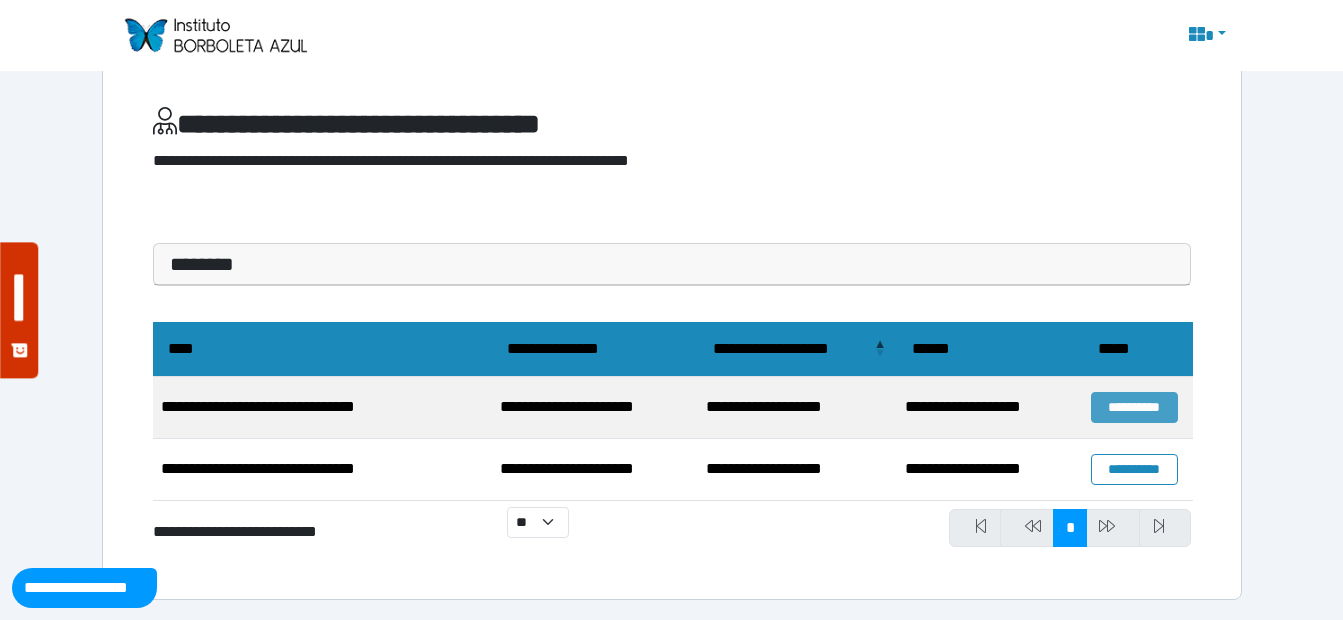 click on "**********" at bounding box center (1134, 407) 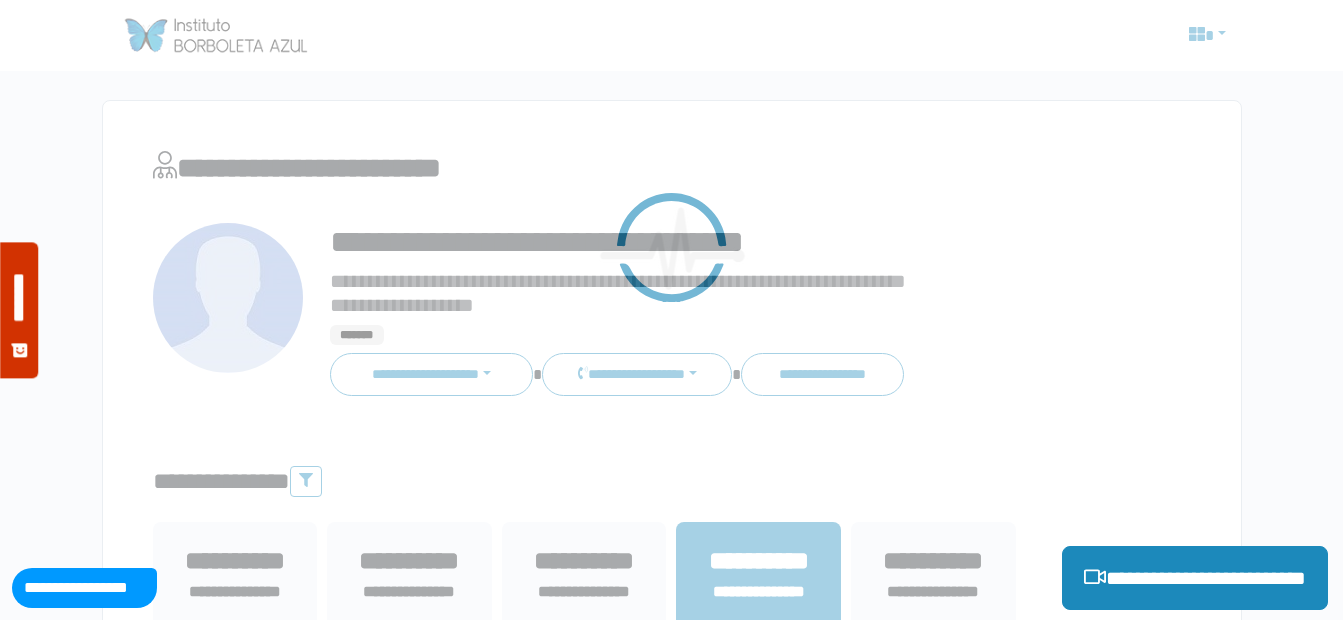scroll, scrollTop: 0, scrollLeft: 0, axis: both 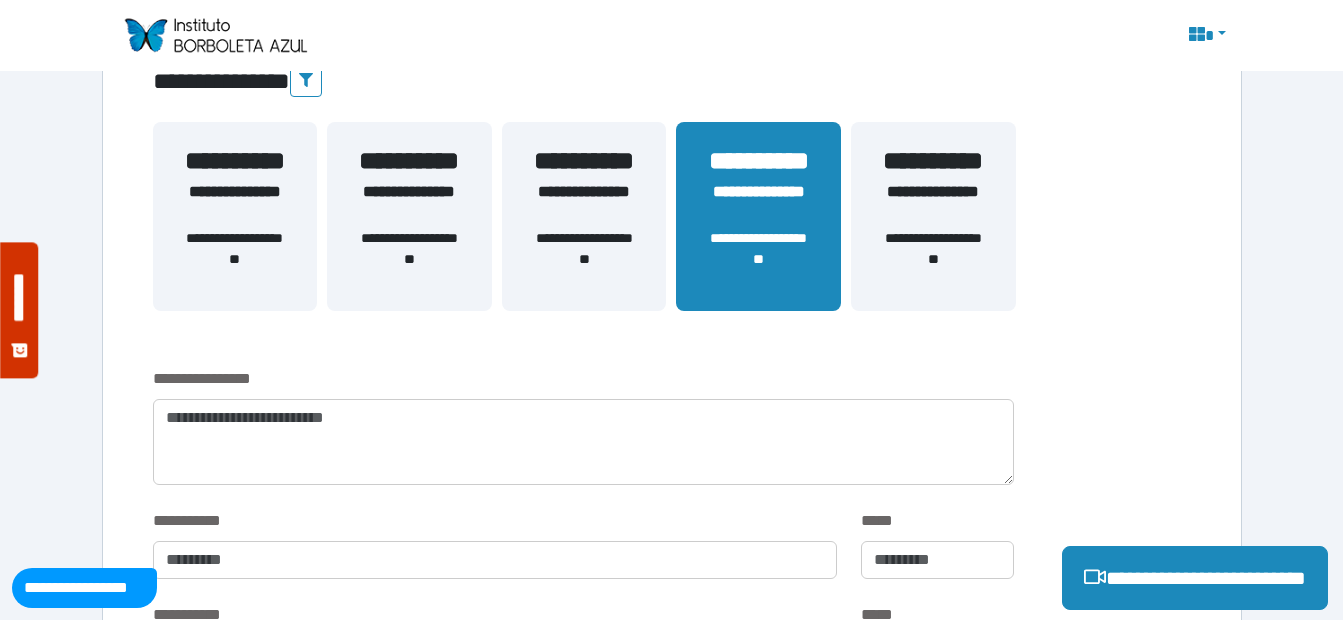 click on "**********" at bounding box center (933, 259) 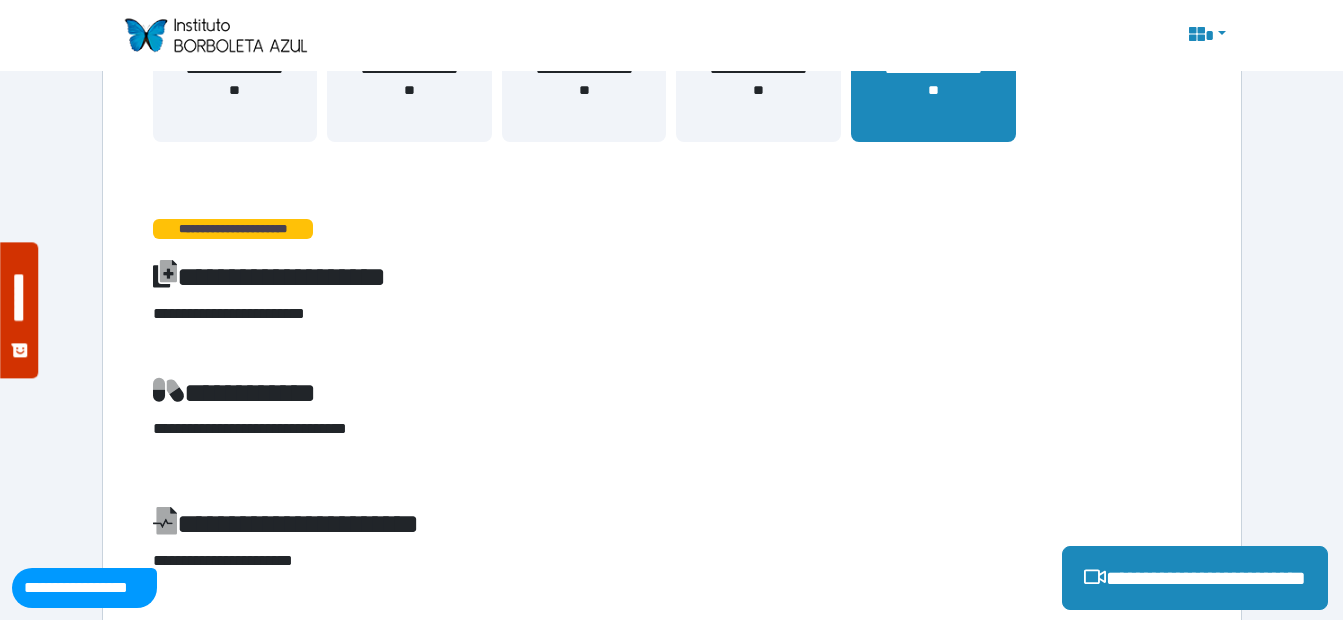 scroll, scrollTop: 0, scrollLeft: 0, axis: both 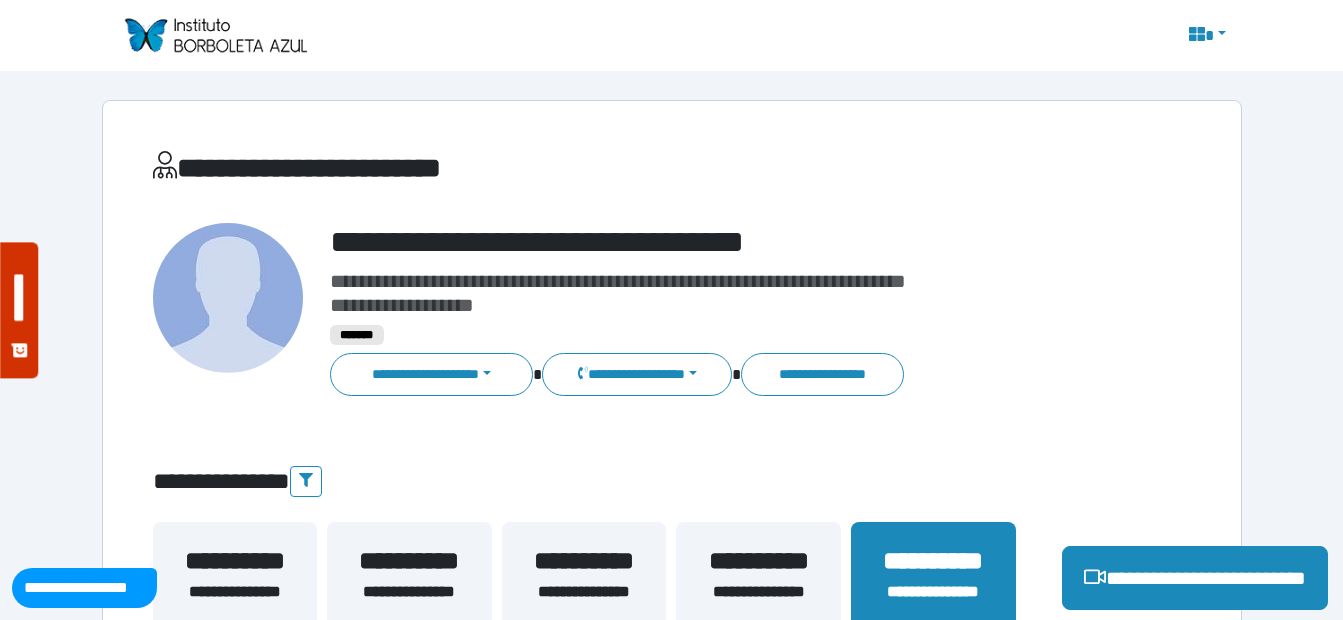 click on "**********" at bounding box center [758, 561] 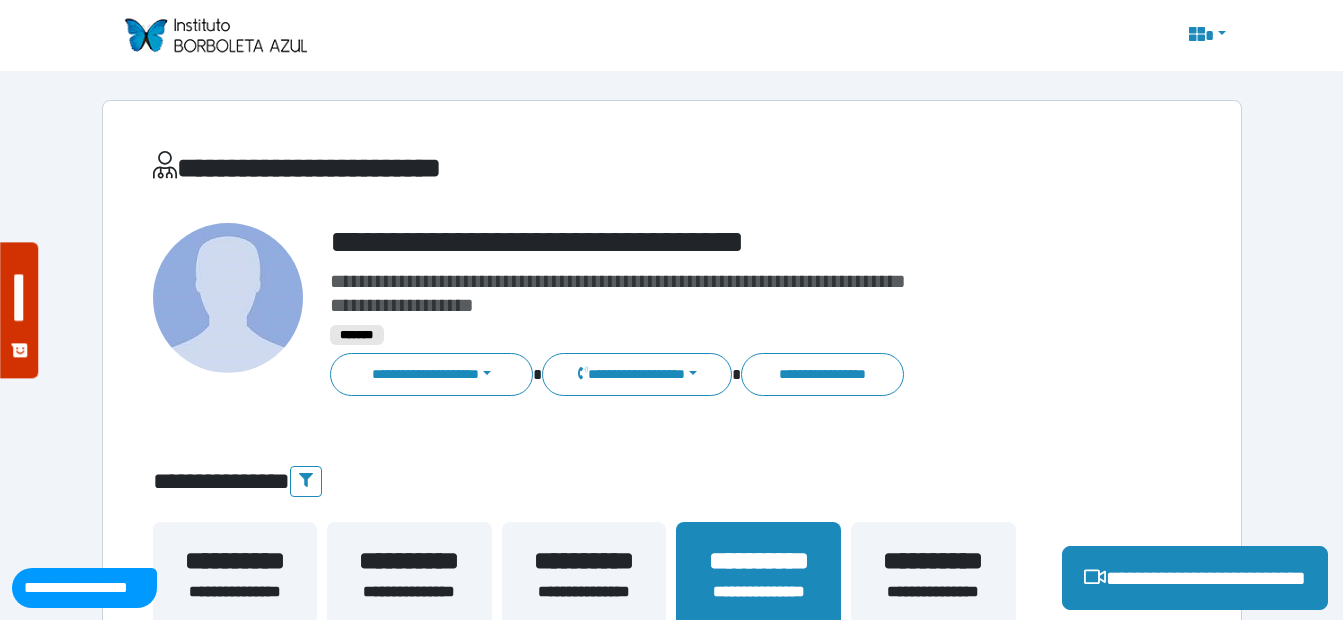 click on "**********" at bounding box center (716, 242) 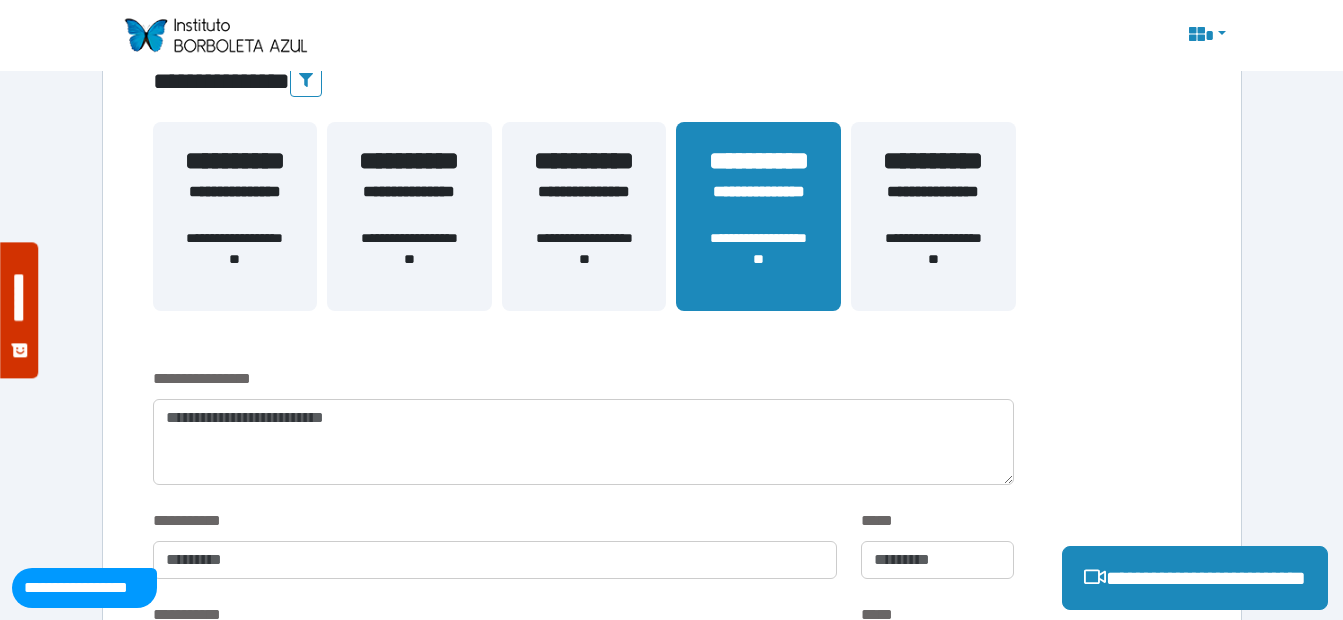 scroll, scrollTop: 600, scrollLeft: 0, axis: vertical 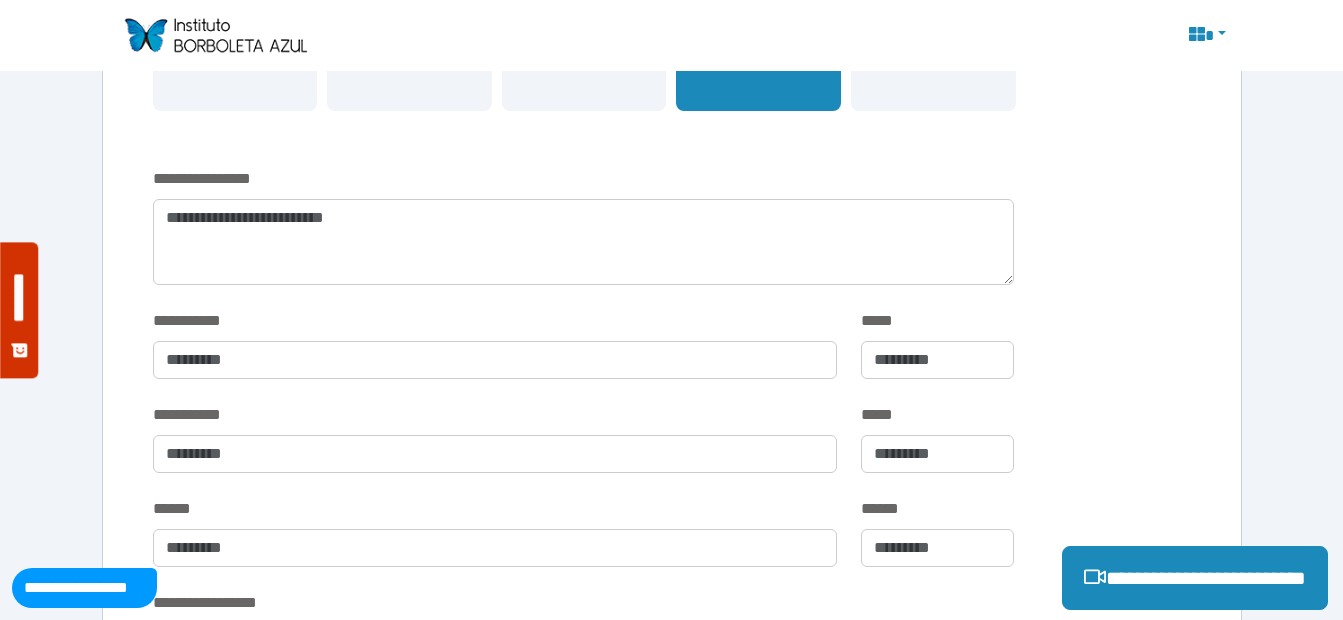 click on "**********" at bounding box center [583, 179] 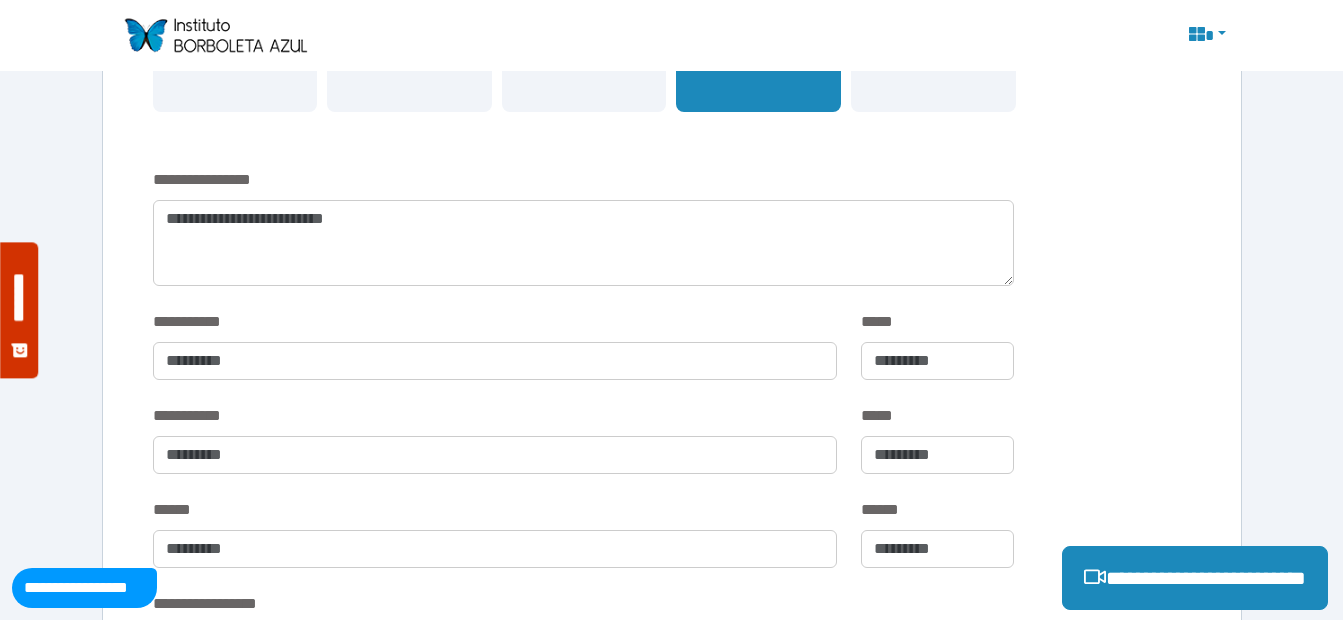scroll, scrollTop: 399, scrollLeft: 0, axis: vertical 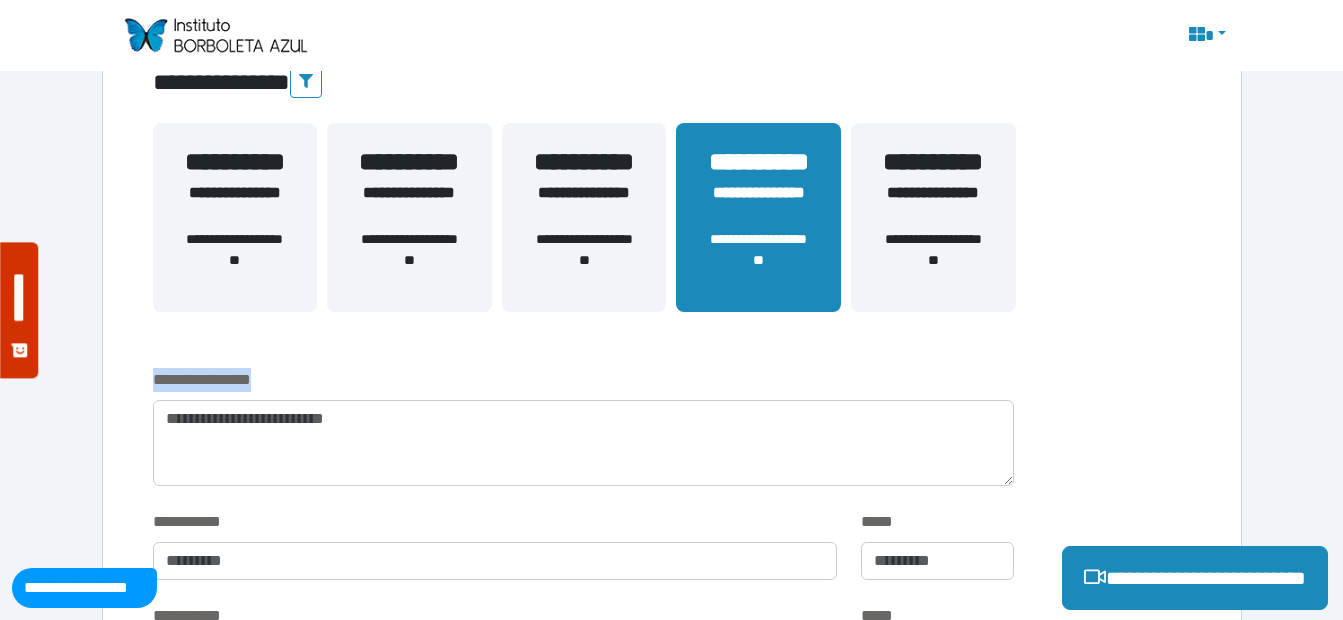 drag, startPoint x: 349, startPoint y: 411, endPoint x: 310, endPoint y: 429, distance: 42.953465 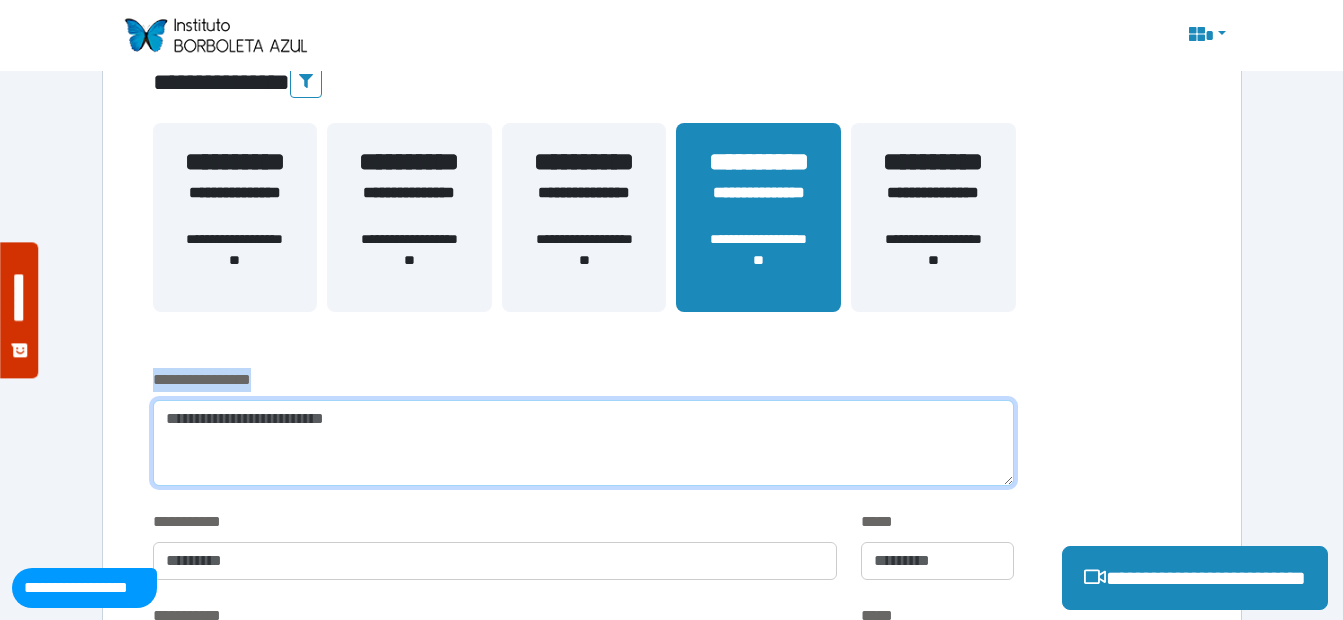 click at bounding box center [583, 443] 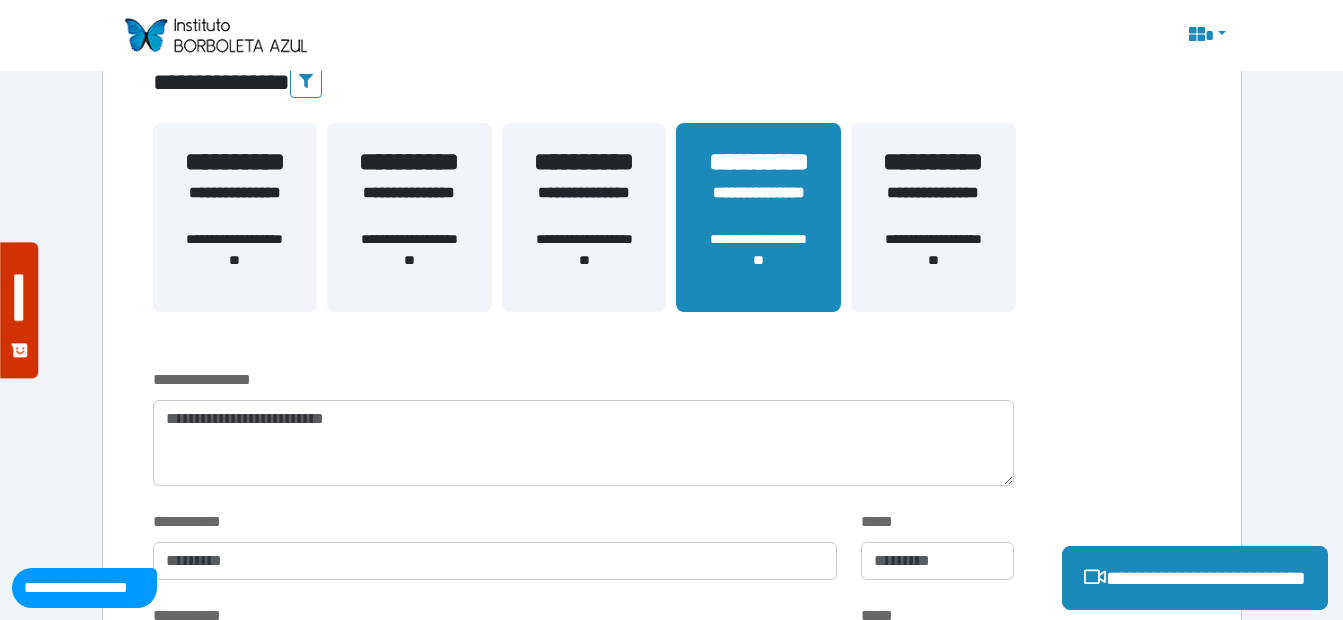 click at bounding box center [495, 360] 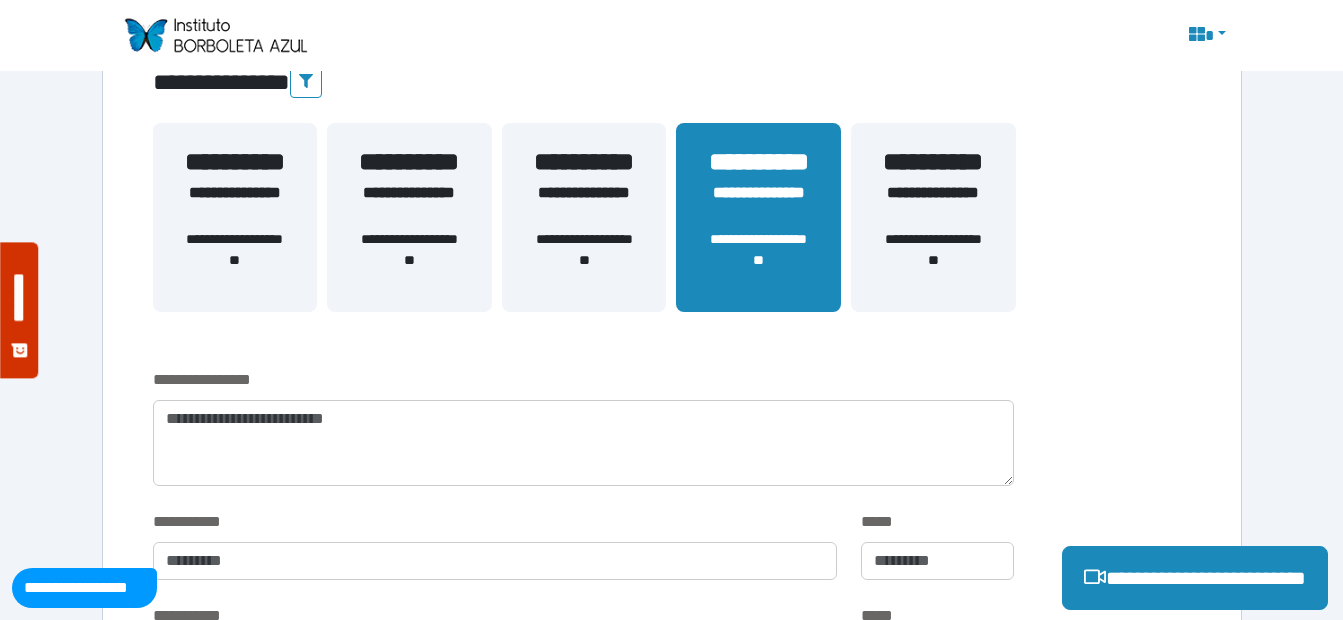 scroll, scrollTop: 0, scrollLeft: 0, axis: both 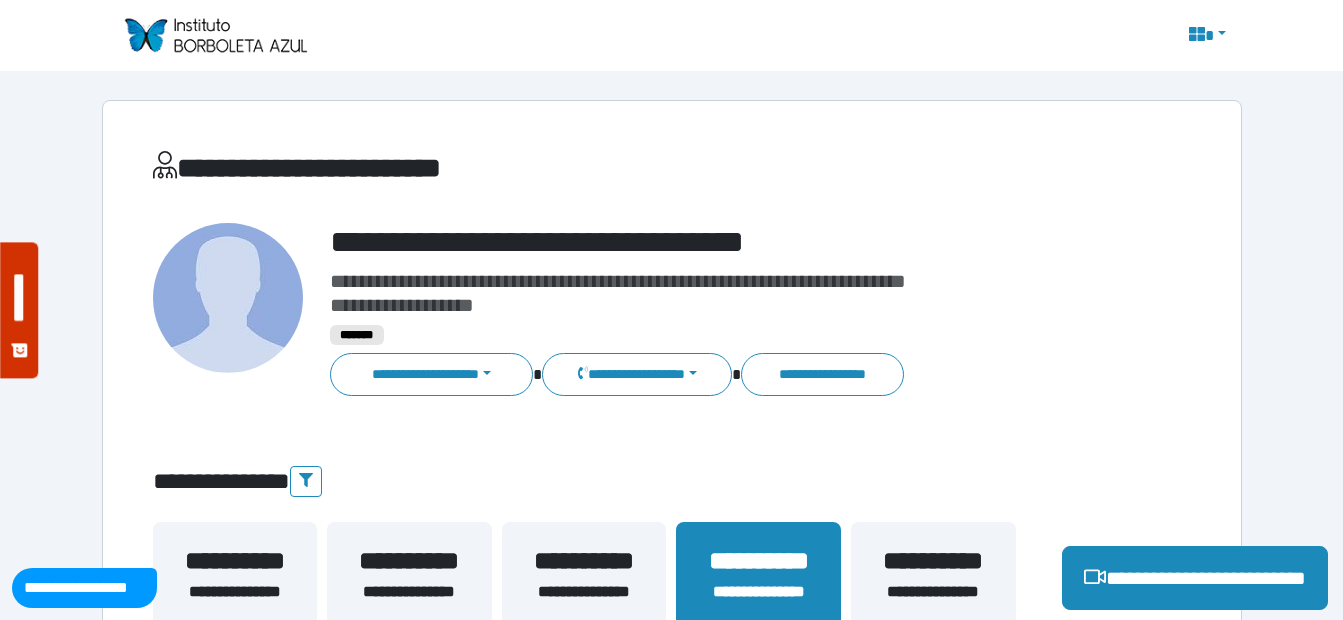 click on "**********" at bounding box center [671, 2259] 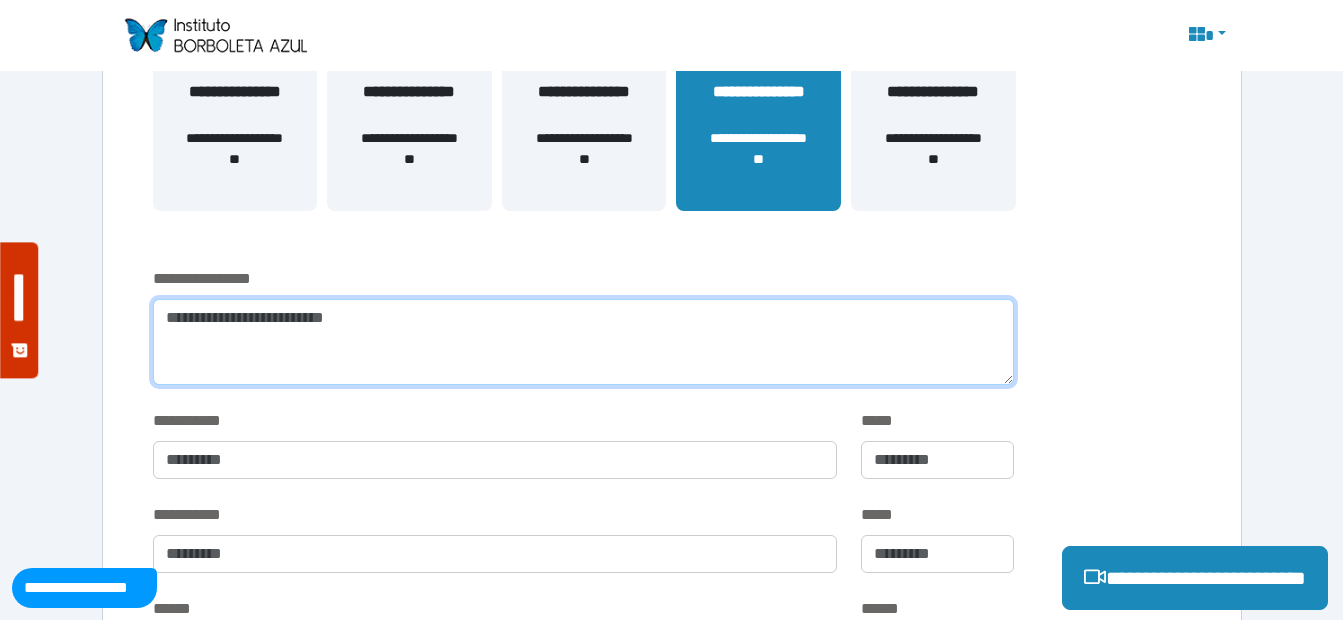 click at bounding box center (583, 342) 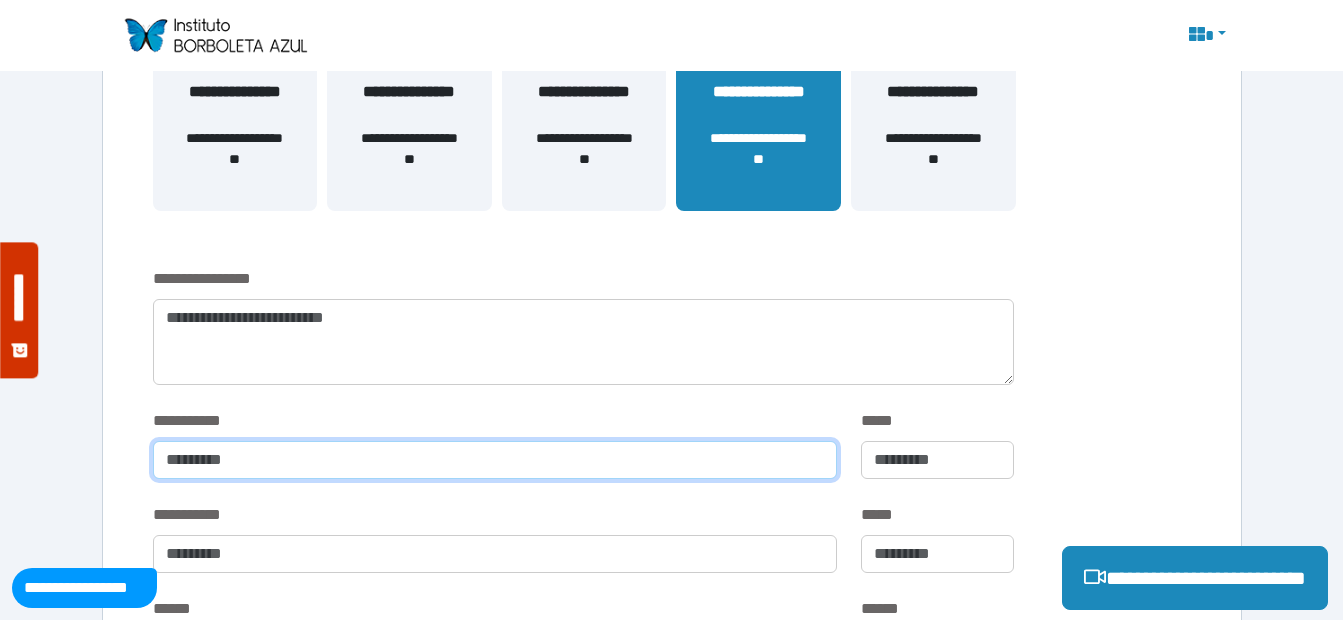 click at bounding box center (495, 460) 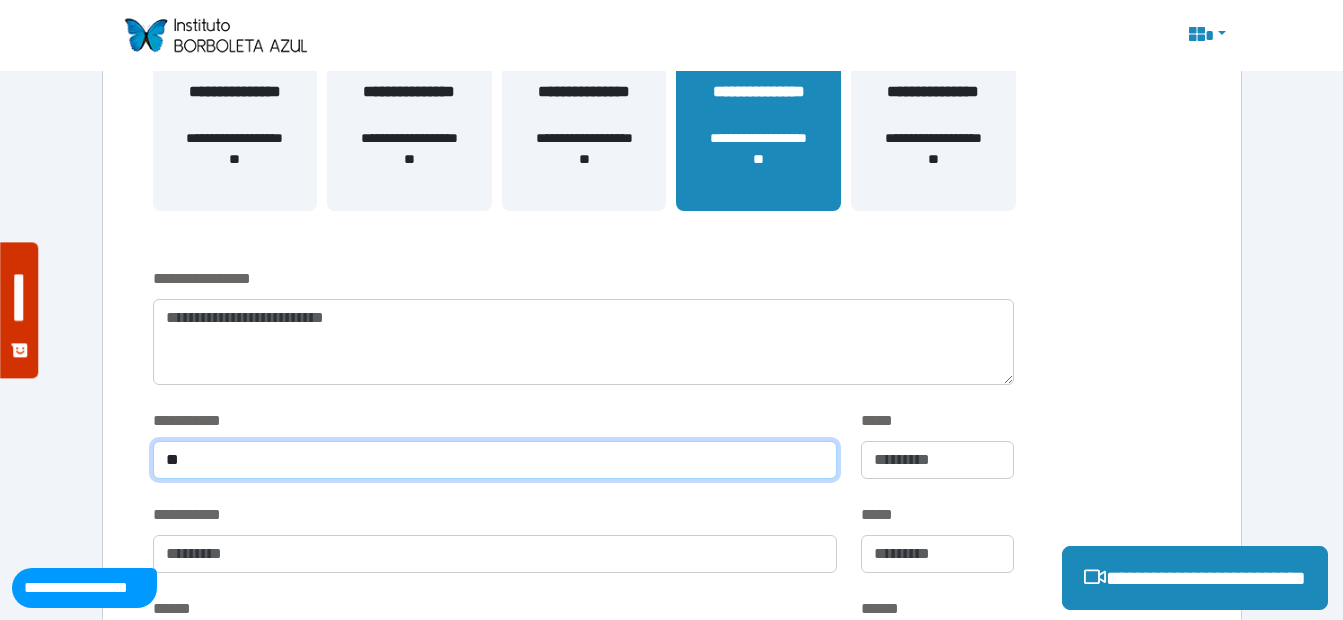 type on "**" 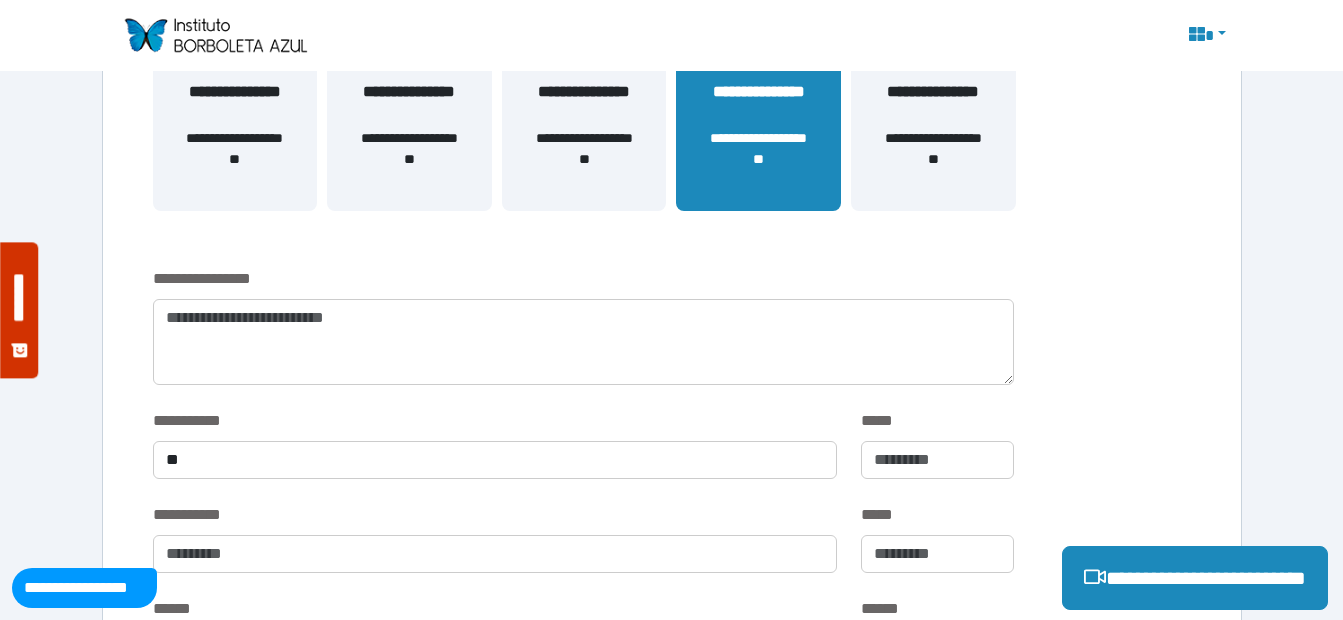 click on "*****" at bounding box center (937, 444) 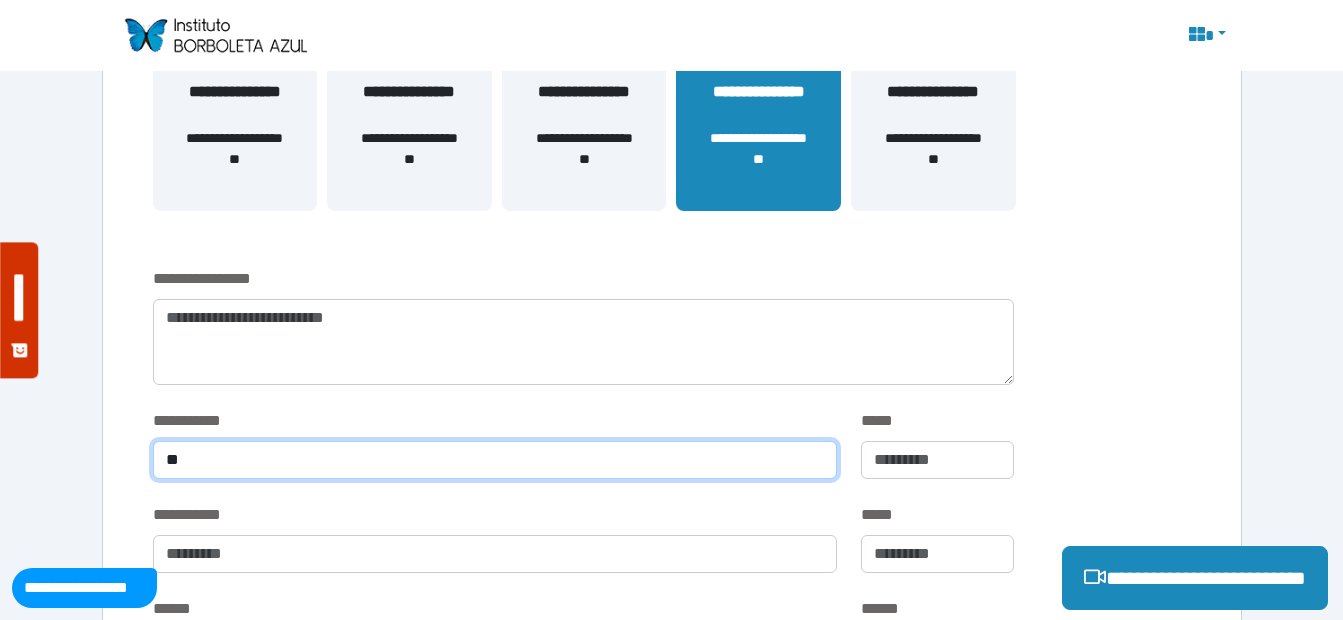 click on "**" at bounding box center (495, 460) 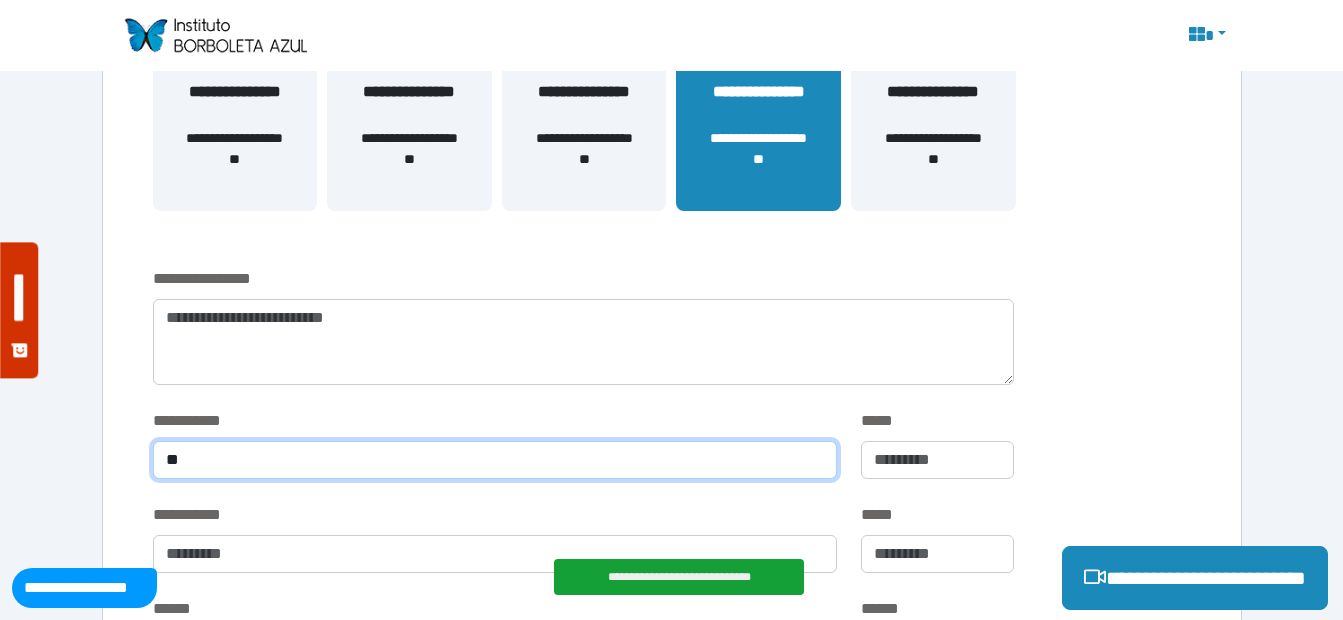 click on "**" at bounding box center [495, 460] 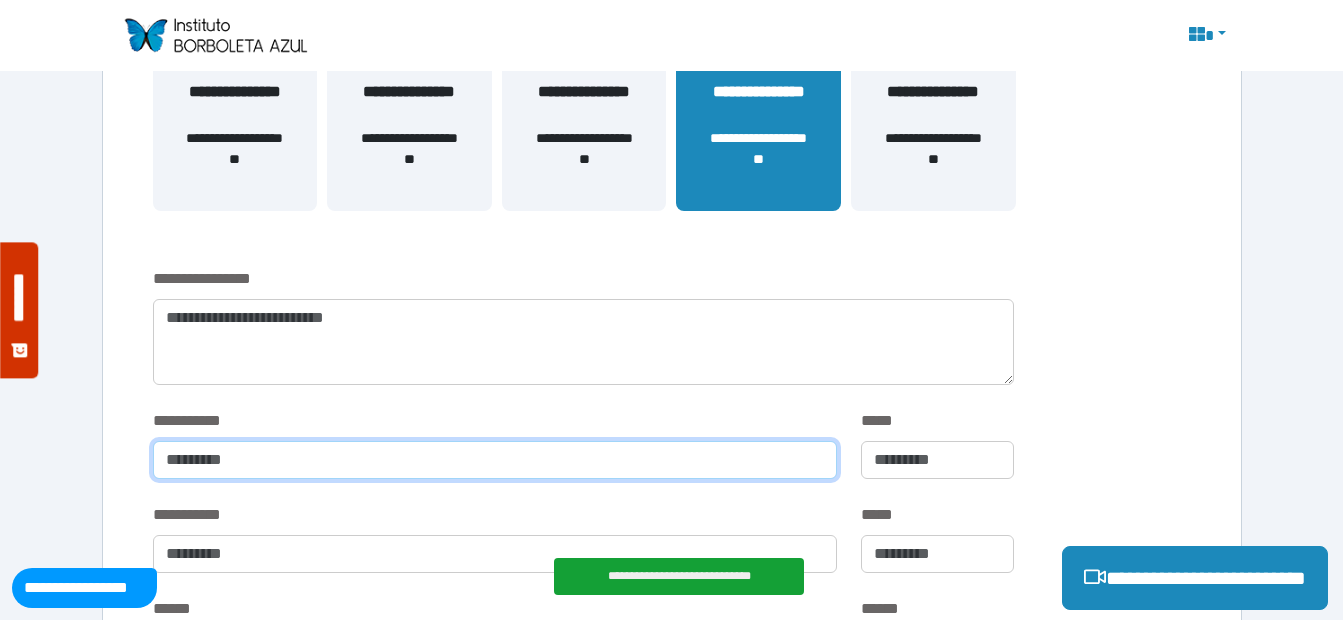 type 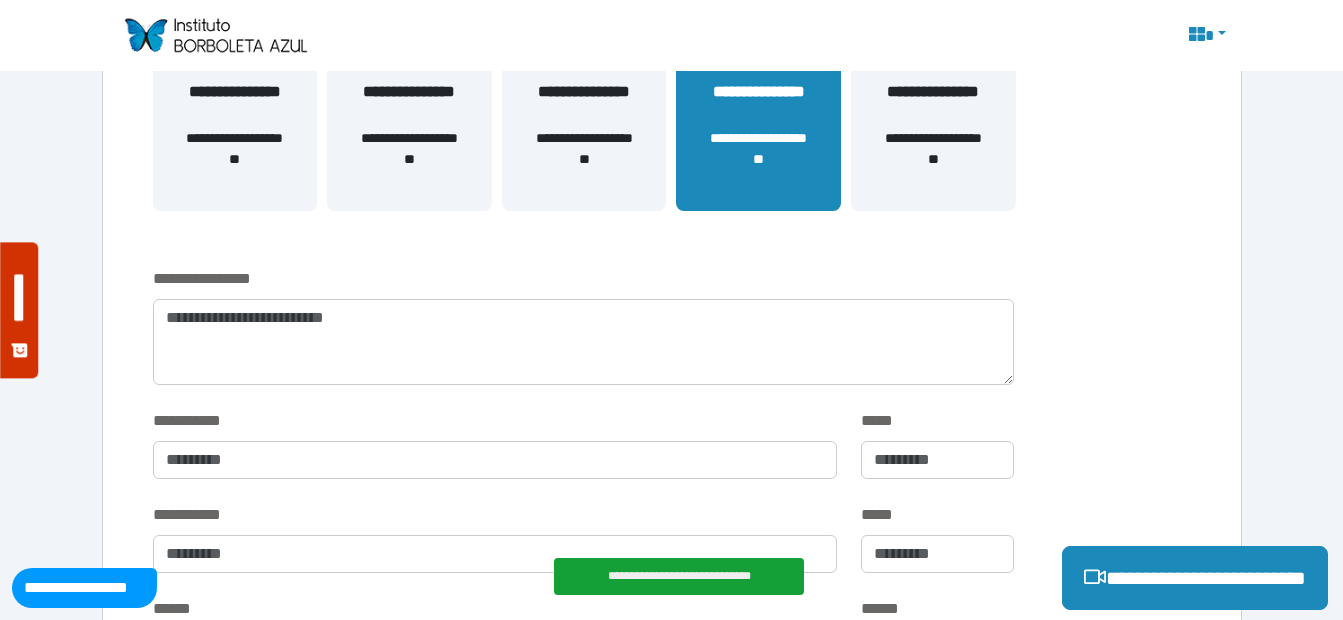 click on "**********" at bounding box center [583, 338] 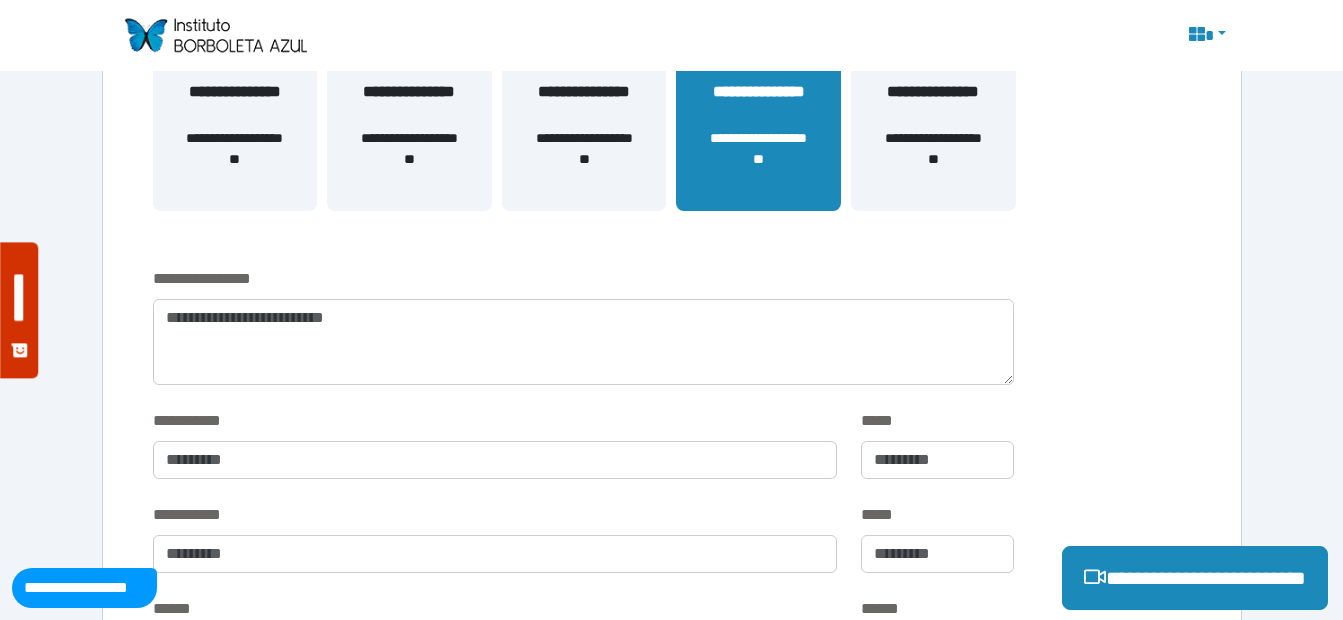 click on "**********" at bounding box center [672, 1799] 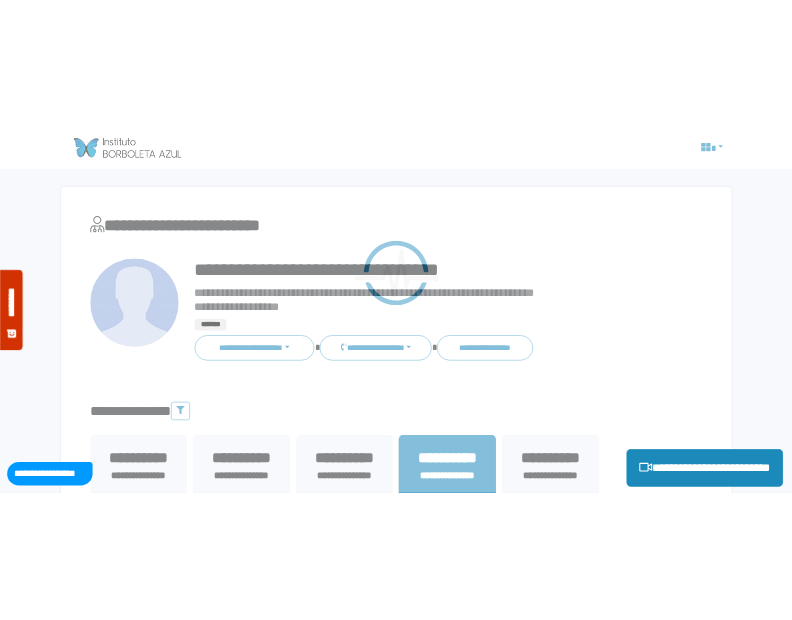 scroll, scrollTop: 300, scrollLeft: 0, axis: vertical 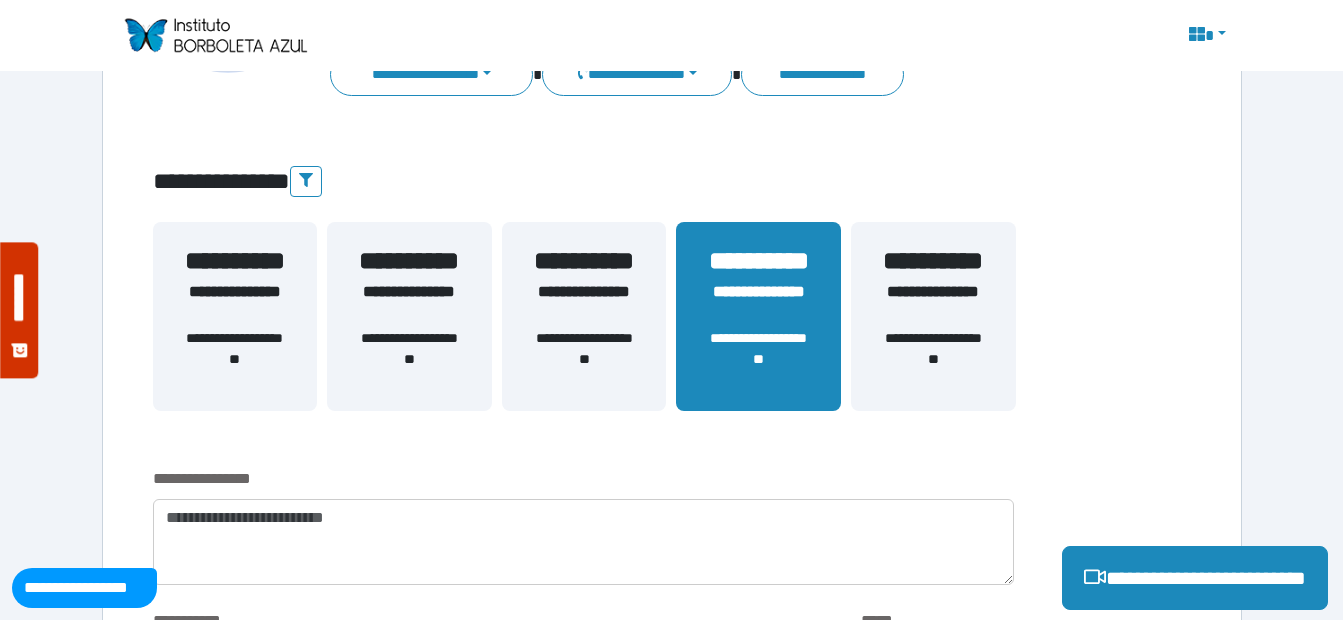 drag, startPoint x: 1332, startPoint y: 476, endPoint x: 498, endPoint y: 124, distance: 905.2403 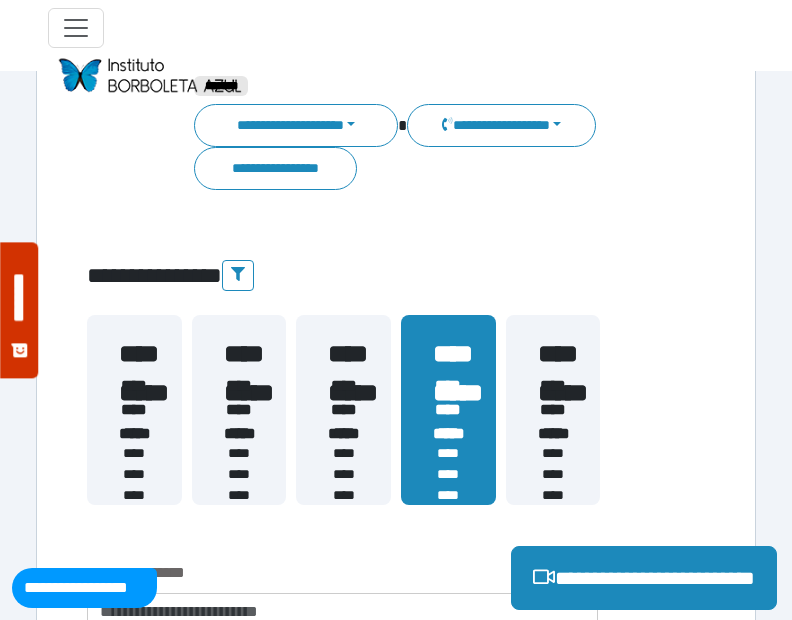 scroll, scrollTop: 800, scrollLeft: 0, axis: vertical 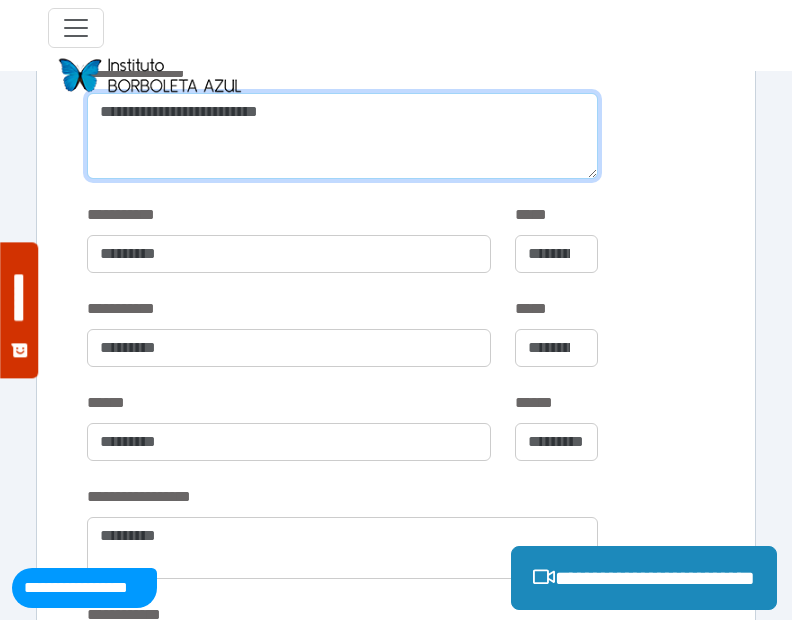 click at bounding box center [342, 136] 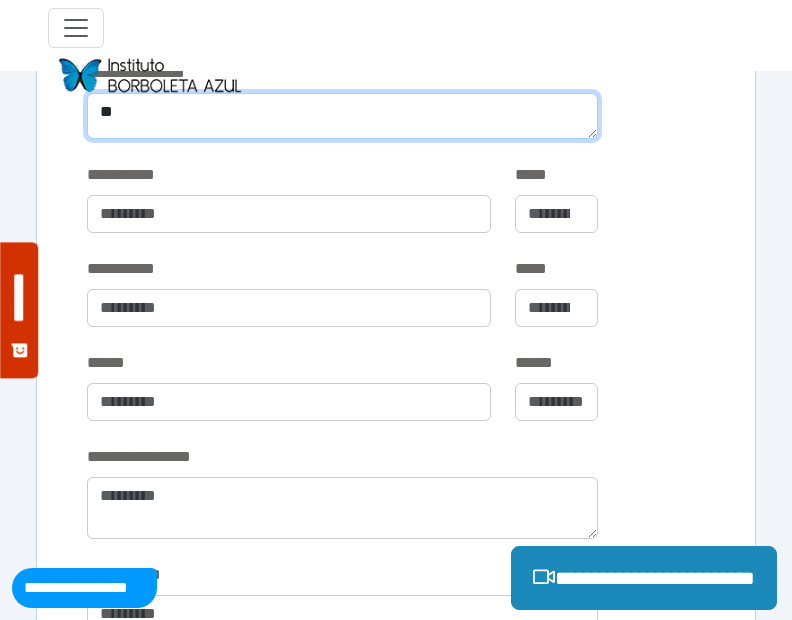 type on "**" 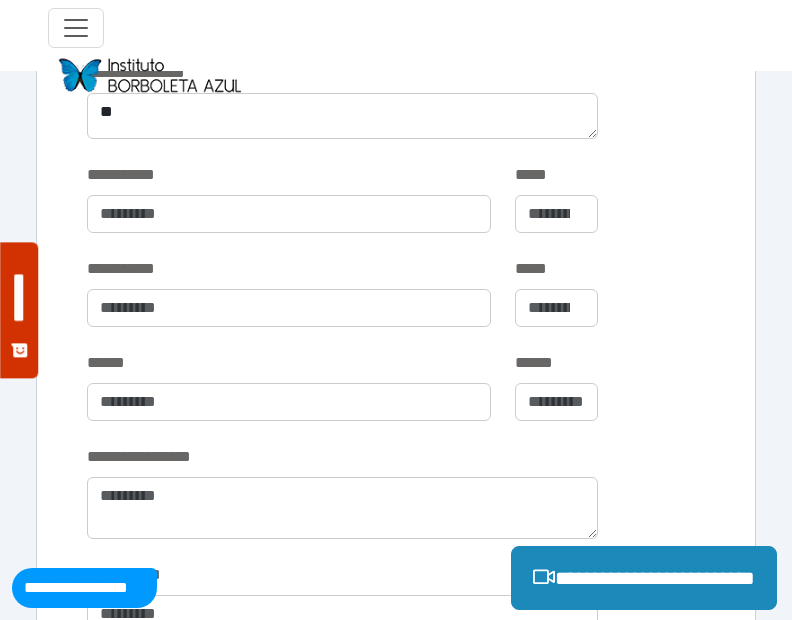 click on "**********" at bounding box center [396, 210] 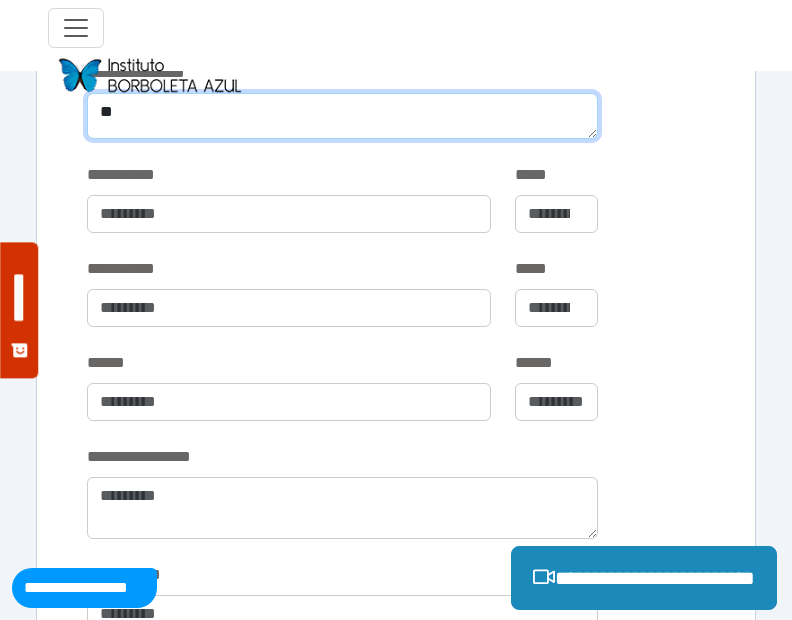 click on "**" at bounding box center (342, 116) 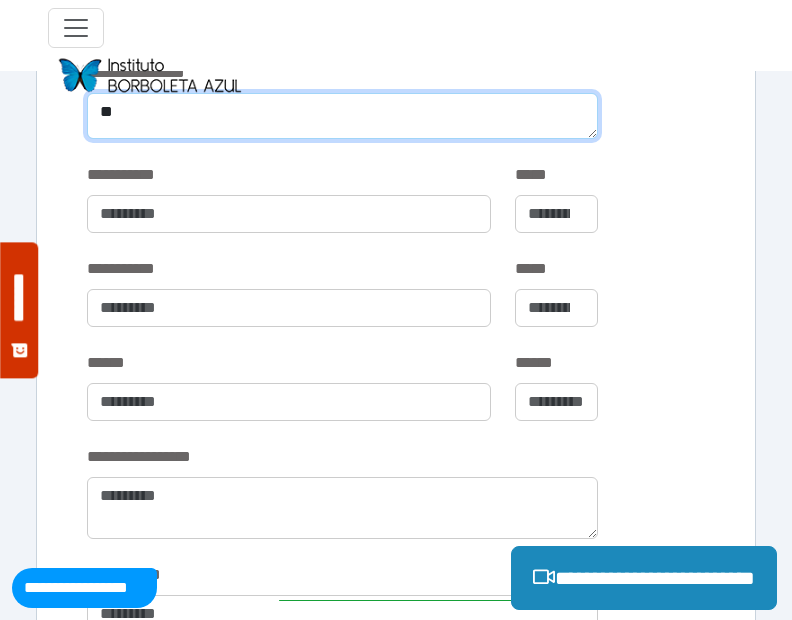 click on "**" at bounding box center [342, 116] 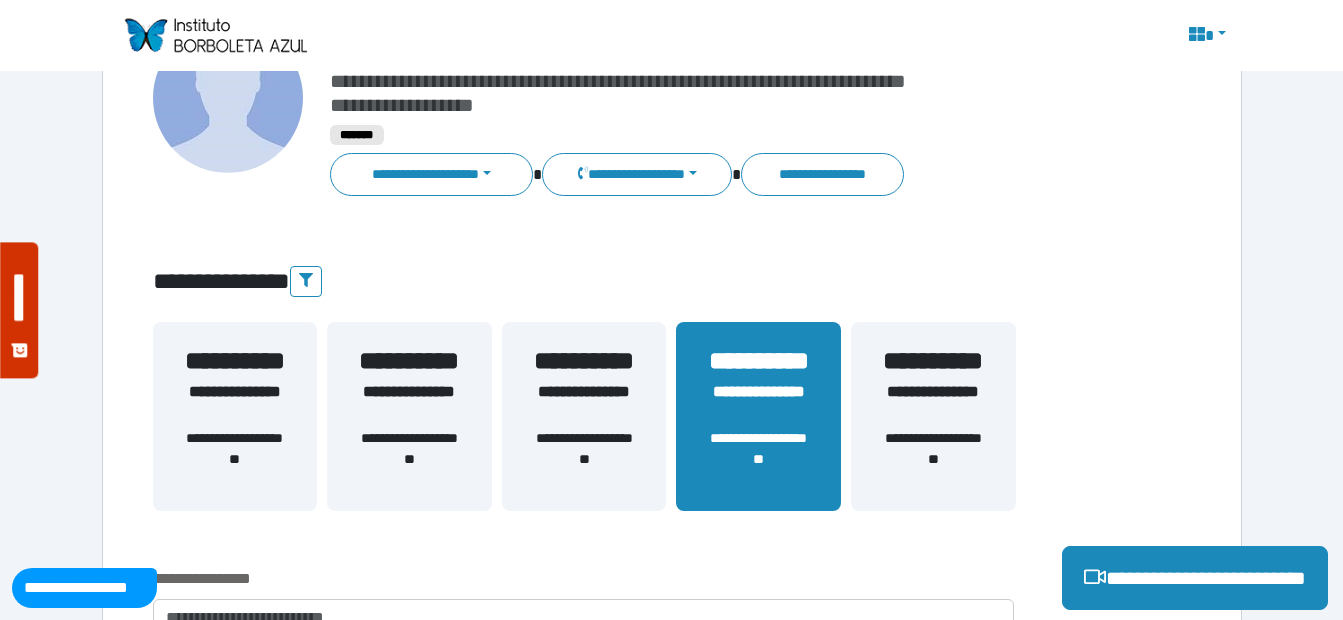 scroll, scrollTop: 500, scrollLeft: 0, axis: vertical 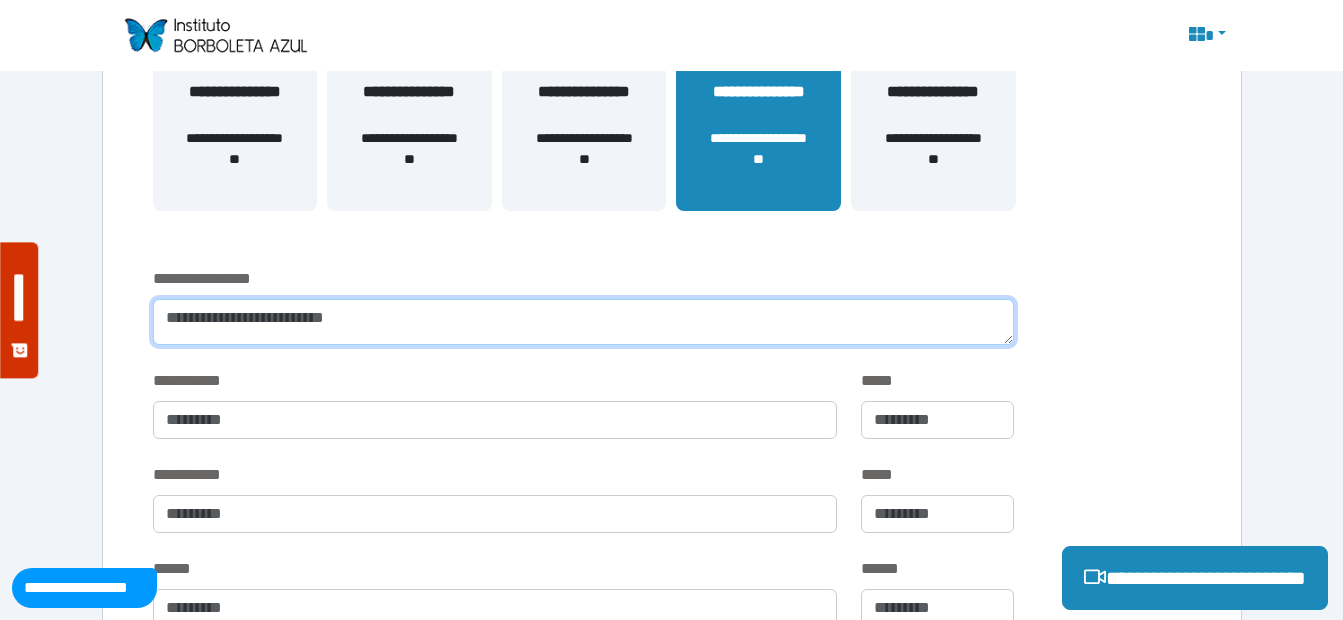 click at bounding box center (583, 322) 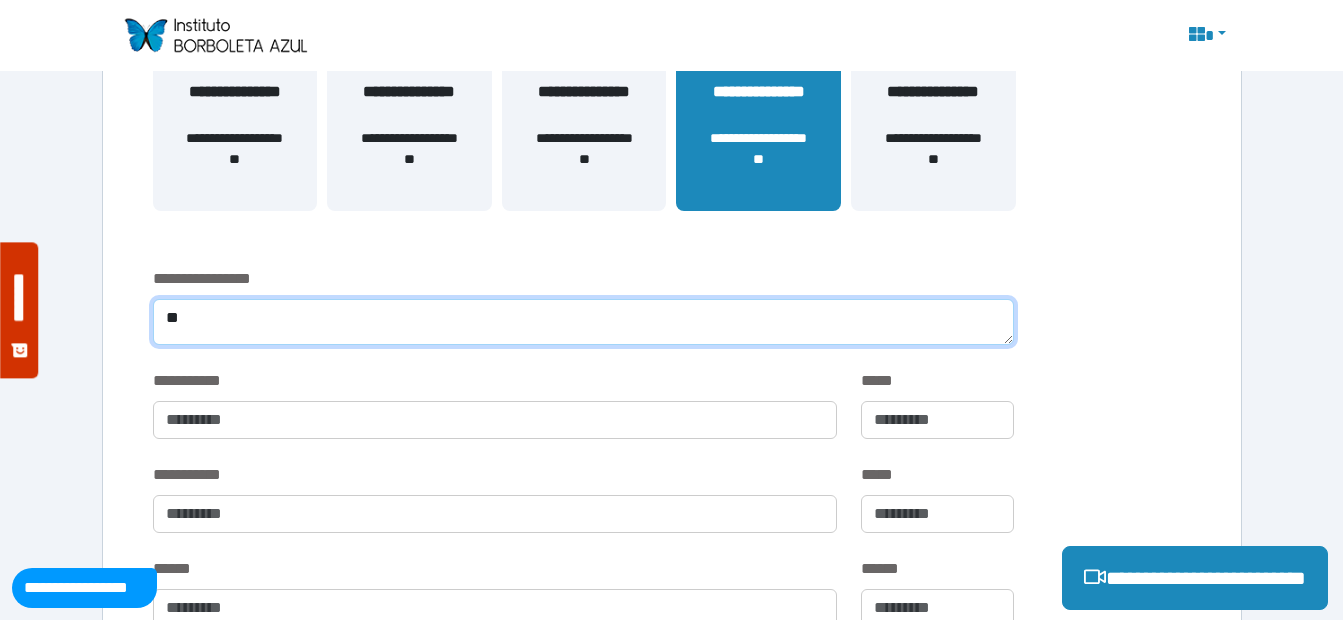 type on "*" 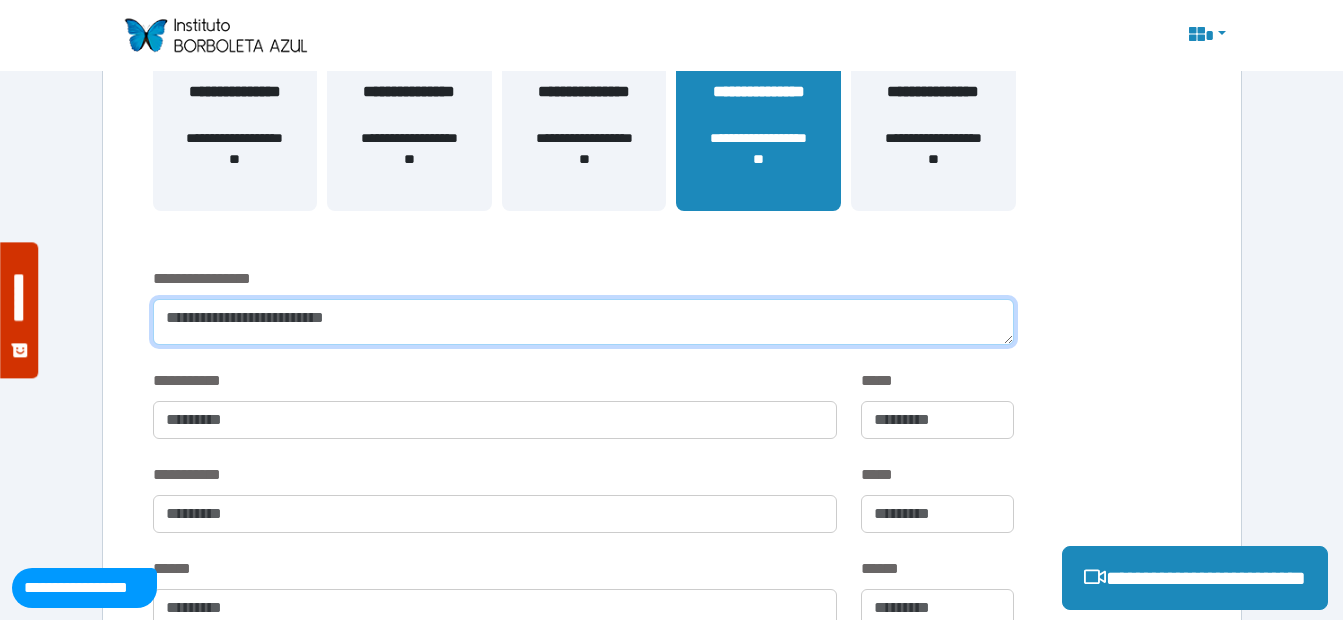 click at bounding box center (583, 322) 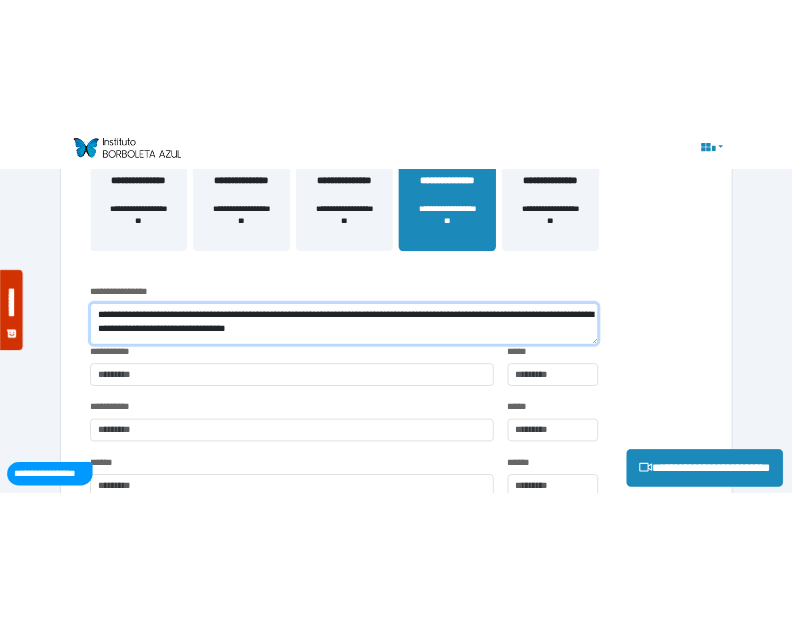 scroll, scrollTop: 0, scrollLeft: 0, axis: both 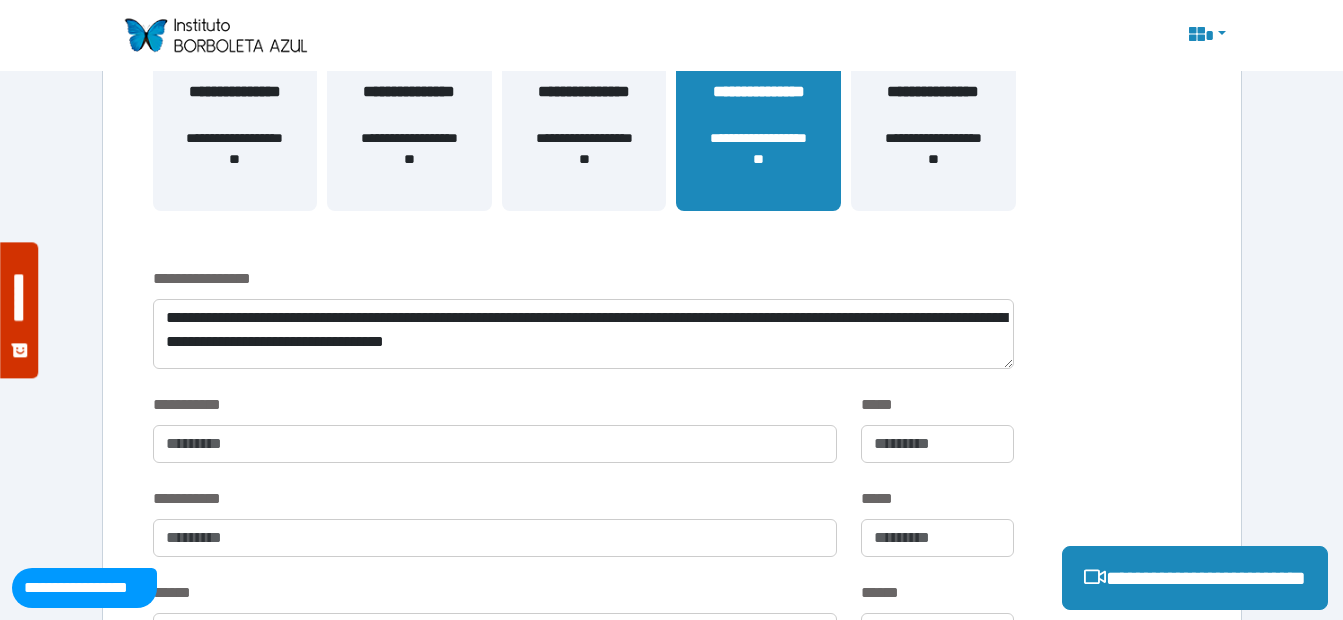click on "**********" at bounding box center [672, 1791] 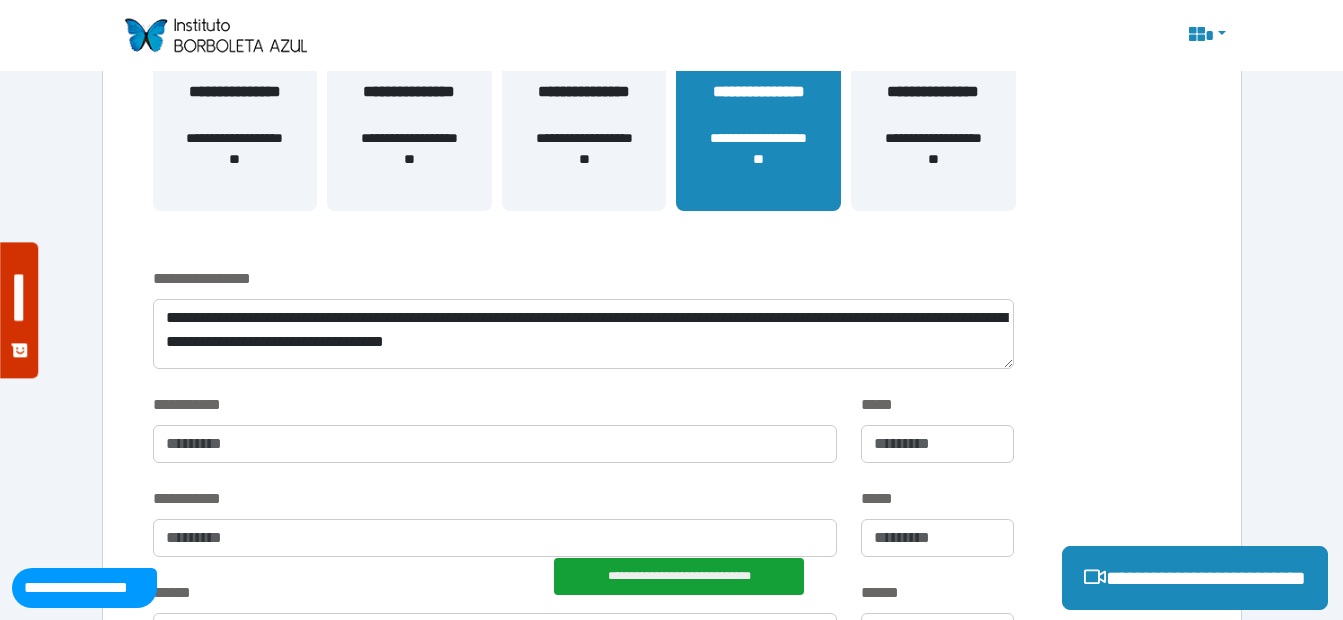 click on "**********" at bounding box center (495, 405) 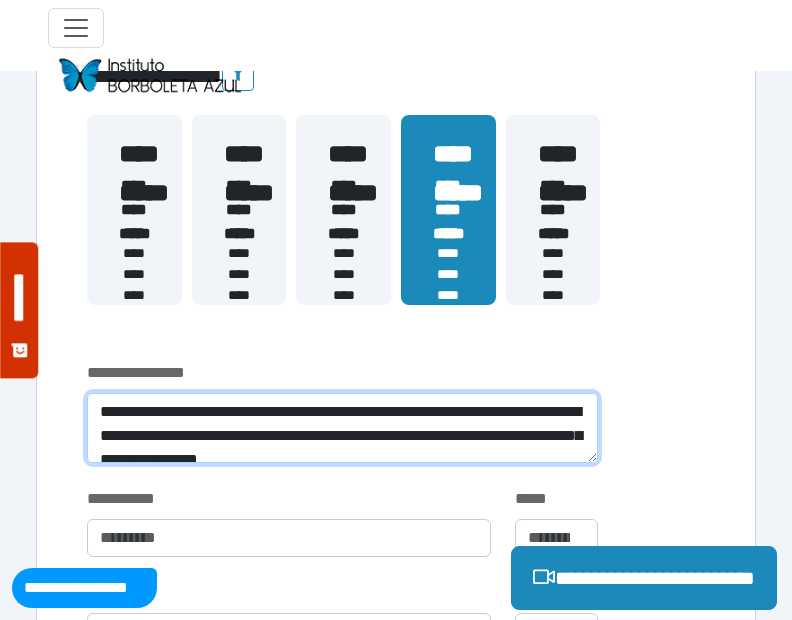 click on "**********" at bounding box center (342, 428) 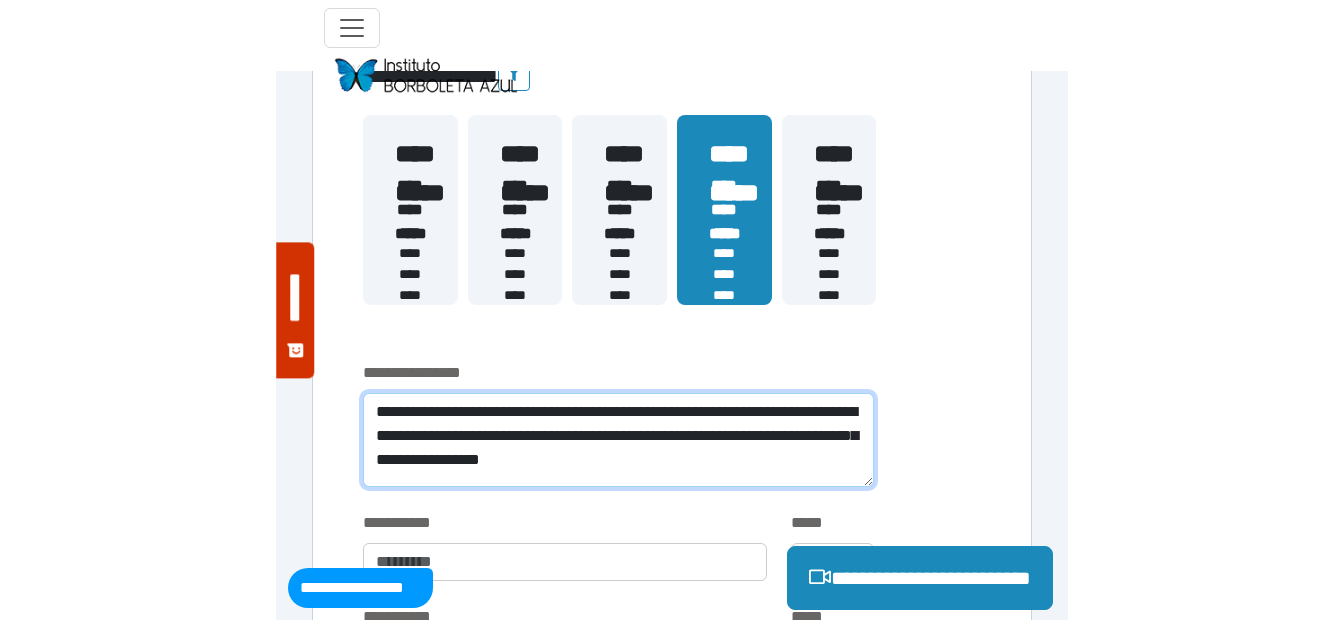 scroll, scrollTop: 0, scrollLeft: 0, axis: both 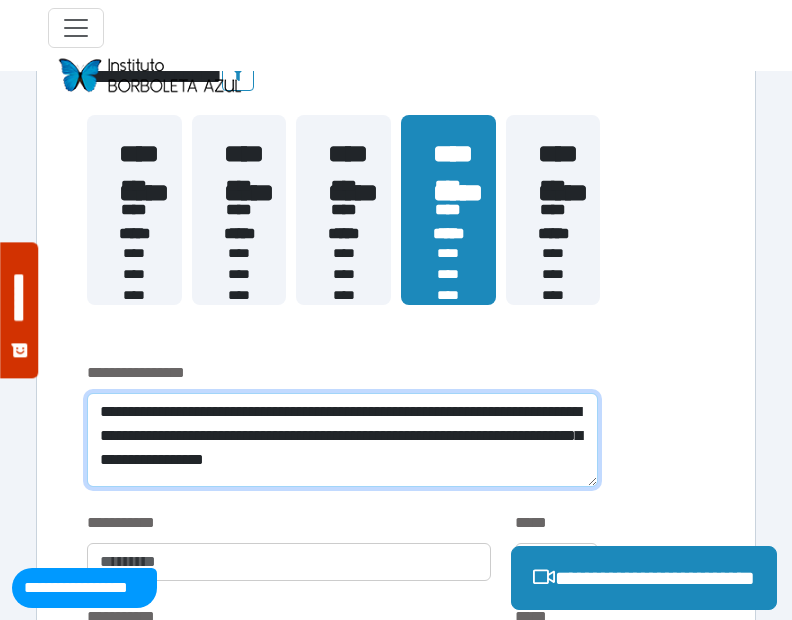 type on "**********" 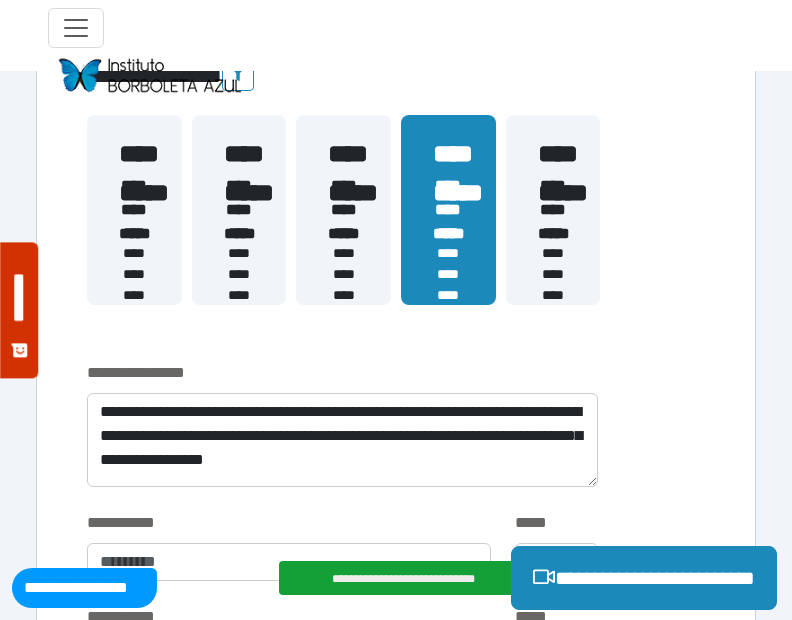 click on "**********" at bounding box center (396, 436) 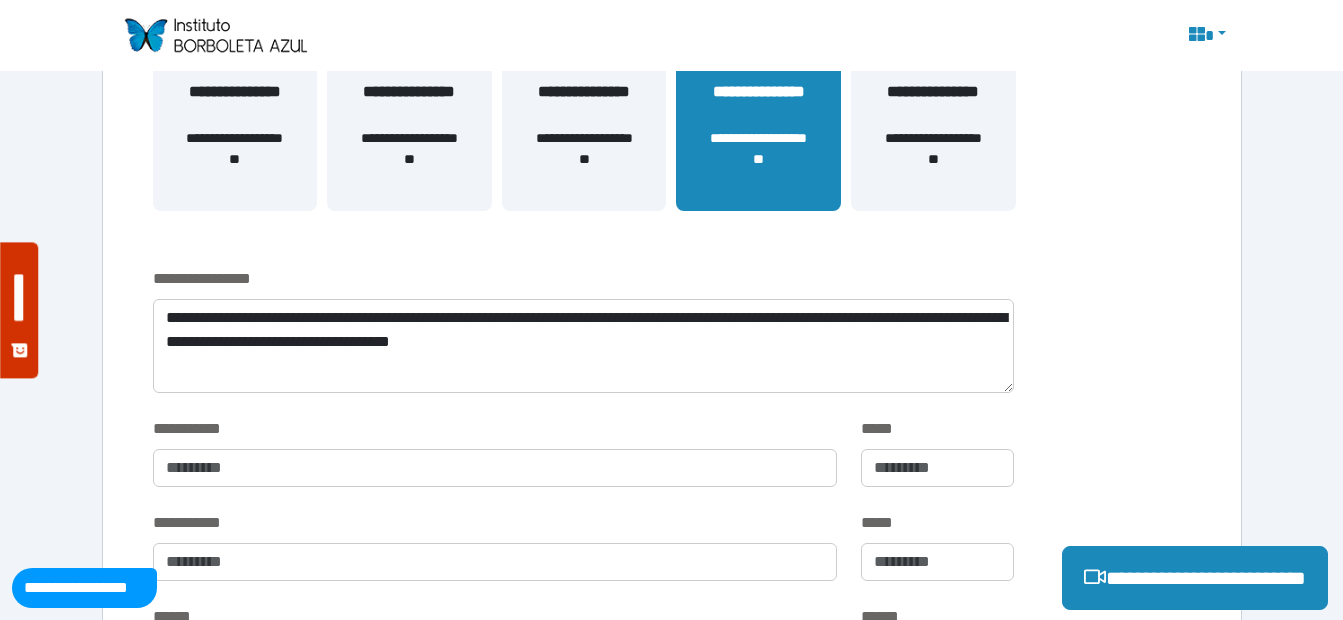 click on "**********" at bounding box center (583, 342) 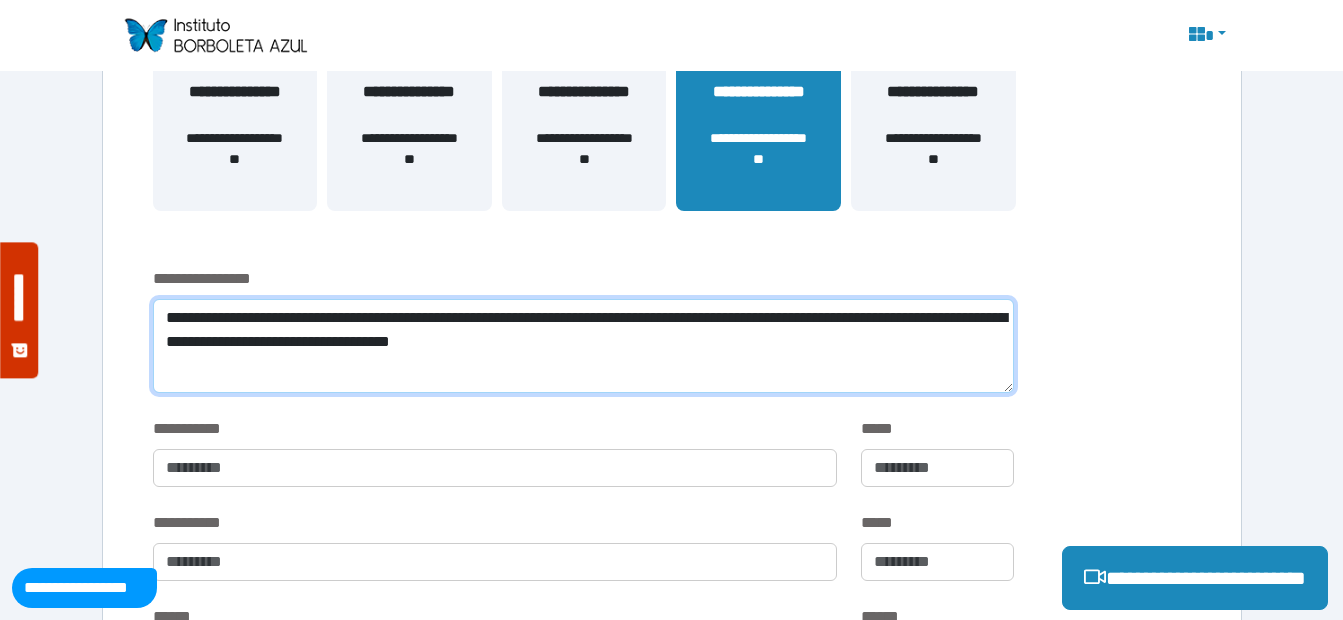 click on "**********" at bounding box center [583, 346] 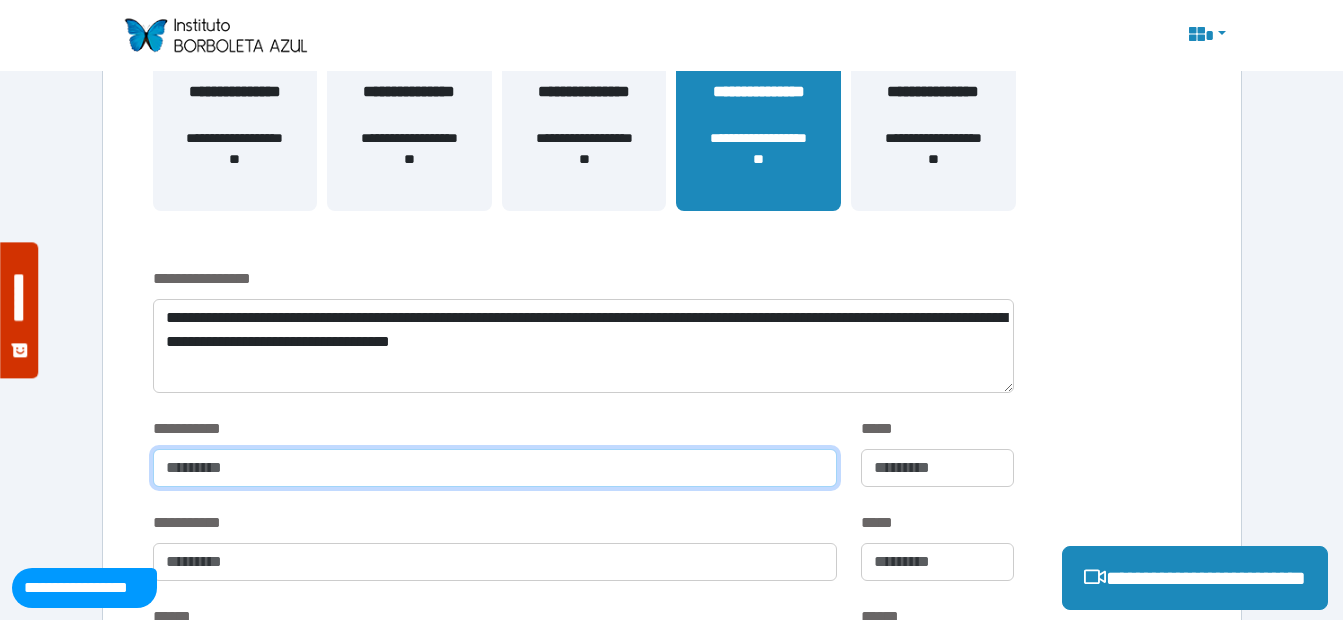 click at bounding box center (495, 468) 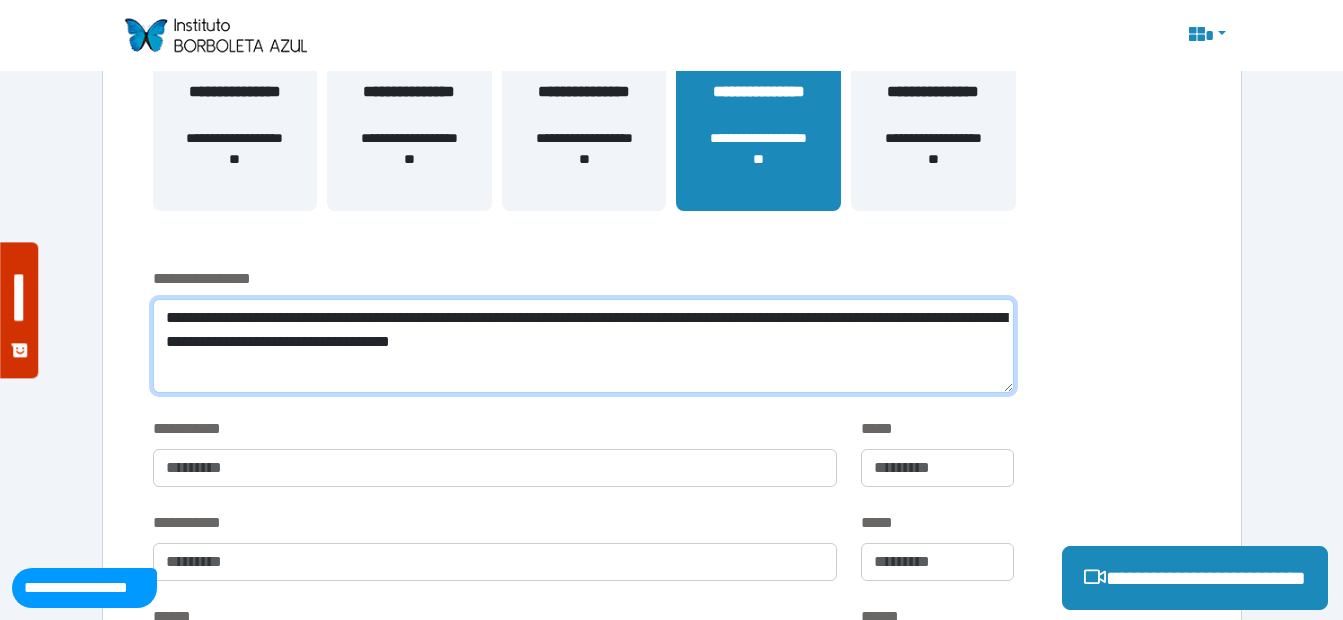 click on "**********" at bounding box center (583, 346) 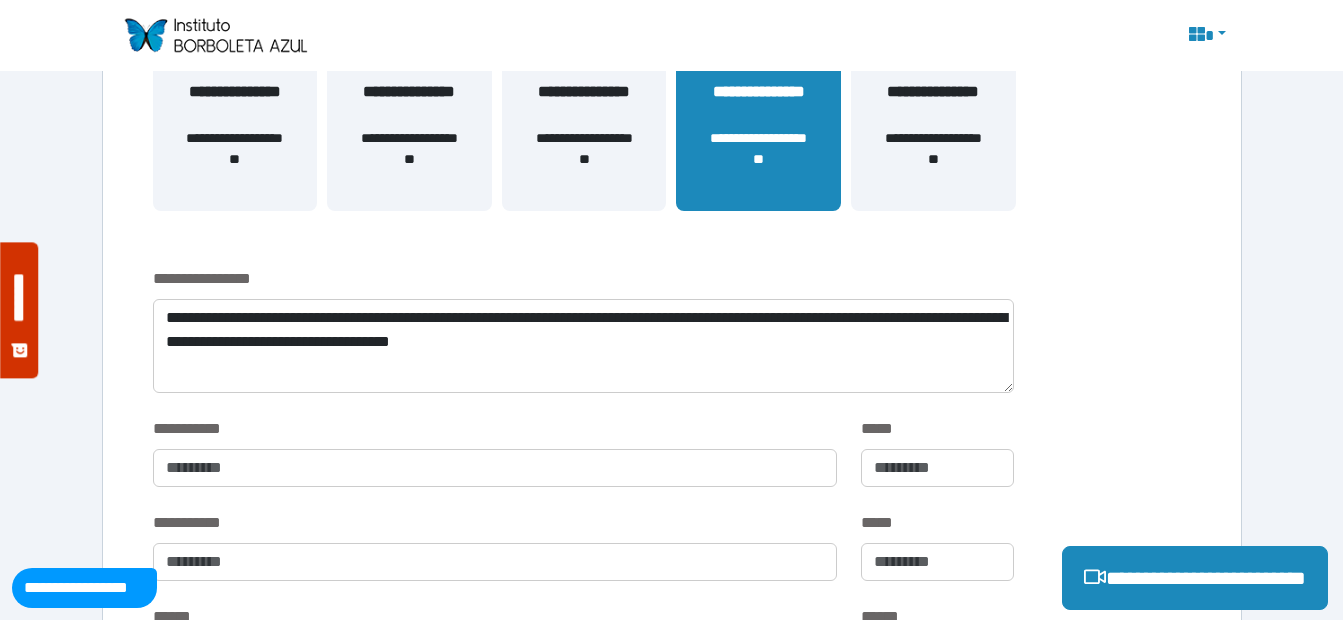 click on "**********" at bounding box center (495, 452) 